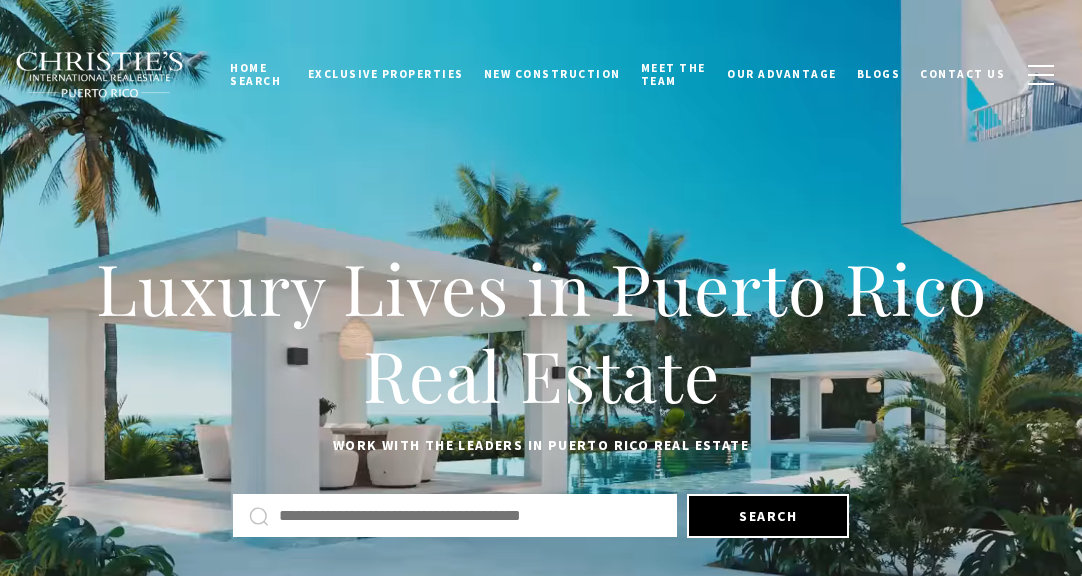 scroll, scrollTop: 0, scrollLeft: 0, axis: both 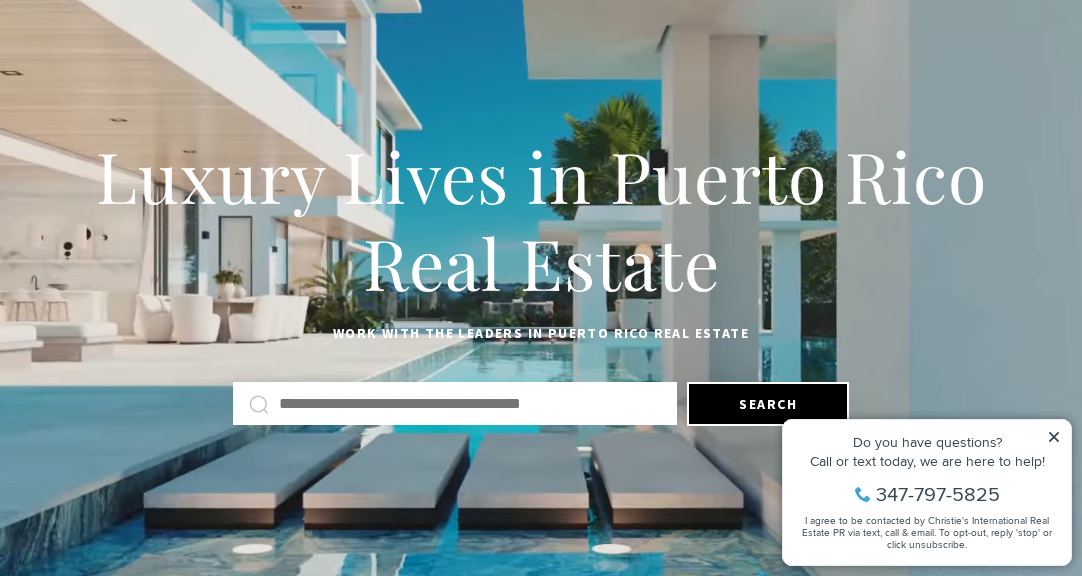 click 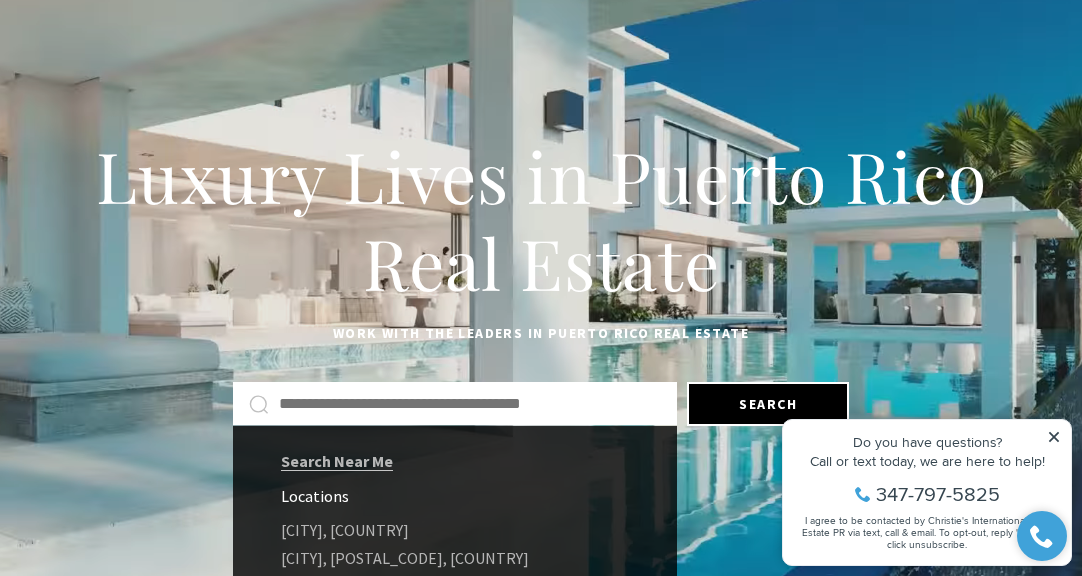 click at bounding box center [470, 404] 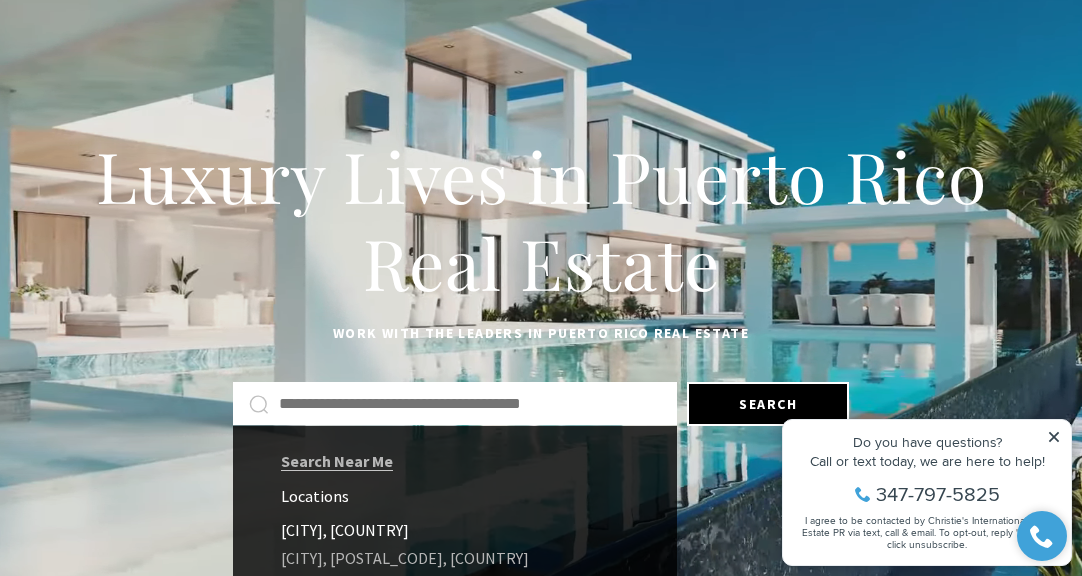 click on "Culebra, Puerto Rico" at bounding box center (455, 530) 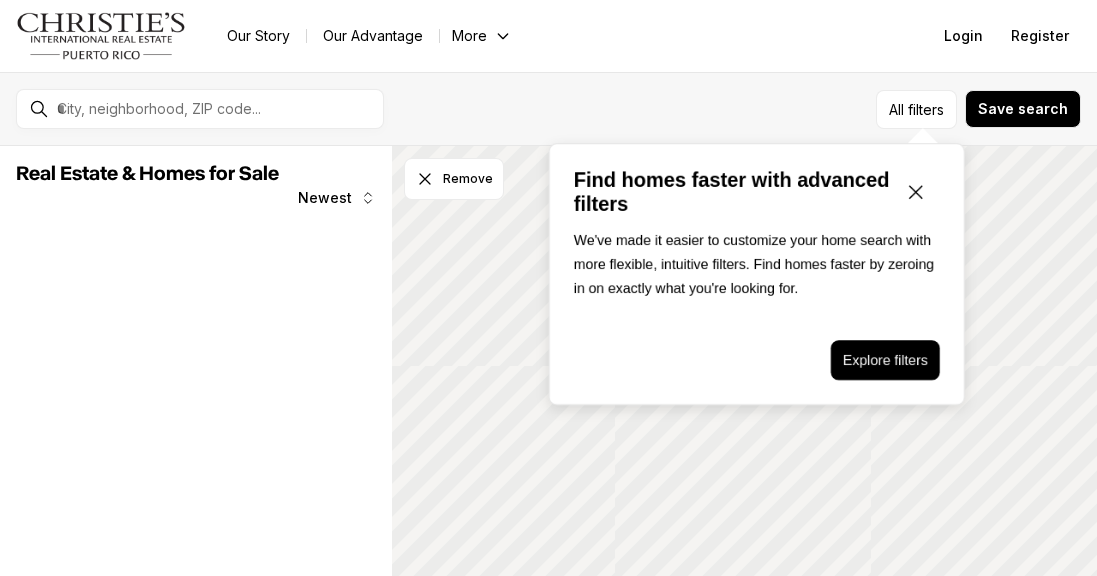 scroll, scrollTop: 0, scrollLeft: 0, axis: both 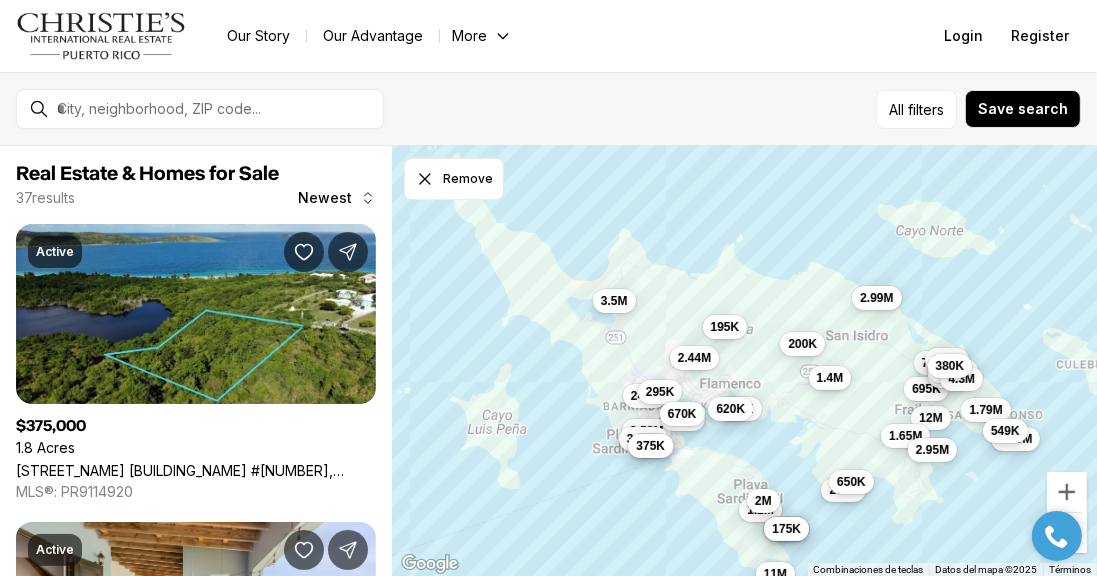 click on "1.4M" at bounding box center (829, 377) 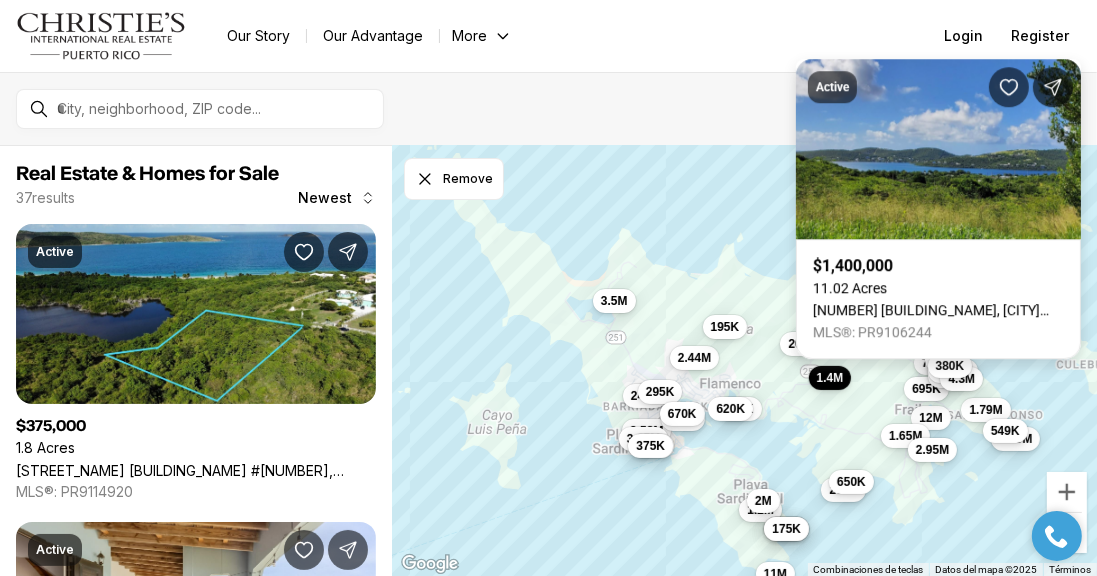 click on "3 BARRIO FLAMENCO, CULEBRA PR, 00775" at bounding box center (938, 310) 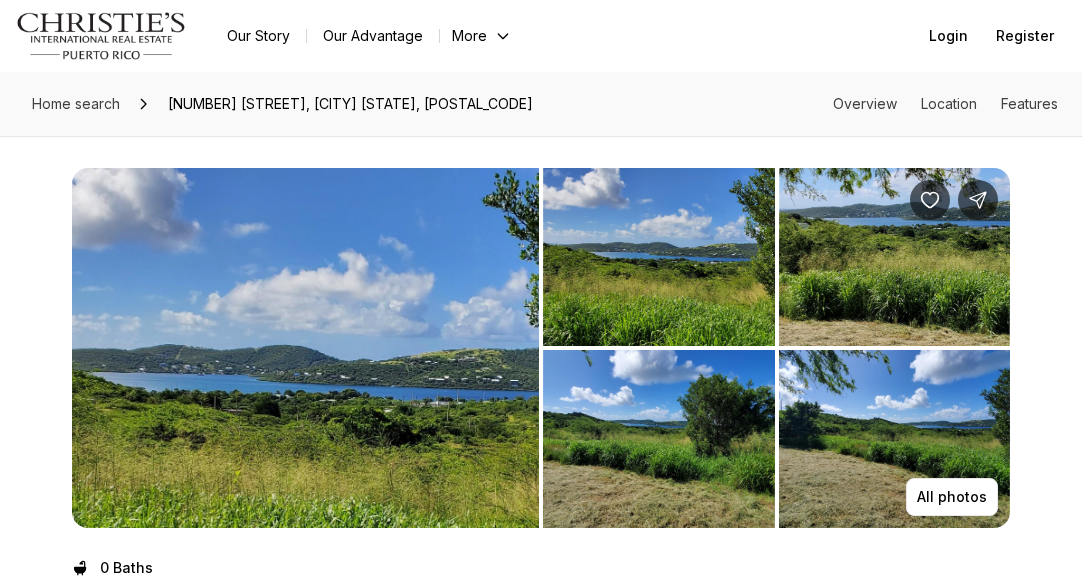 scroll, scrollTop: 0, scrollLeft: 0, axis: both 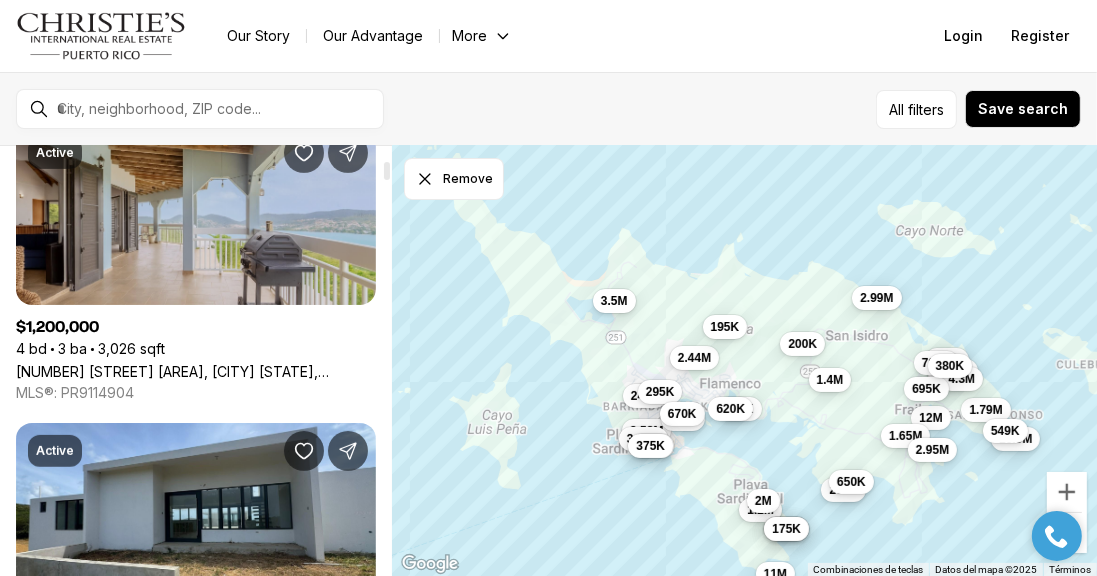 click on "Calle 250 PLAYA SARDINERA II, [CITY] PR, [POSTAL_CODE]" at bounding box center (196, 371) 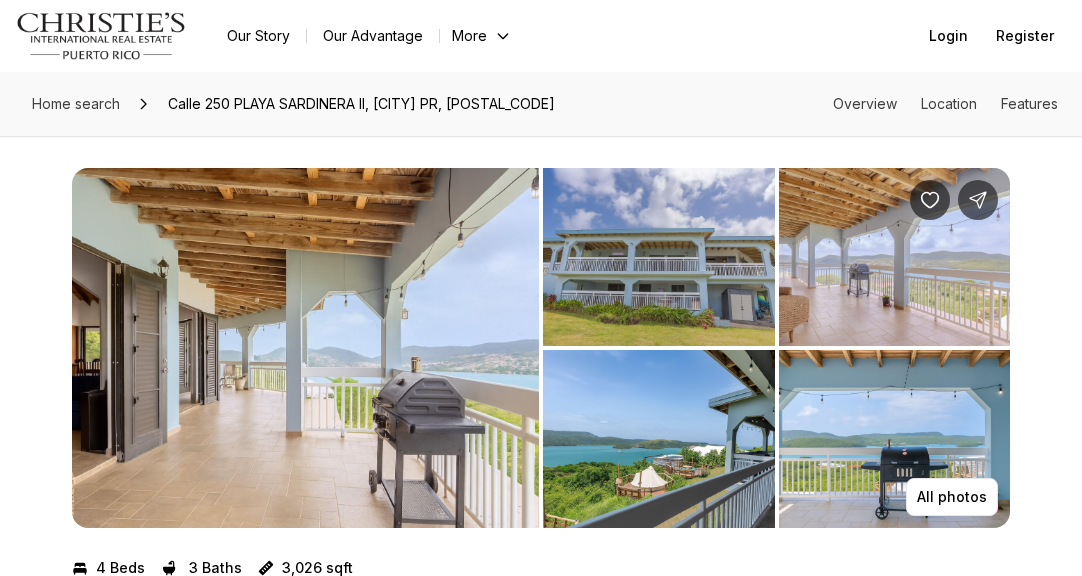 scroll, scrollTop: 0, scrollLeft: 0, axis: both 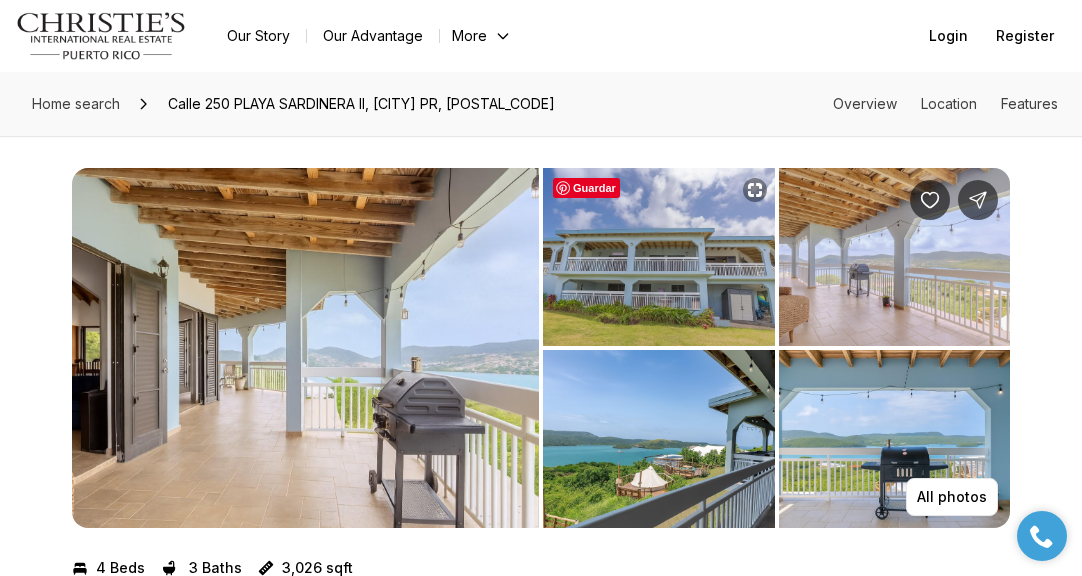 click at bounding box center (659, 257) 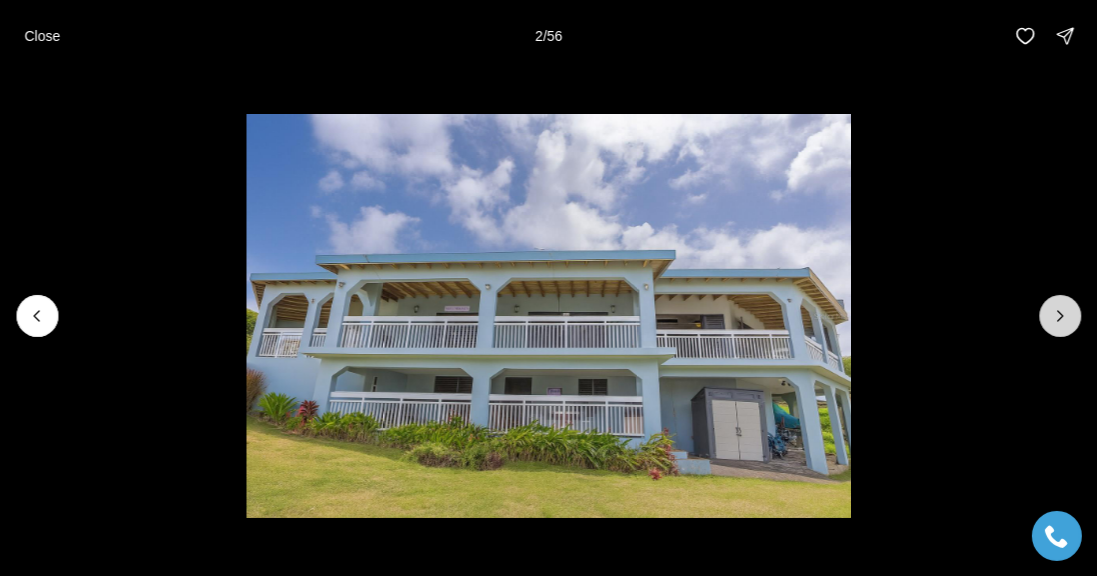 click 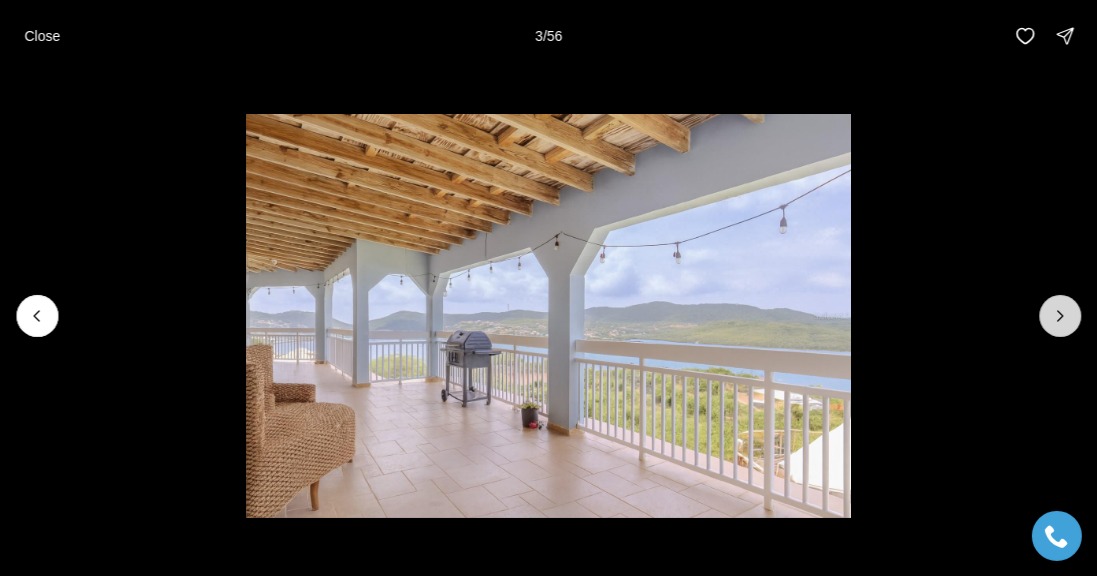click 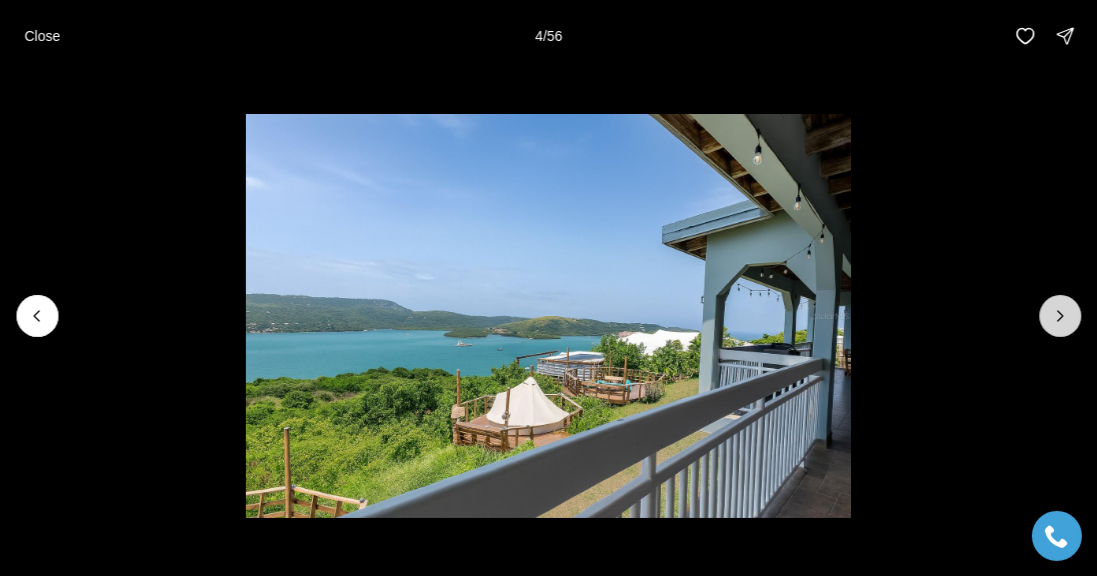 click 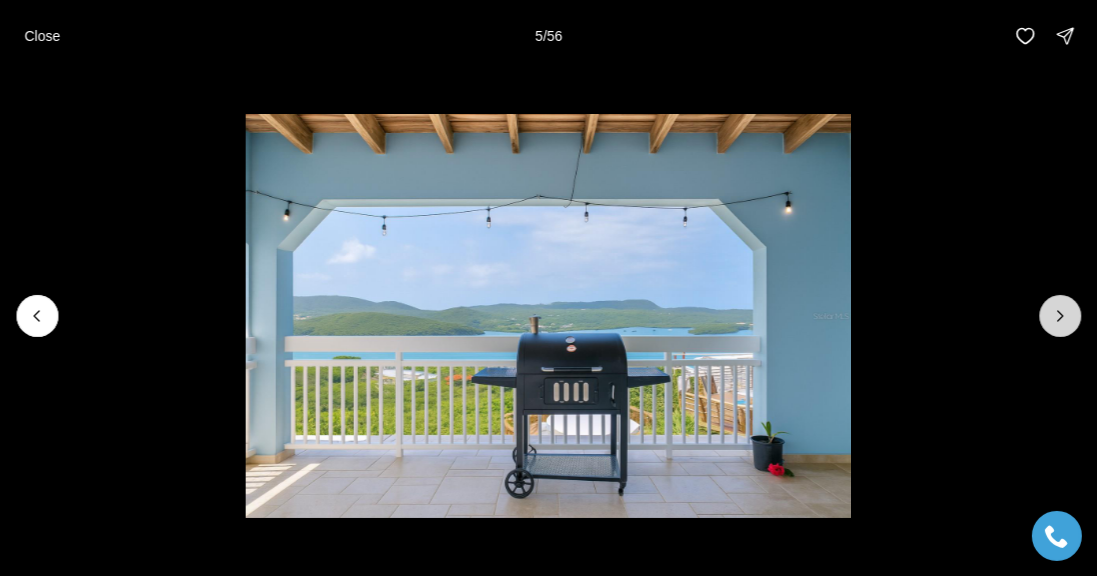 click 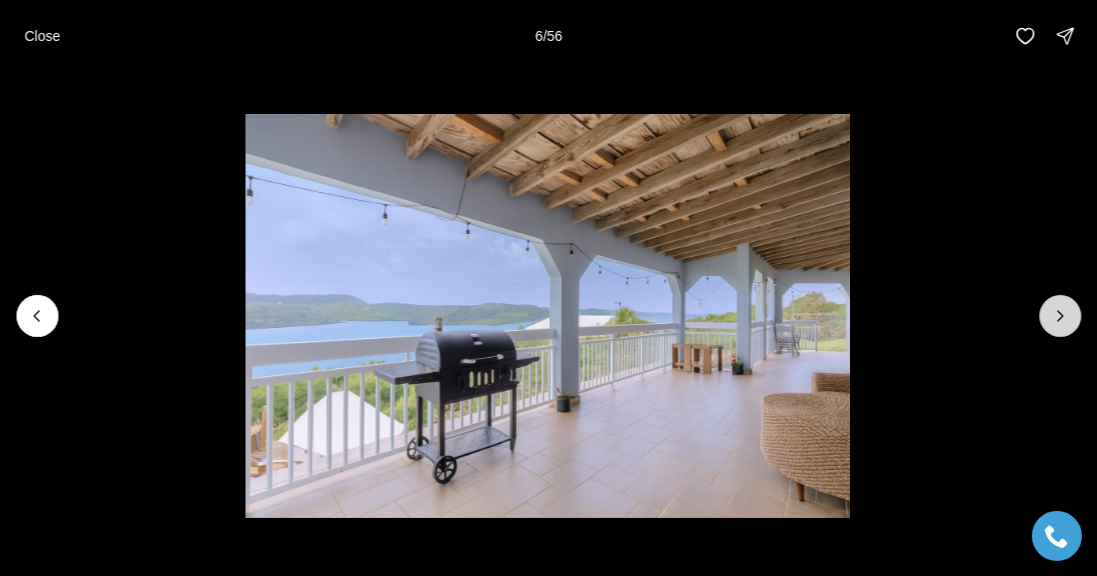 click 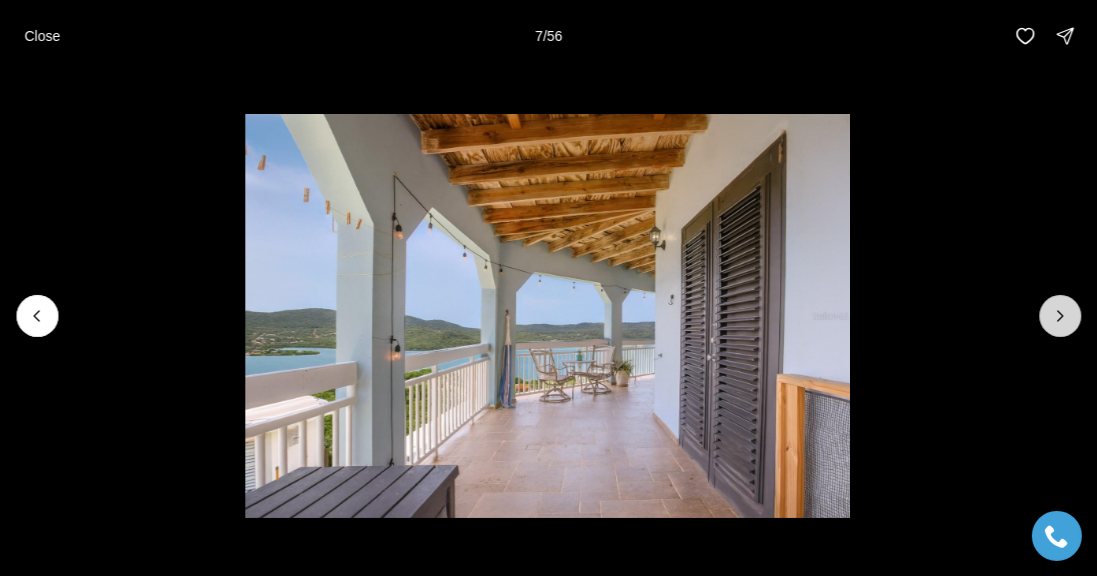 click 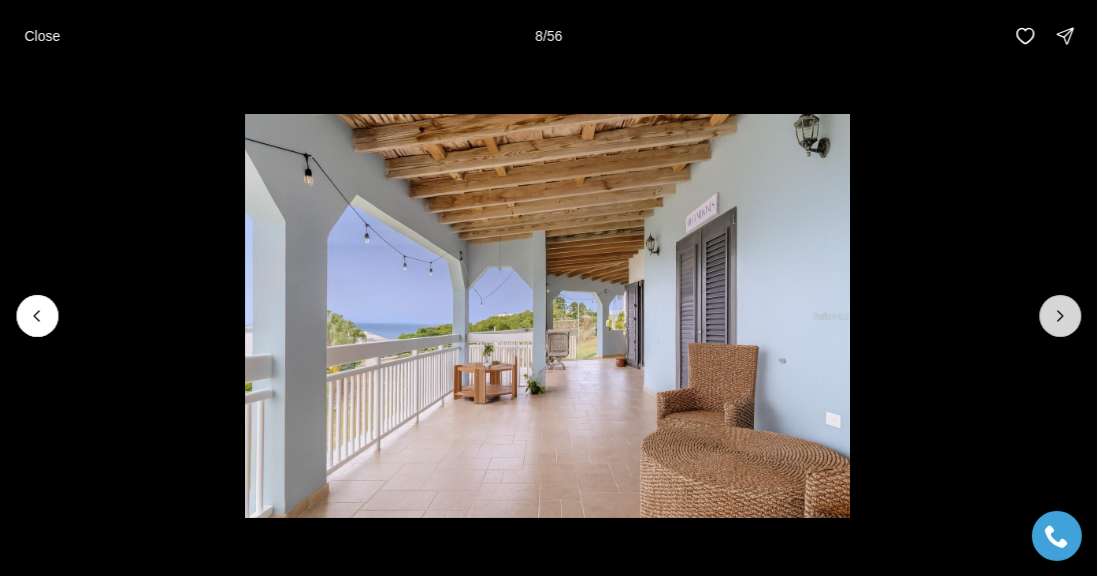 click 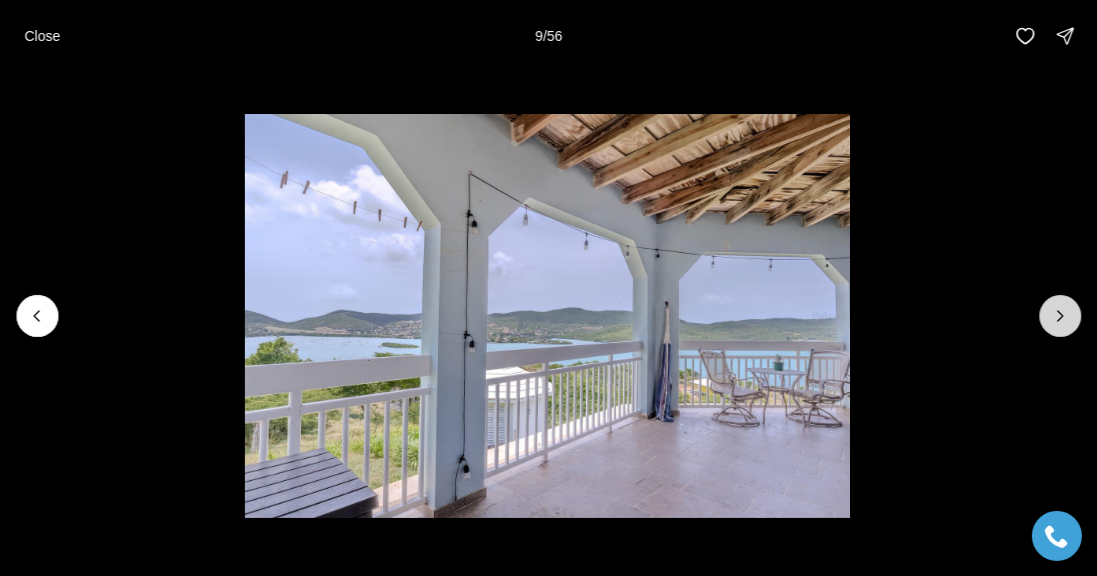 click 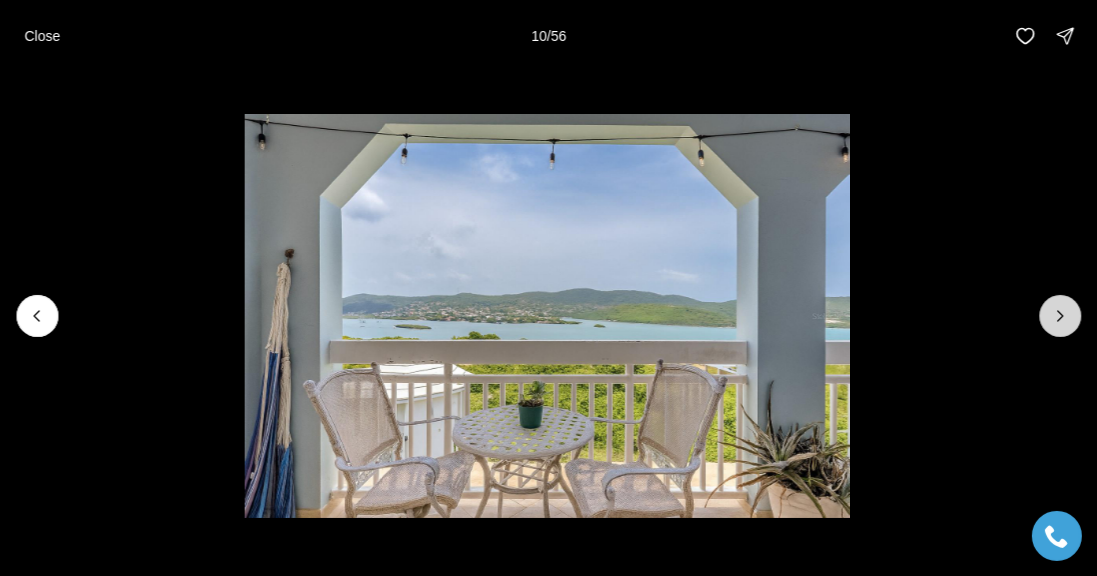 click 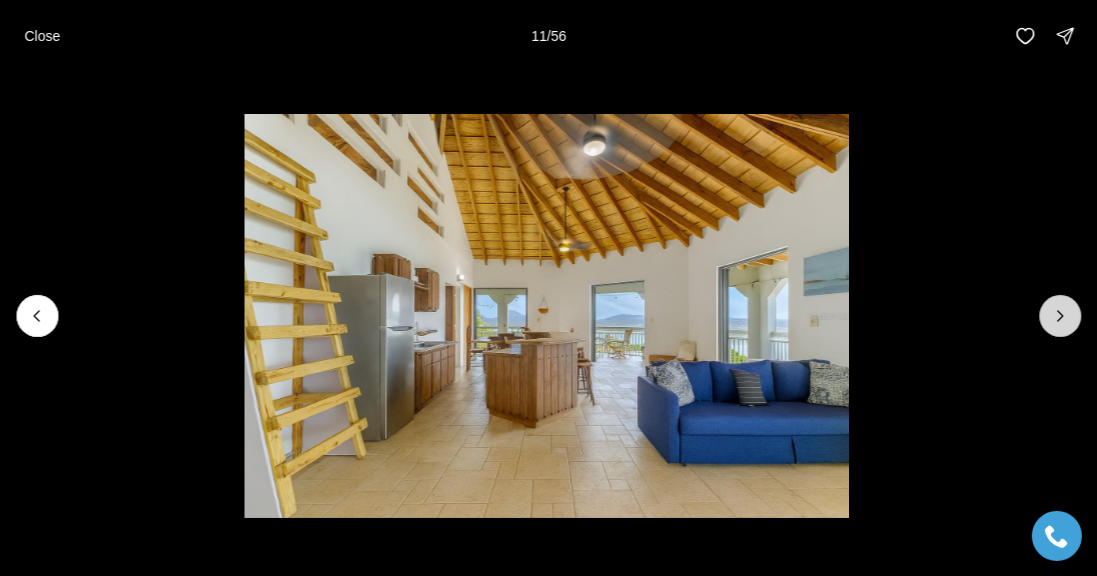 click 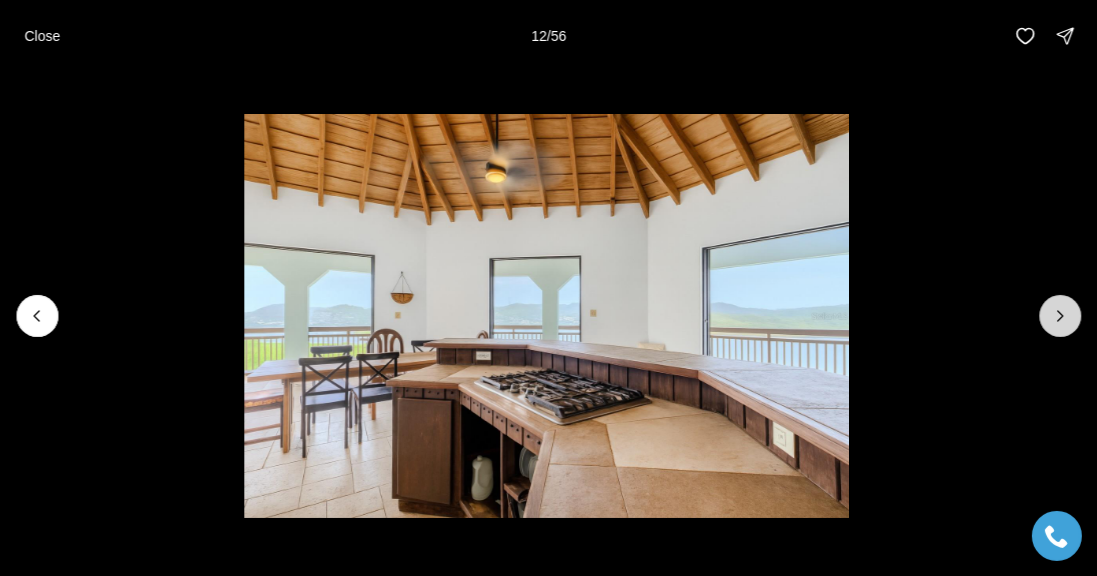 click 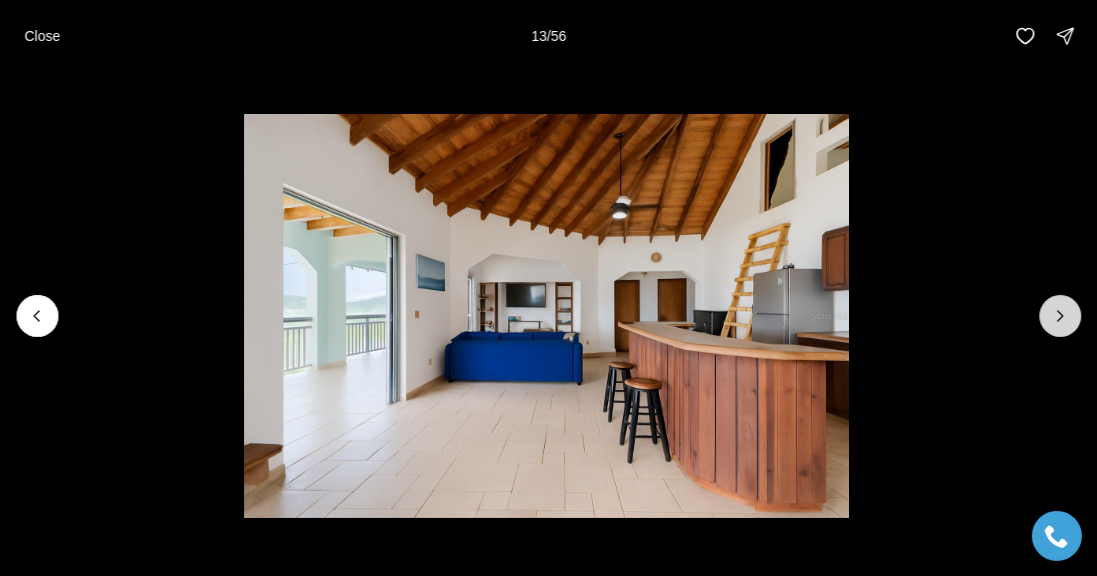 click 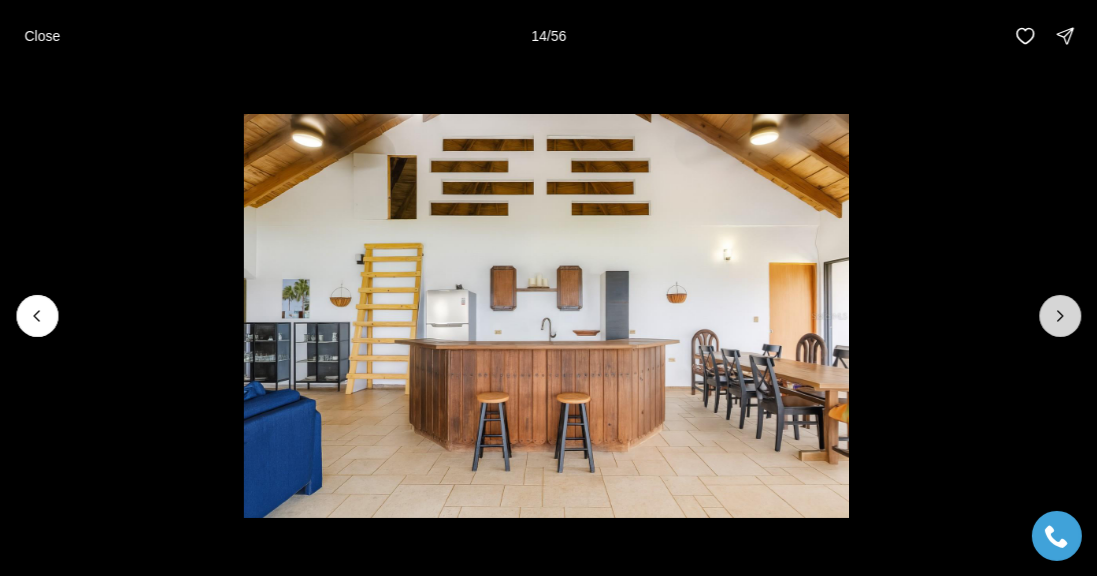 click 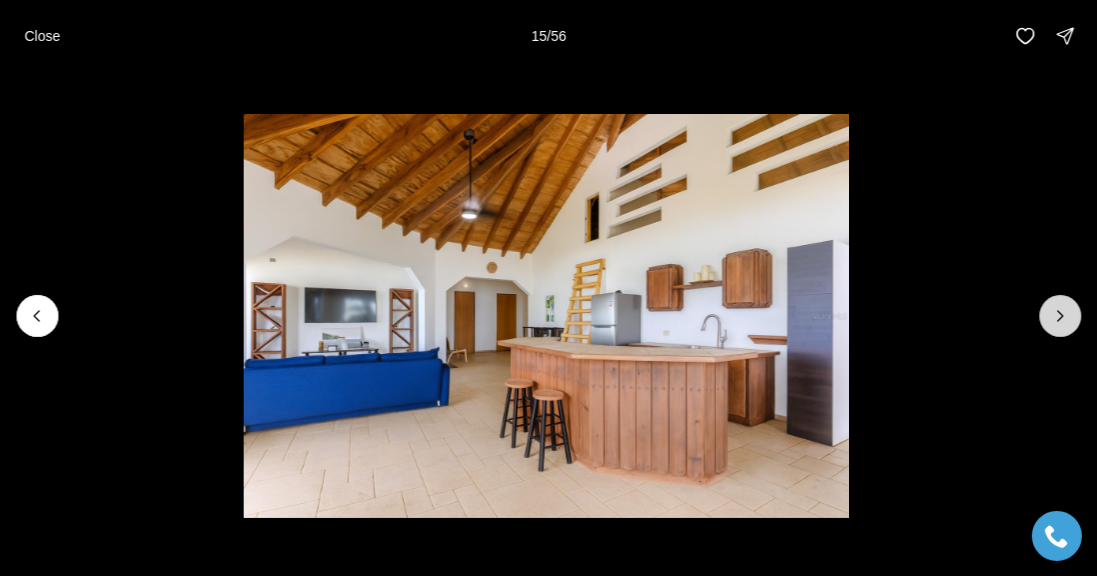 click 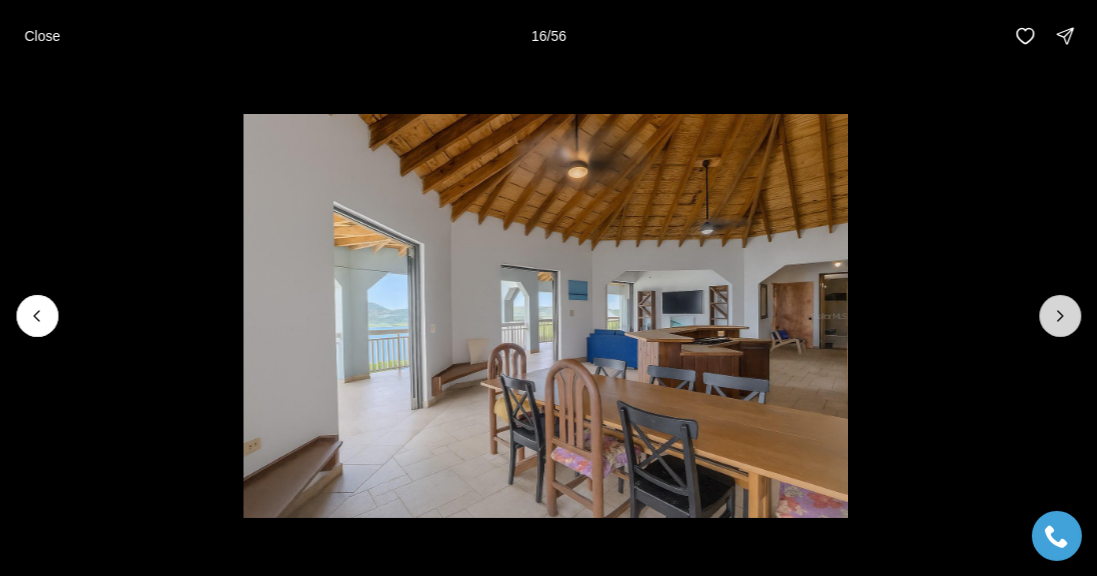 click 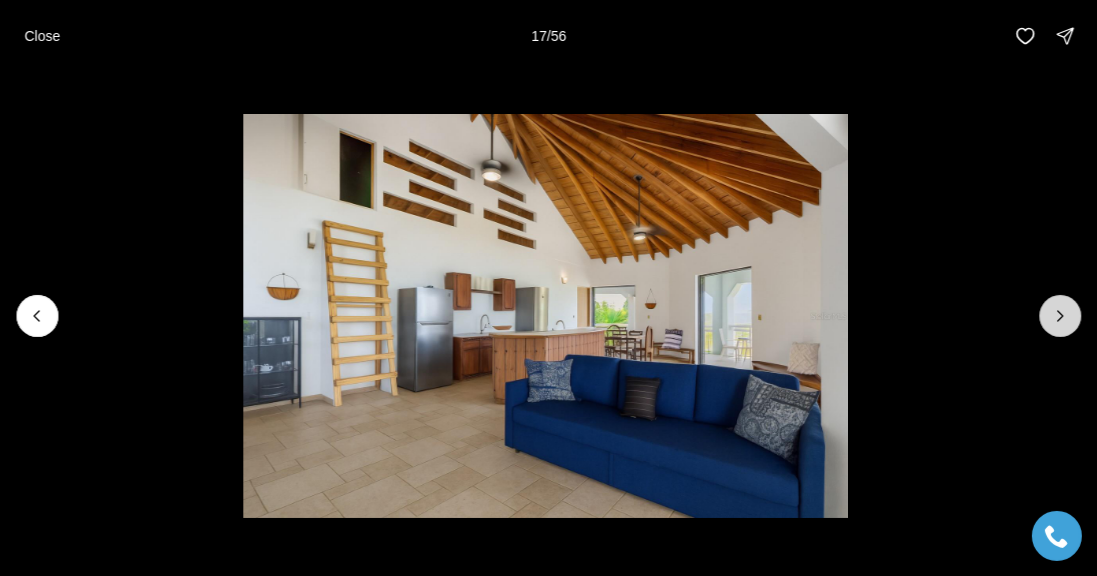 click 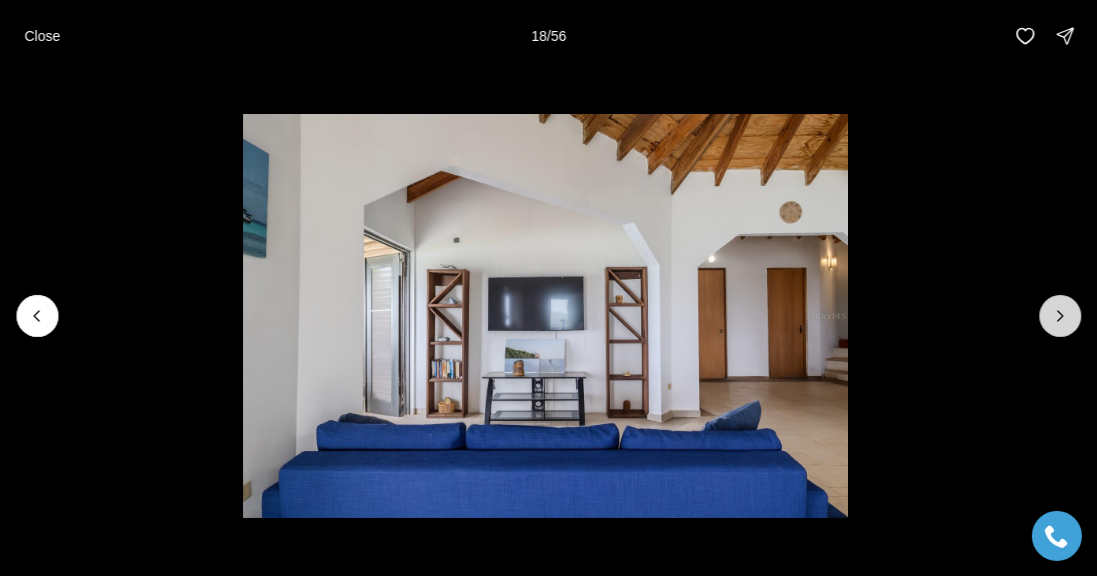 click 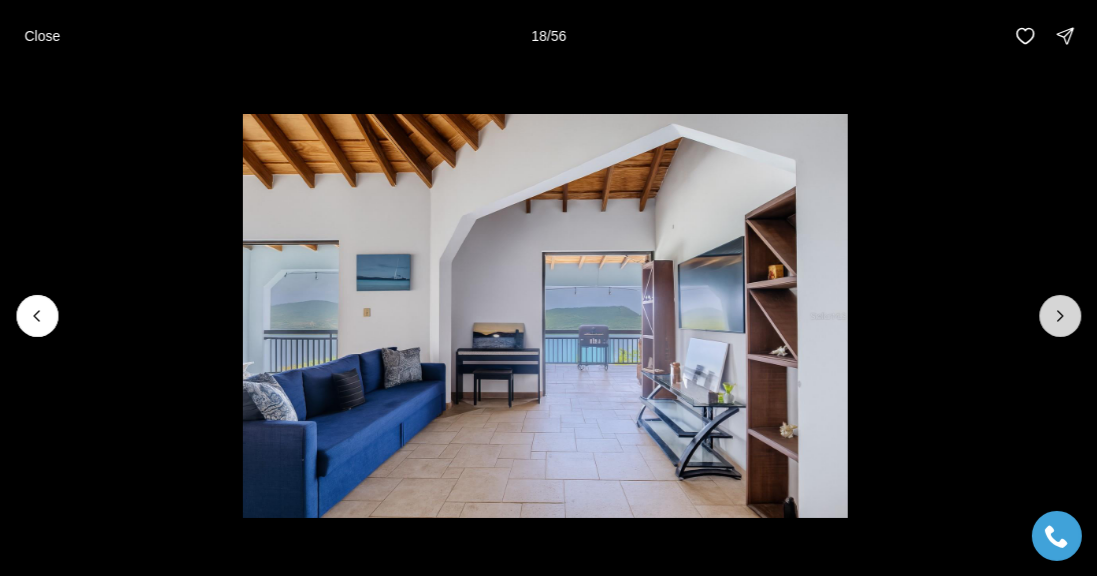 click 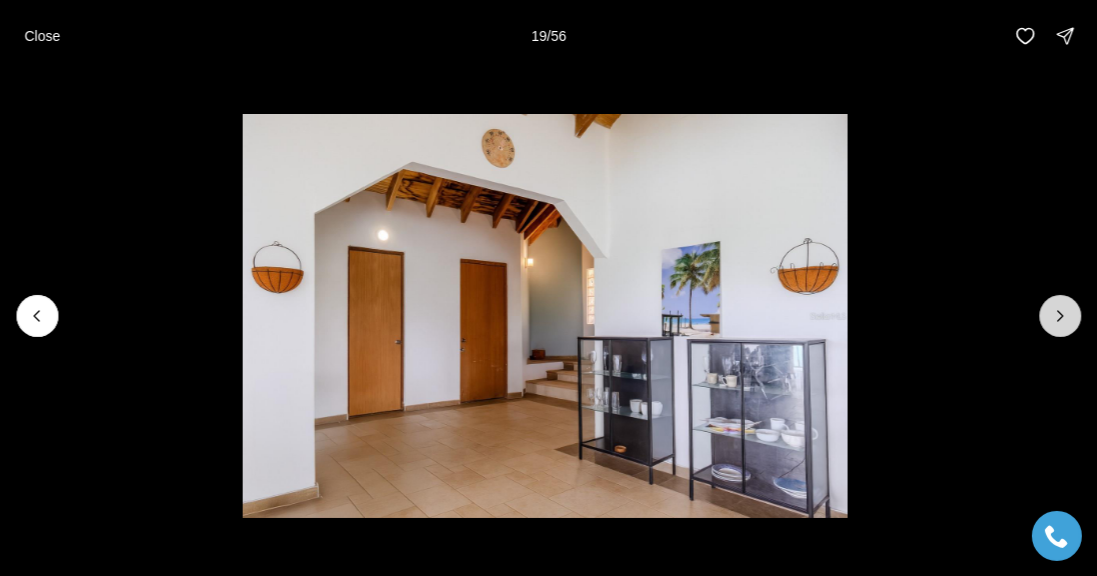 click 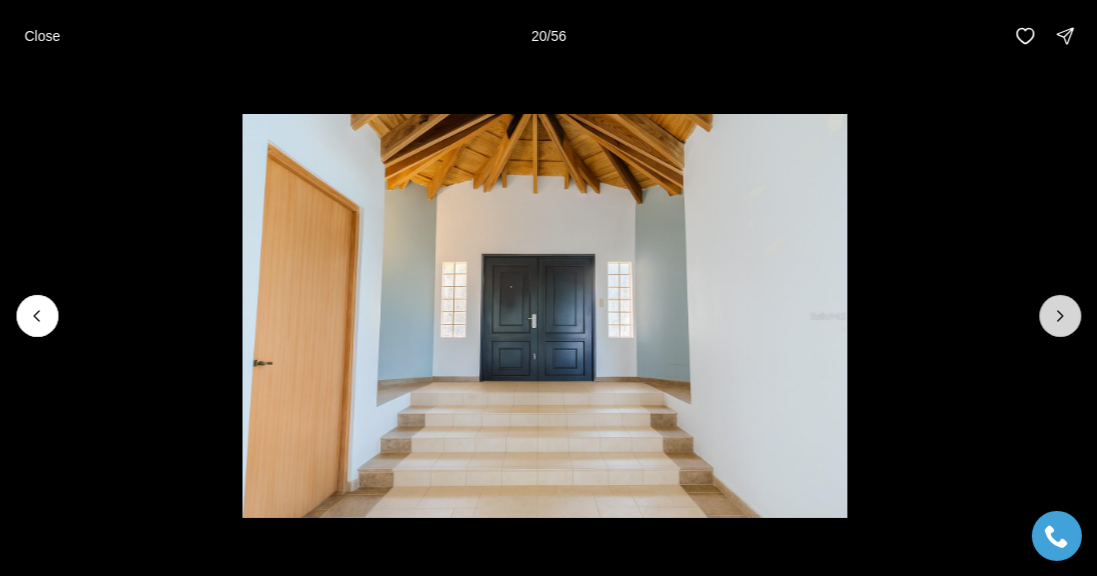 click 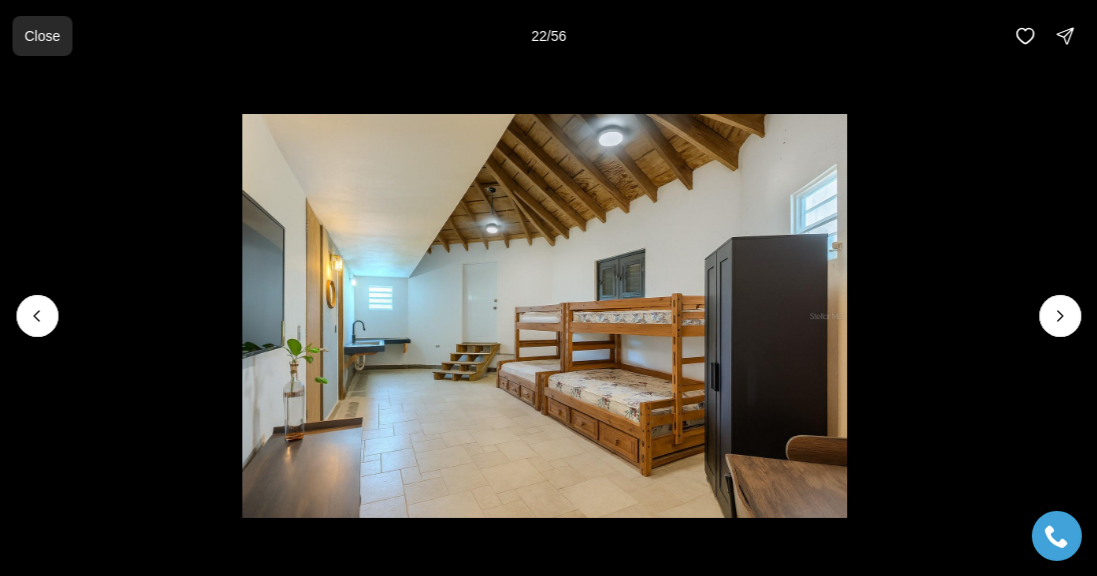 click on "Close" at bounding box center (42, 36) 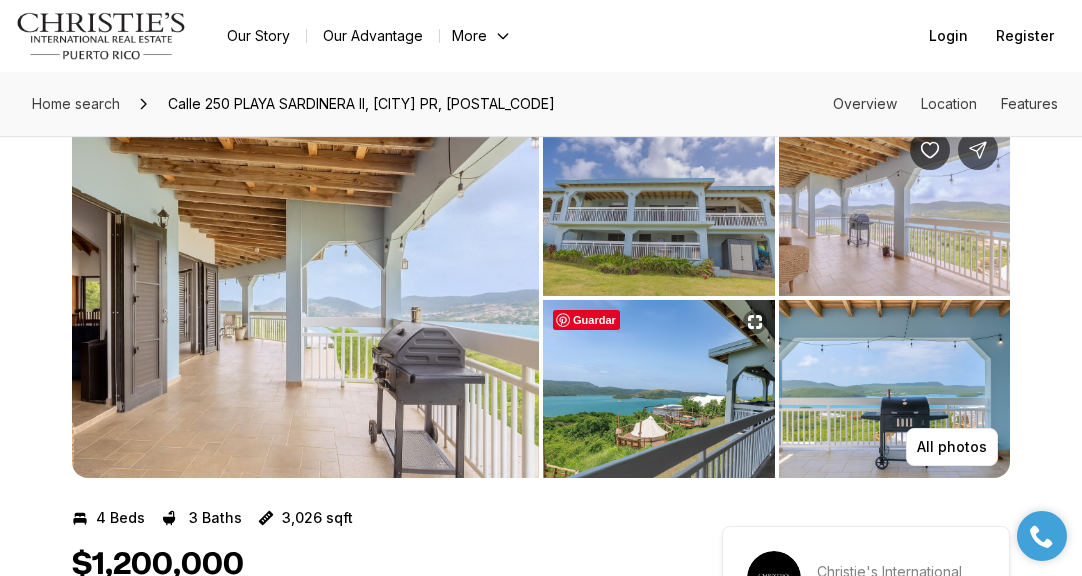 scroll, scrollTop: 49, scrollLeft: 0, axis: vertical 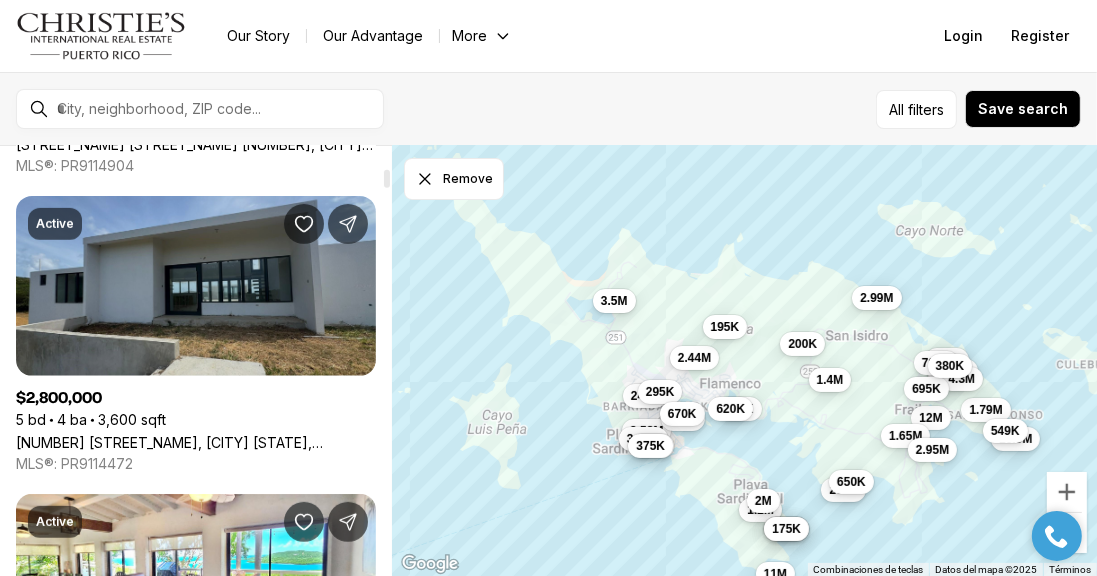 click on "[NUMBER] [STREET], [CITY] [STATE], [POSTAL_CODE]" at bounding box center [196, 442] 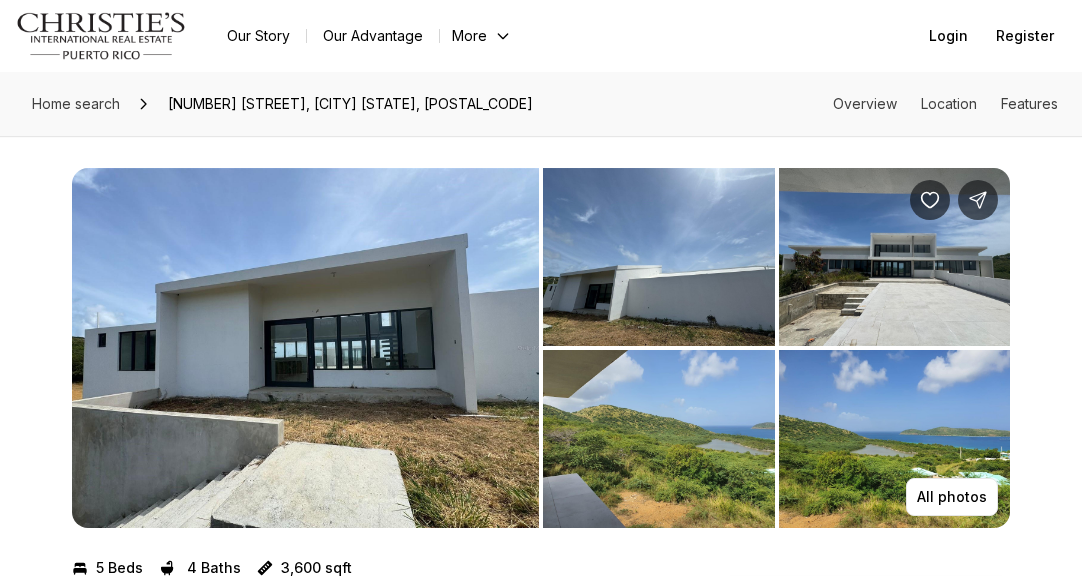 scroll, scrollTop: 0, scrollLeft: 0, axis: both 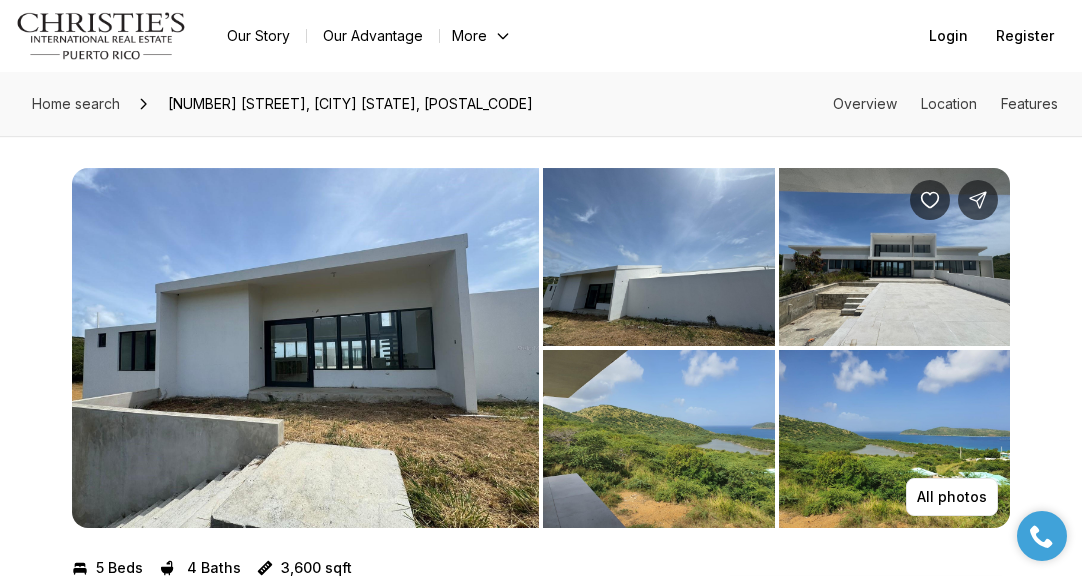 click at bounding box center (659, 257) 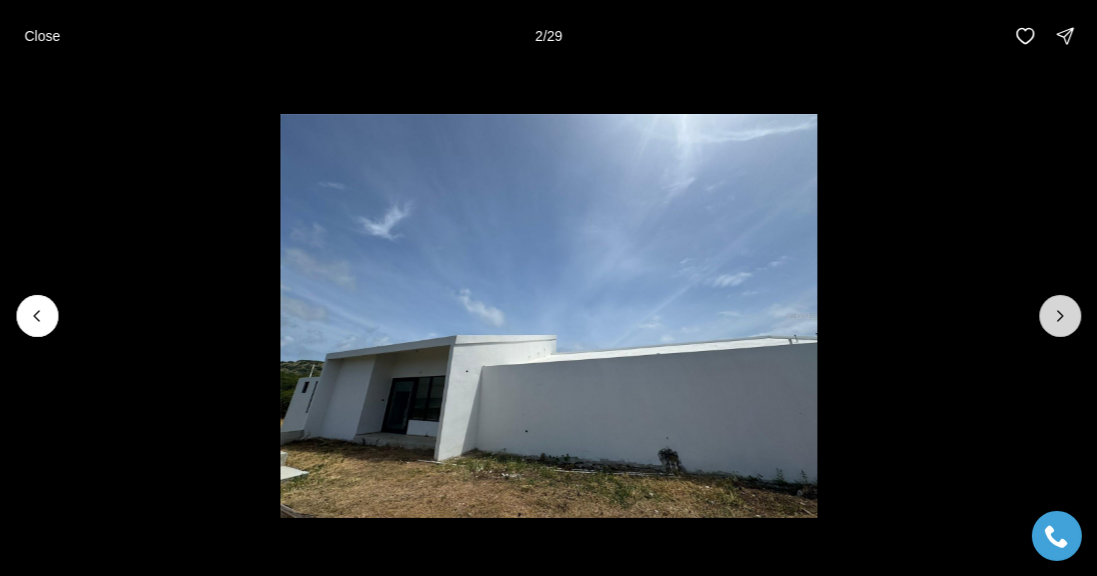 click 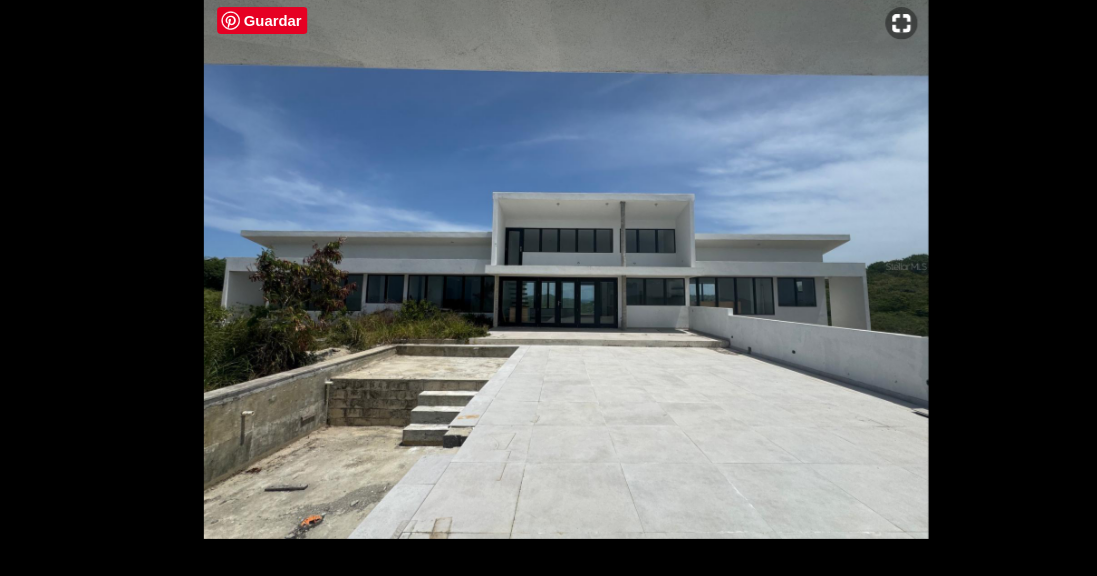 click at bounding box center (548, 315) 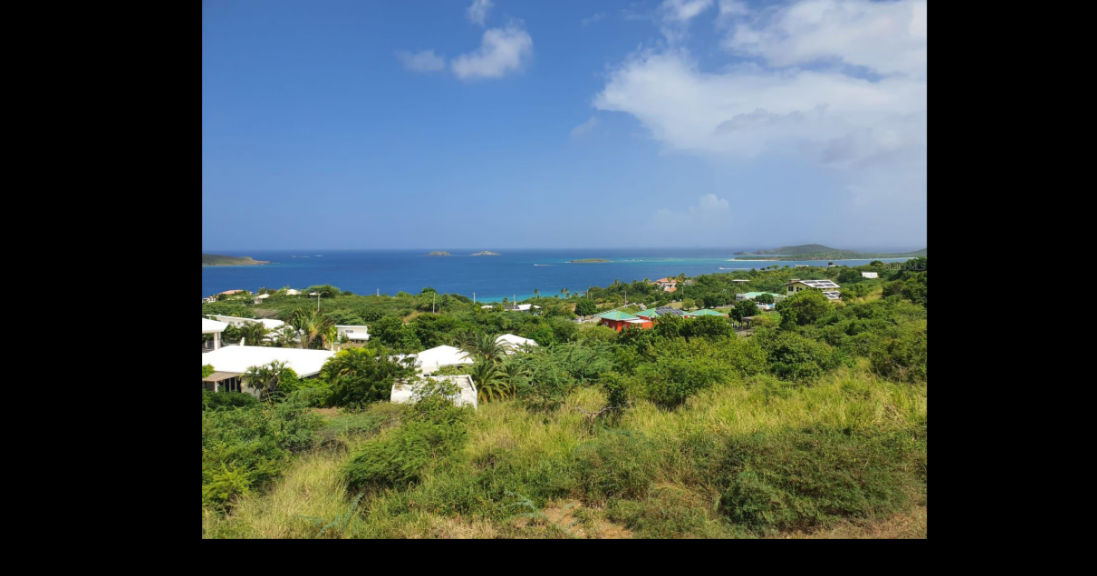 click at bounding box center (546, 316) 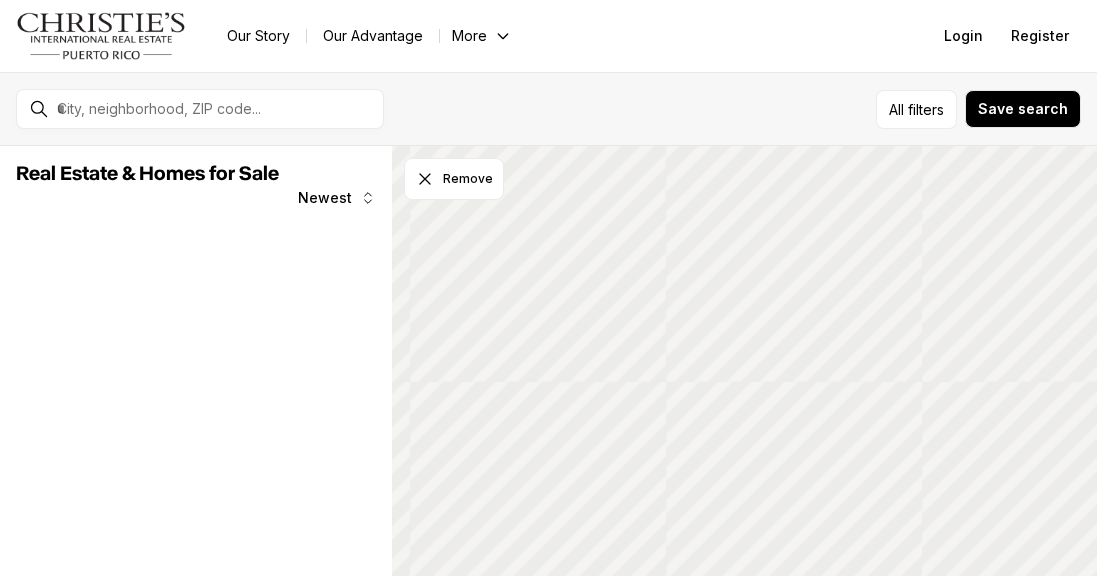 scroll, scrollTop: 0, scrollLeft: 0, axis: both 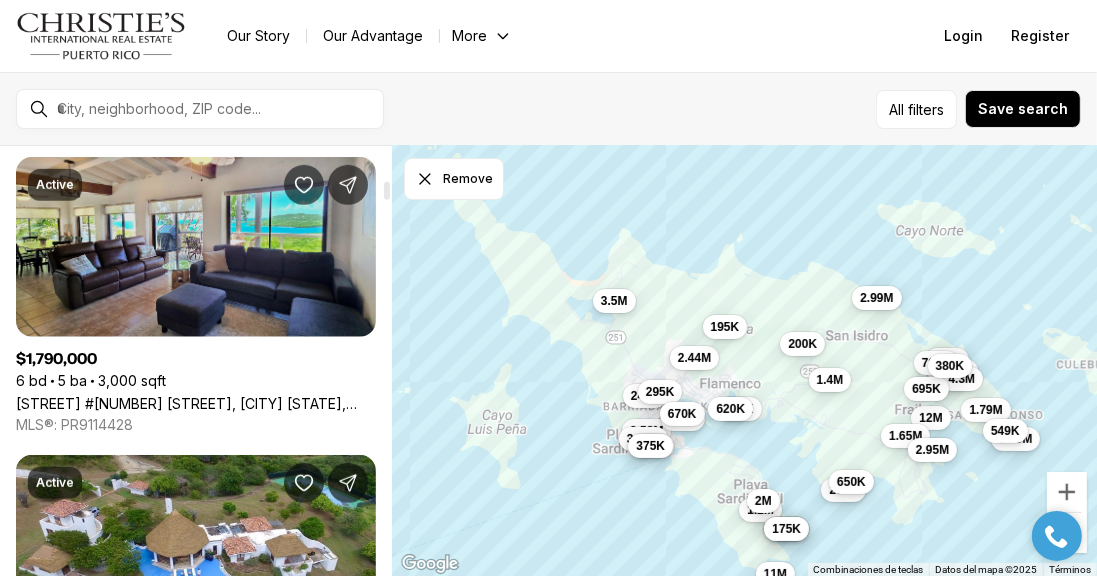 click on "Northview #30 NORTHVIEW ESTATES, [CITY] PR, [POSTAL_CODE]" at bounding box center [196, 403] 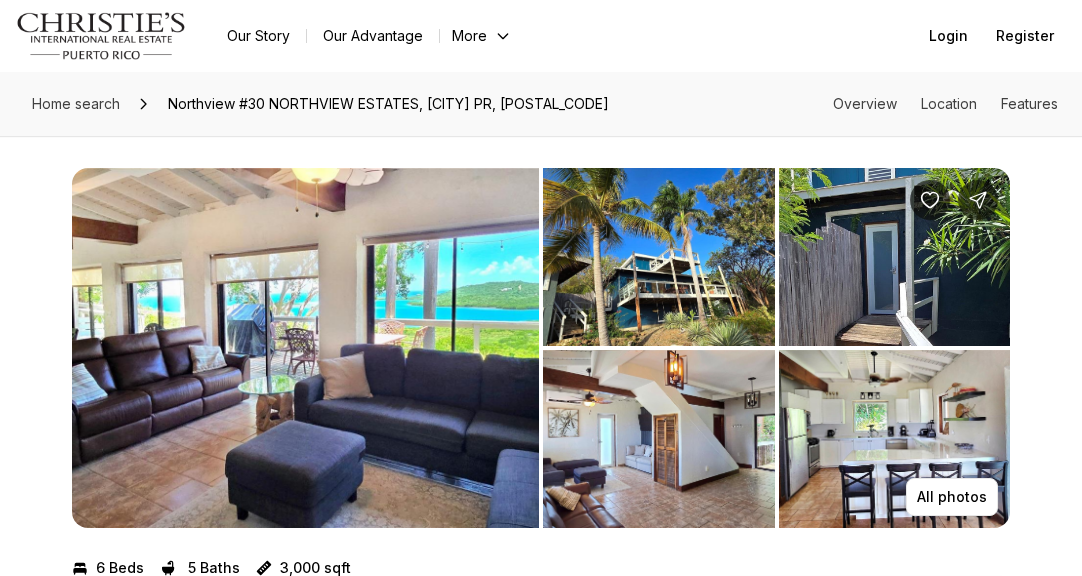 scroll, scrollTop: 0, scrollLeft: 0, axis: both 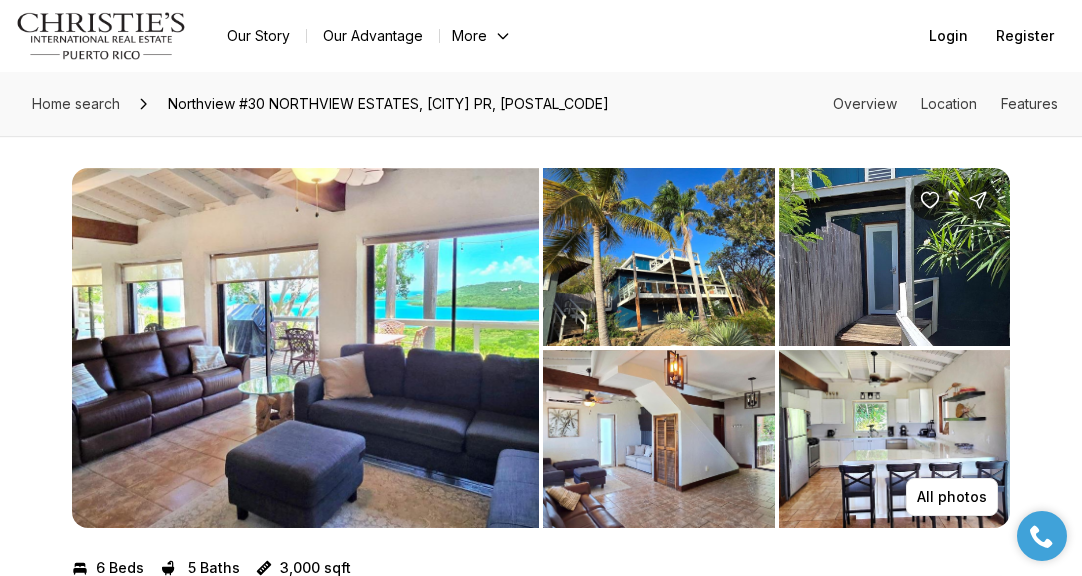 click at bounding box center (659, 257) 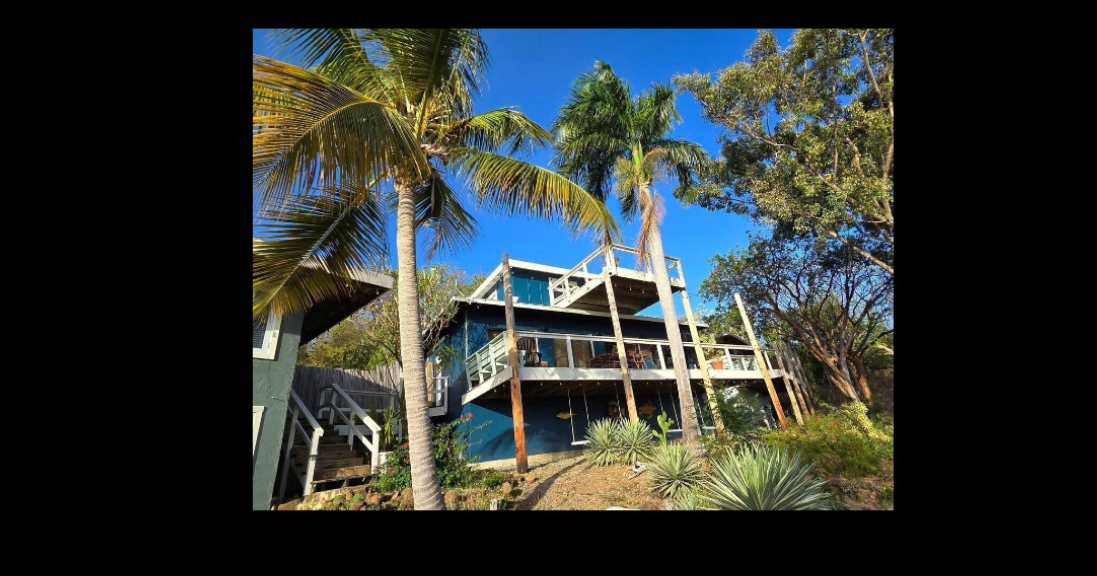 type 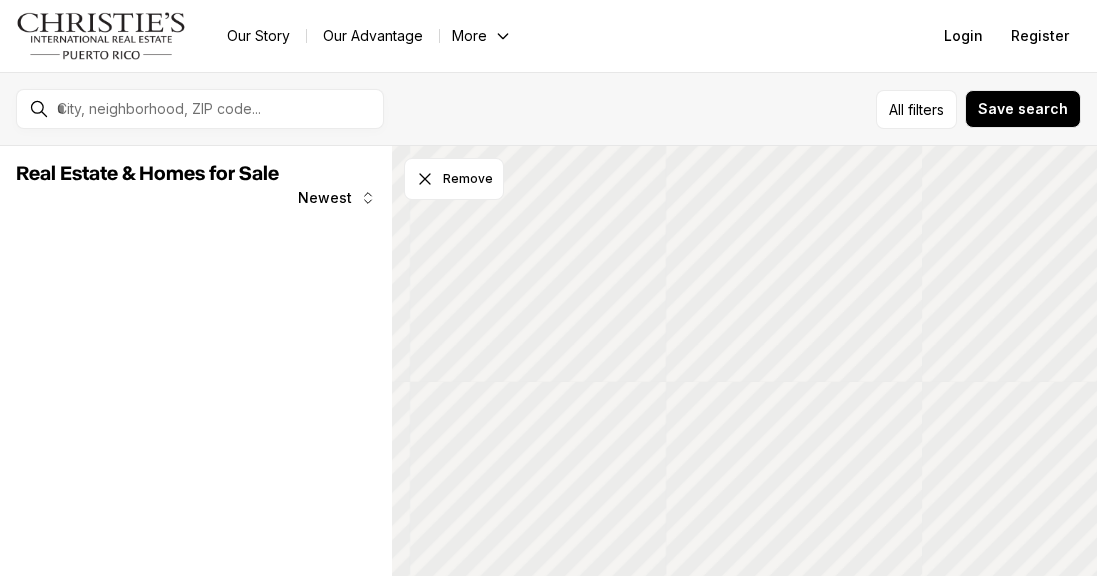 scroll, scrollTop: 0, scrollLeft: 0, axis: both 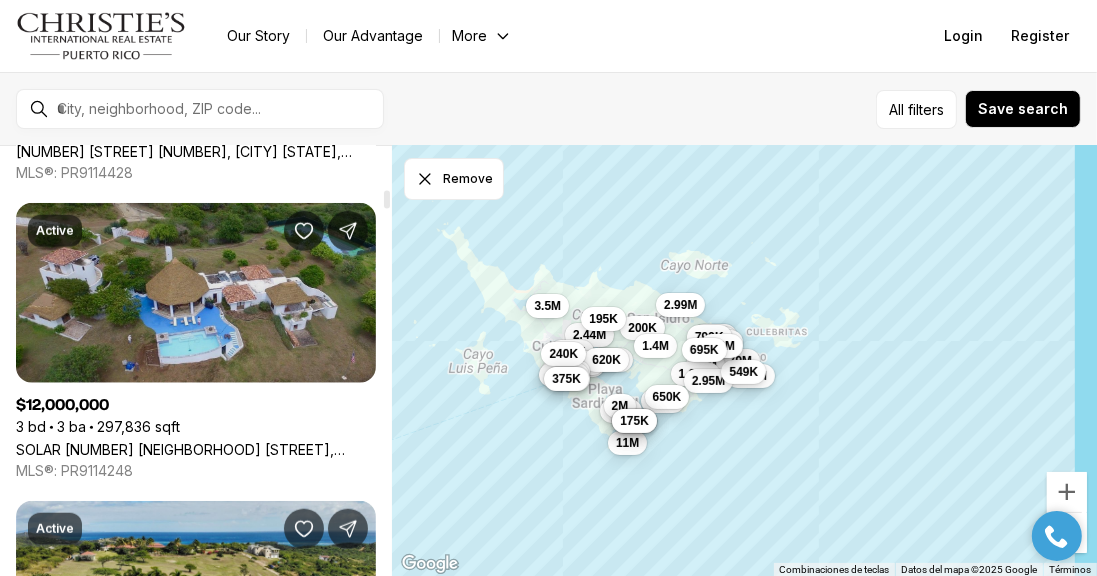 click on "SOLAR [NUMBER] [AREA] [STREET], [CITY] [STATE], [POSTAL_CODE]" at bounding box center (196, 449) 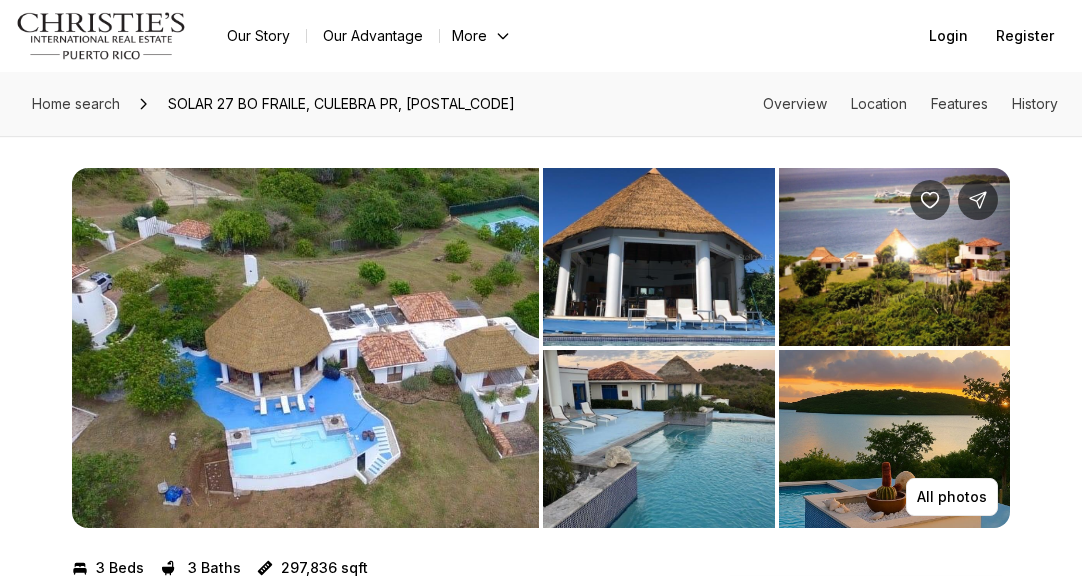 scroll, scrollTop: 0, scrollLeft: 0, axis: both 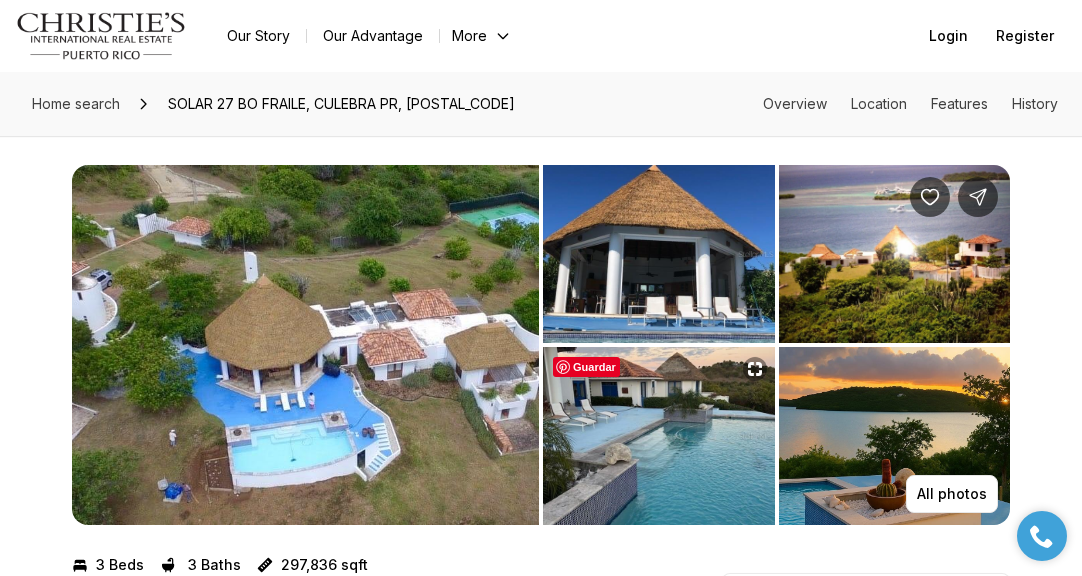 click at bounding box center (659, 436) 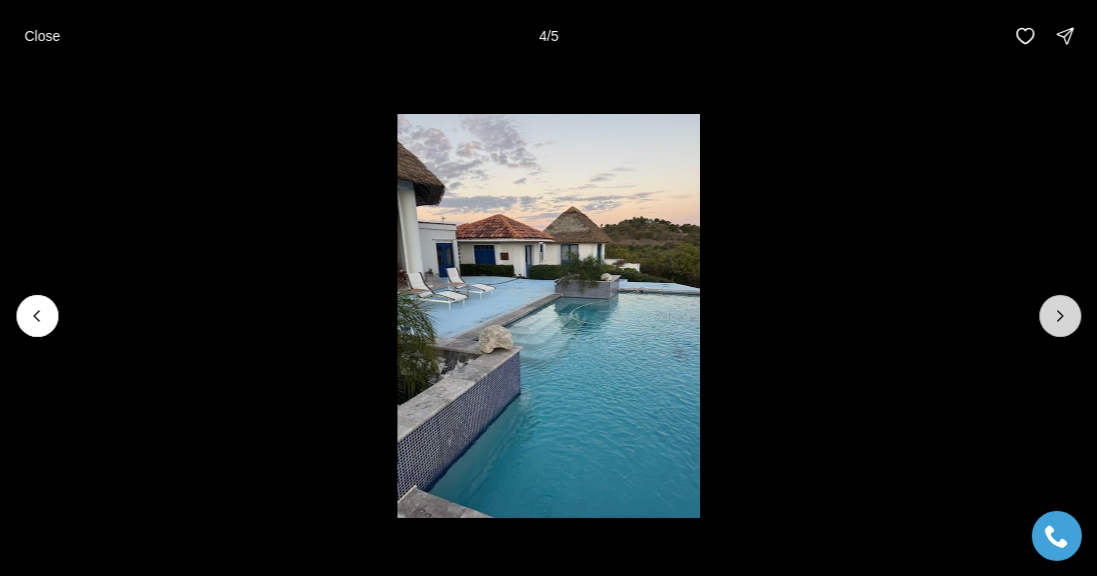 click 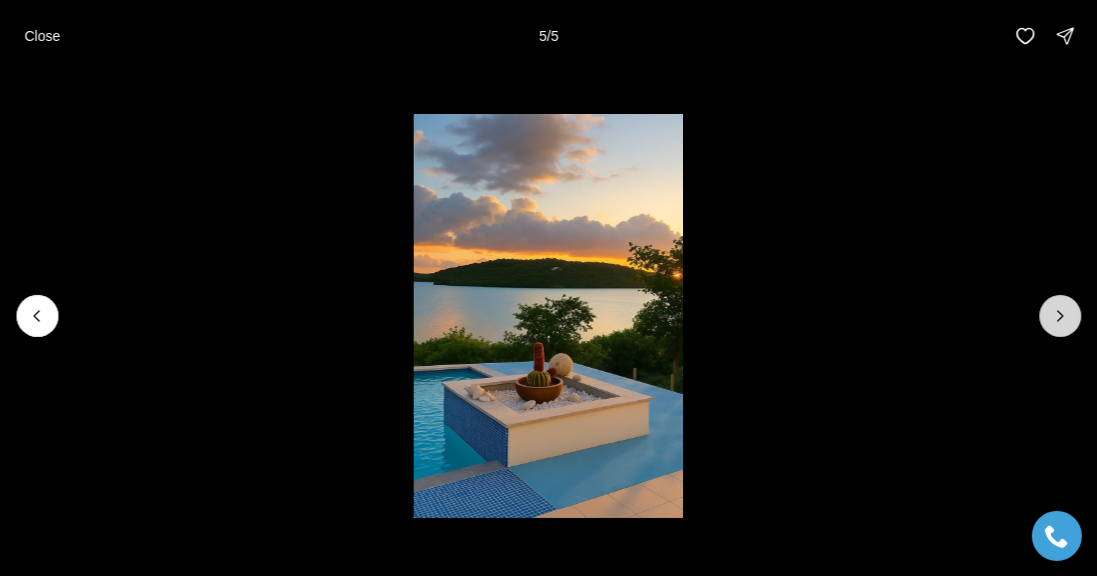 click at bounding box center [1060, 316] 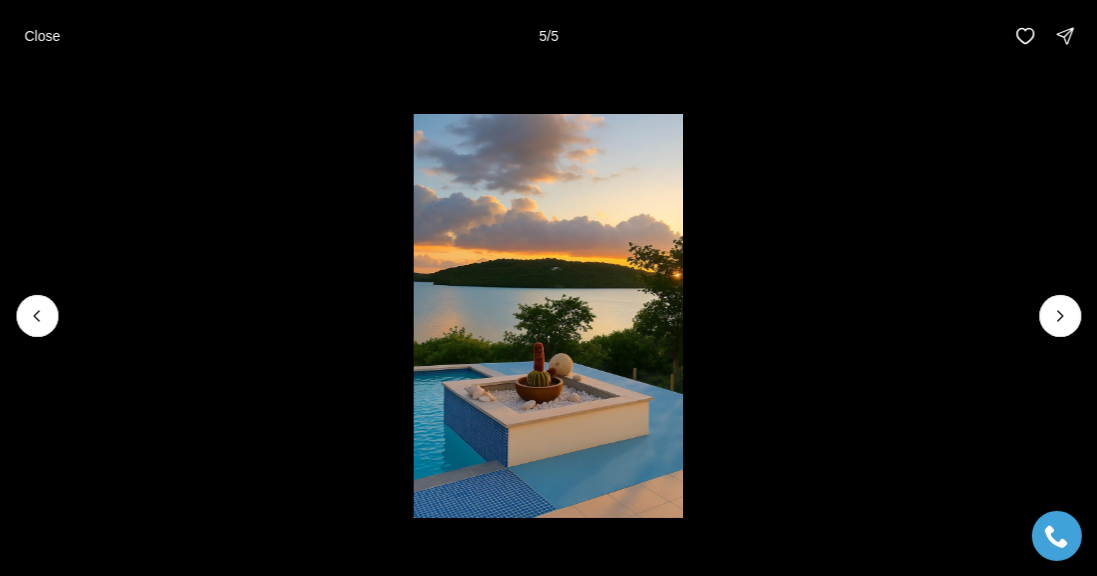 click at bounding box center (1060, 316) 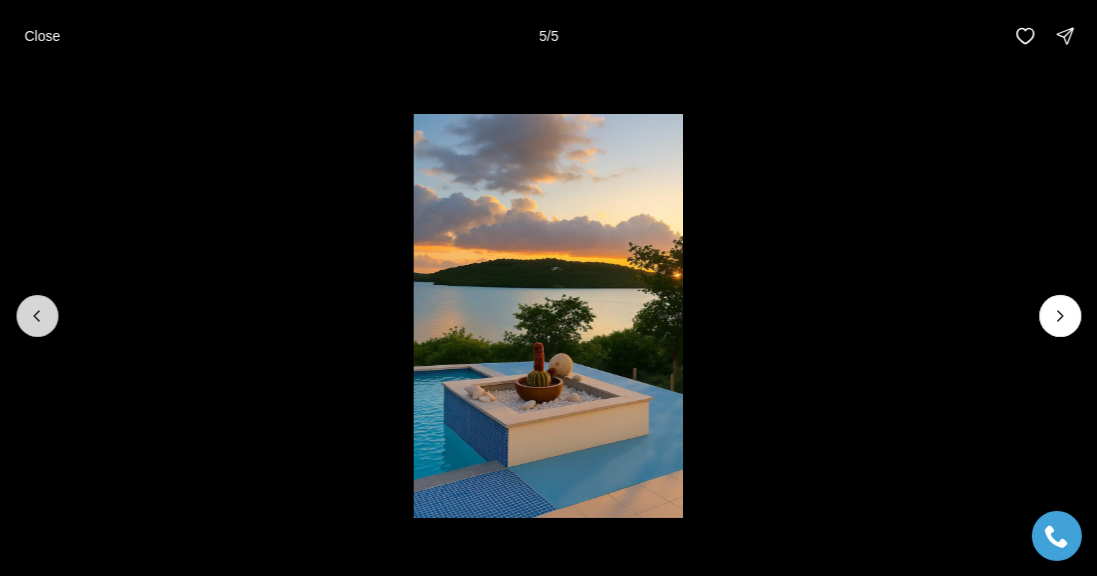 click 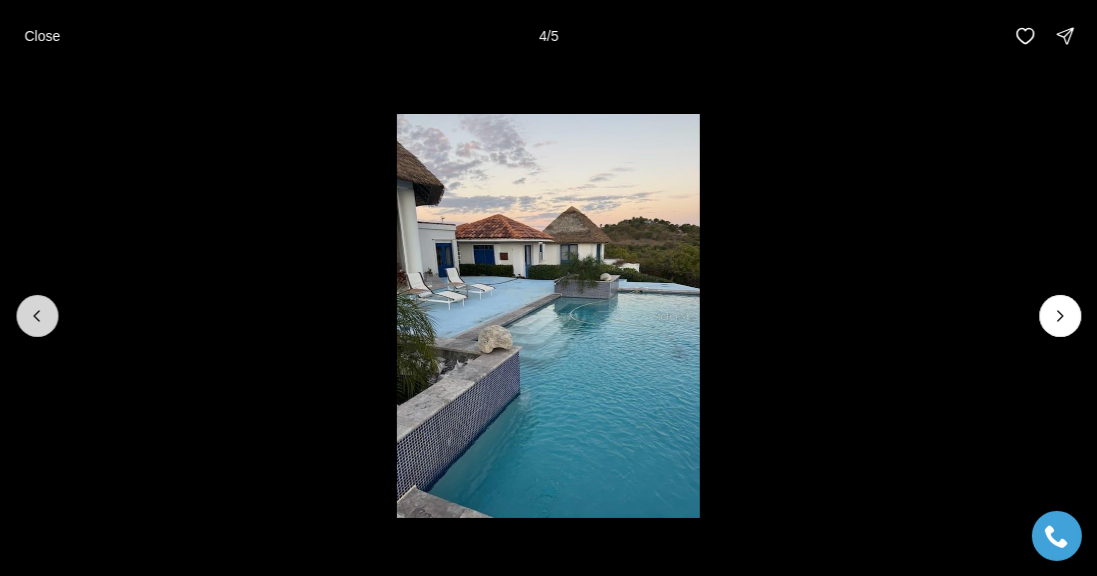 click 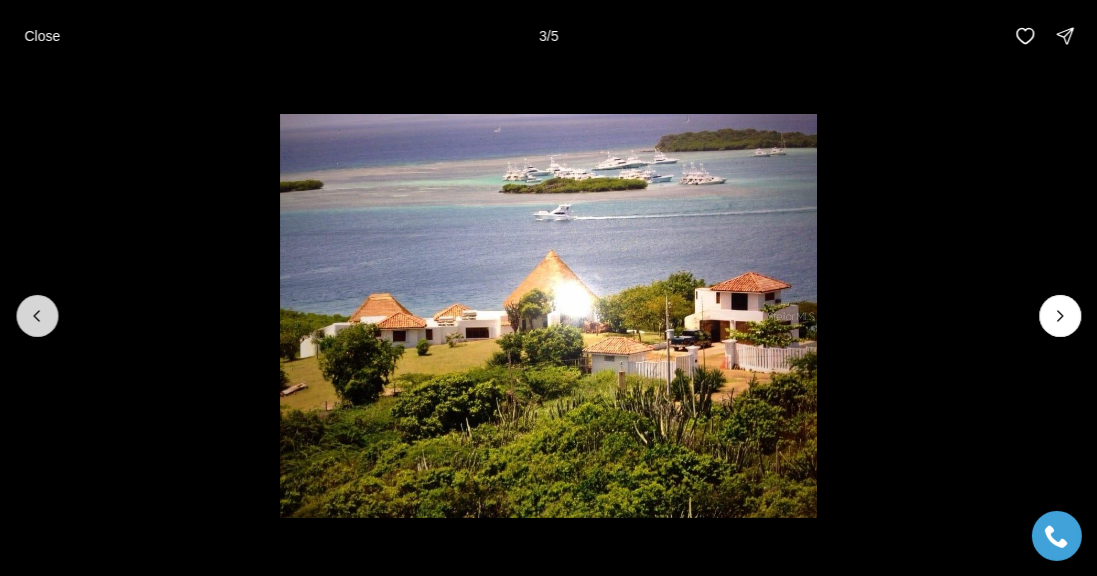 click 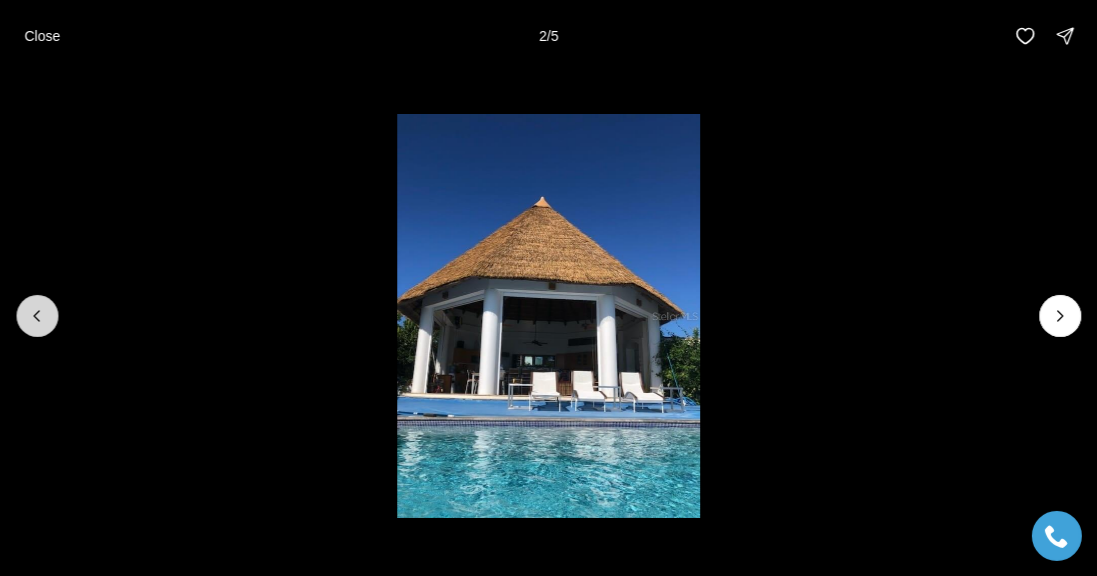 click 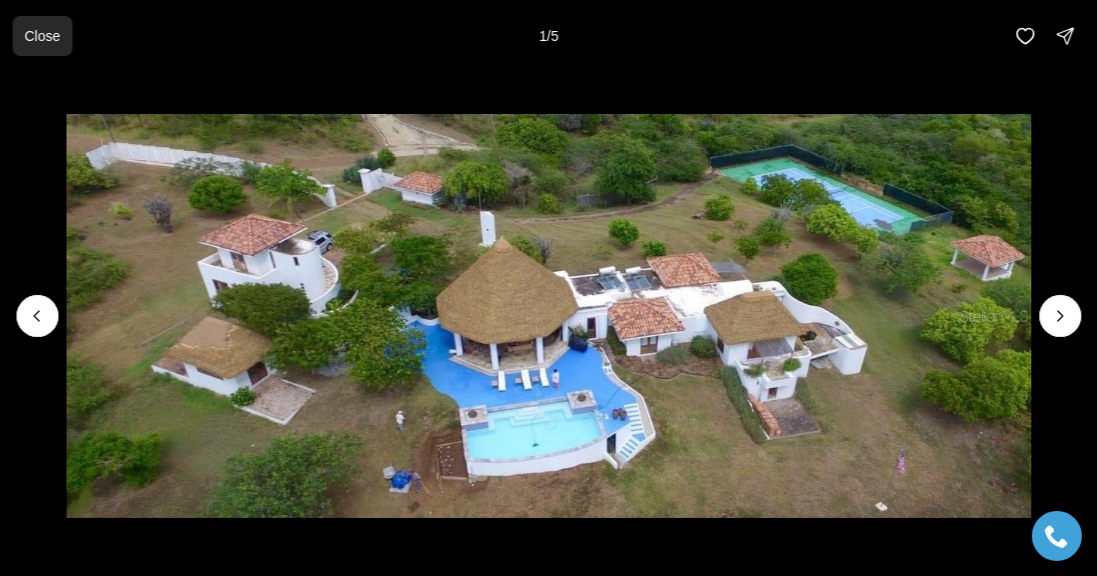 click on "Close" at bounding box center [42, 36] 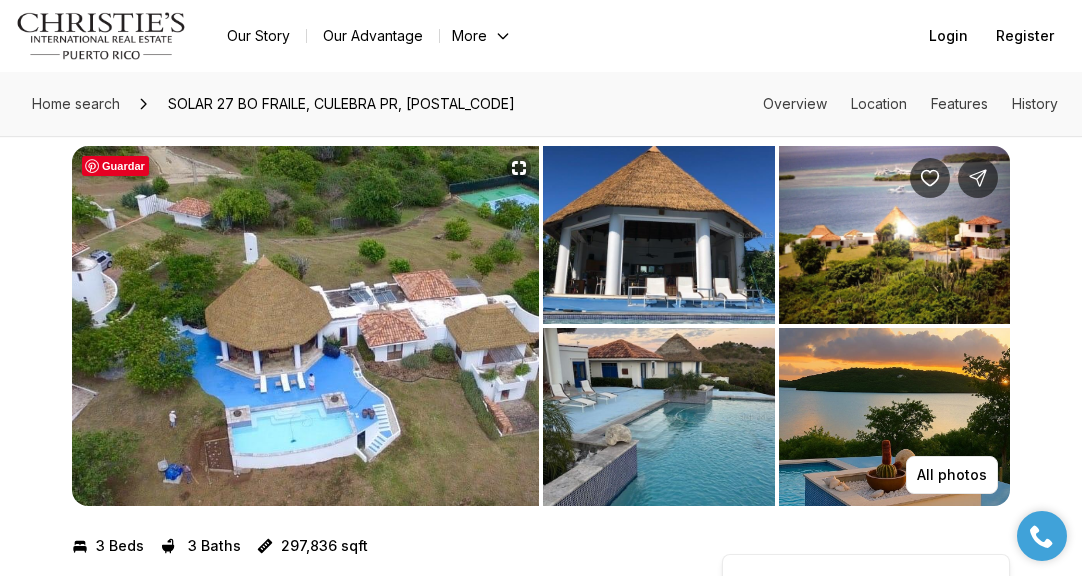 scroll, scrollTop: 0, scrollLeft: 0, axis: both 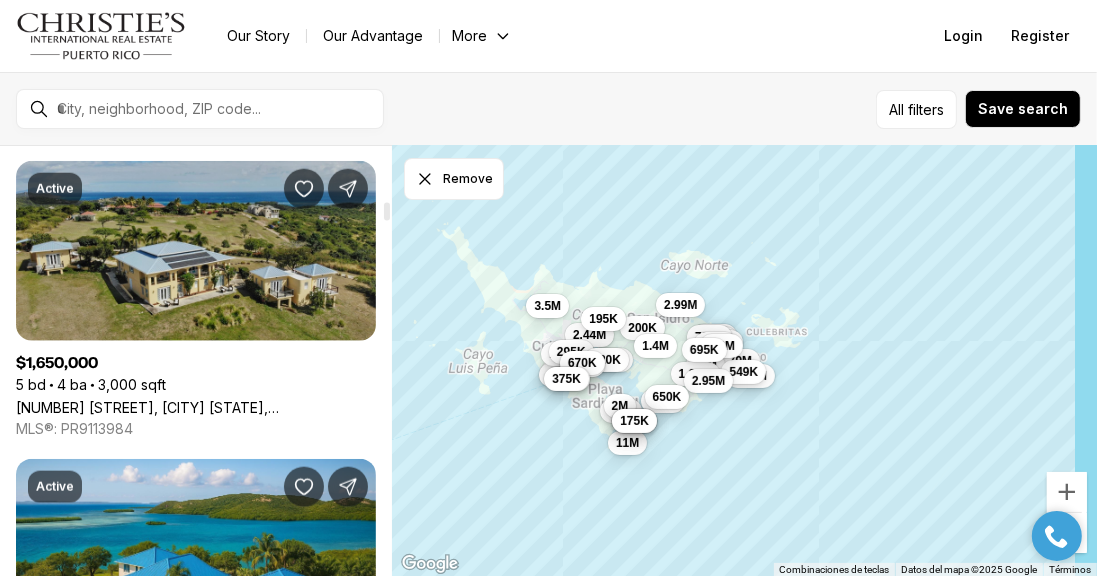 click on "[NUMBER] [STREET], [CITY] [STATE], [POSTAL_CODE]" at bounding box center [196, 407] 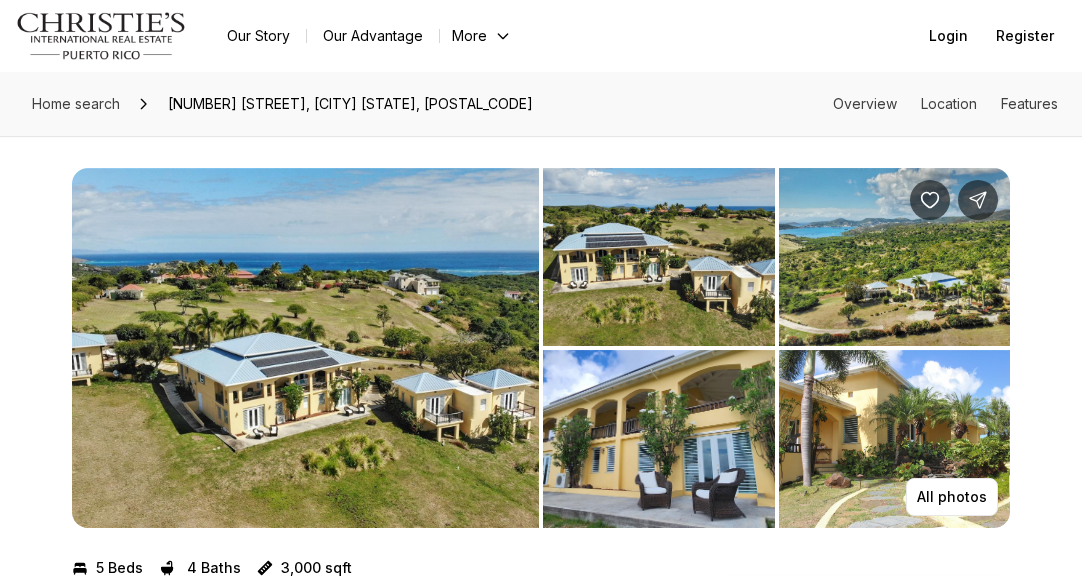 scroll, scrollTop: 0, scrollLeft: 0, axis: both 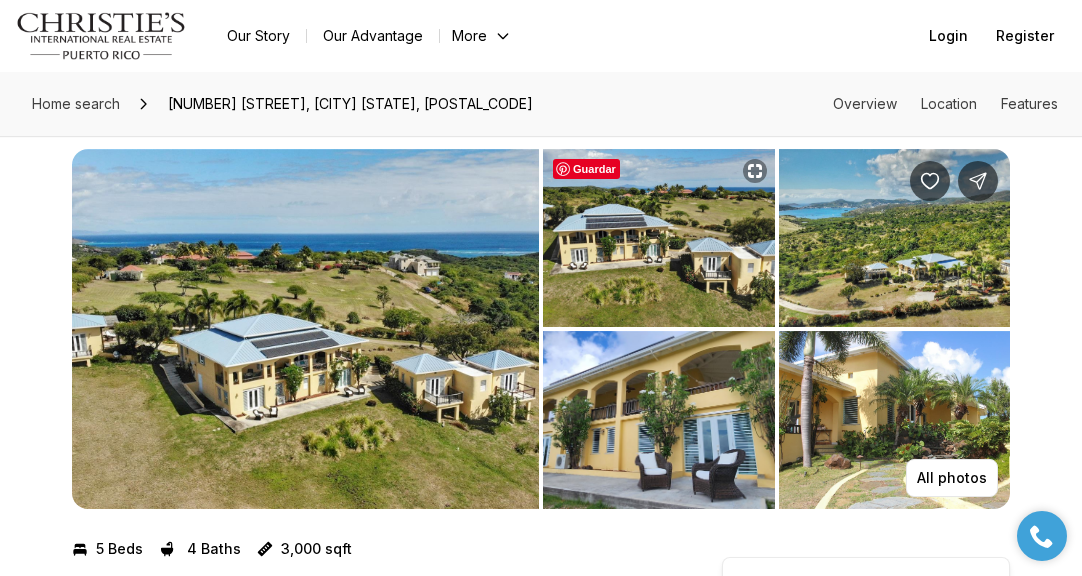 click at bounding box center (659, 238) 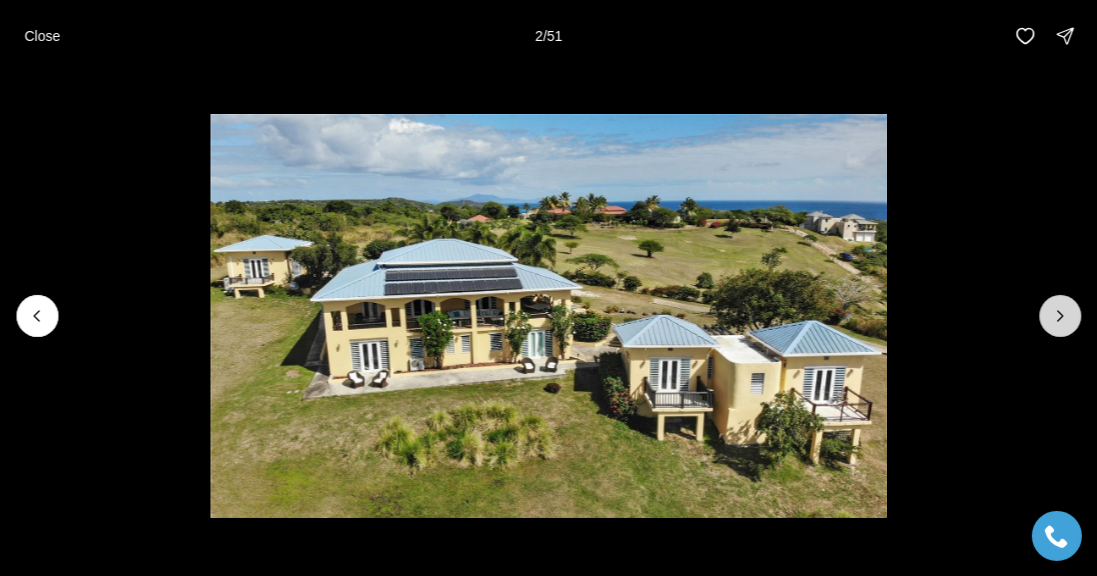 click 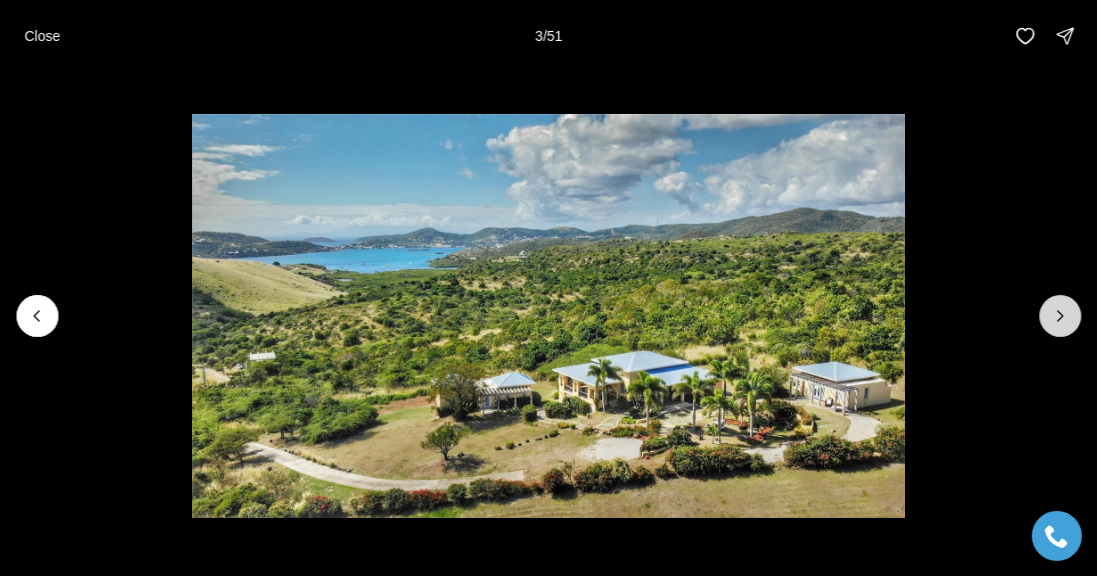 click 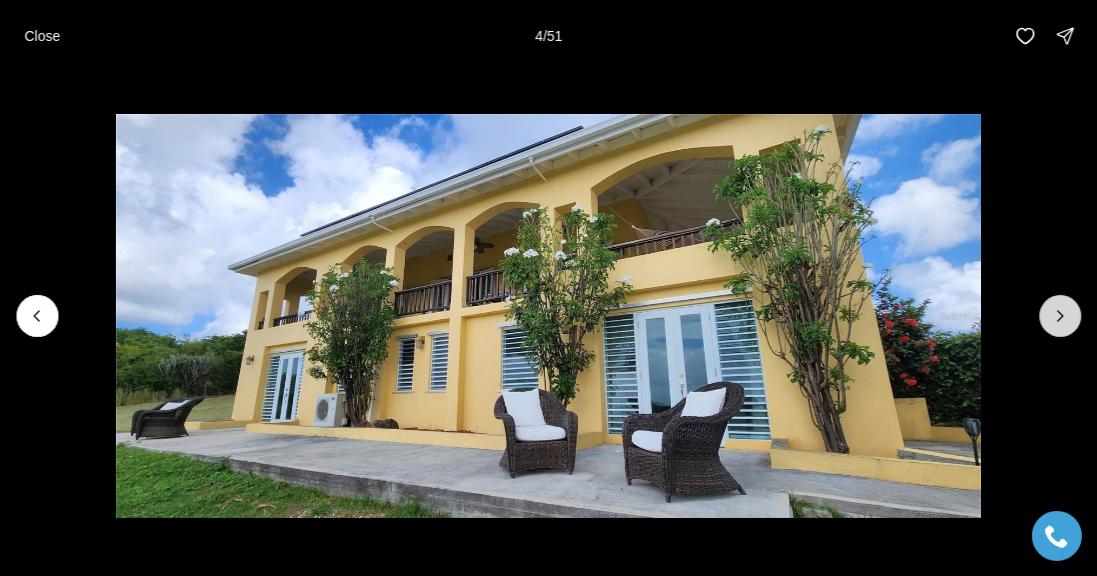 click 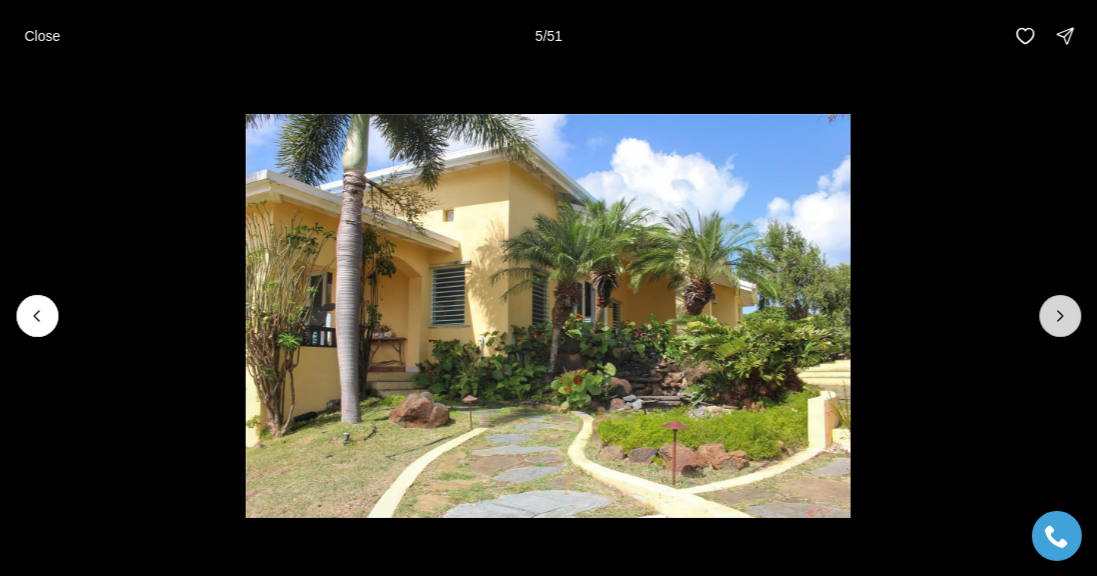 click 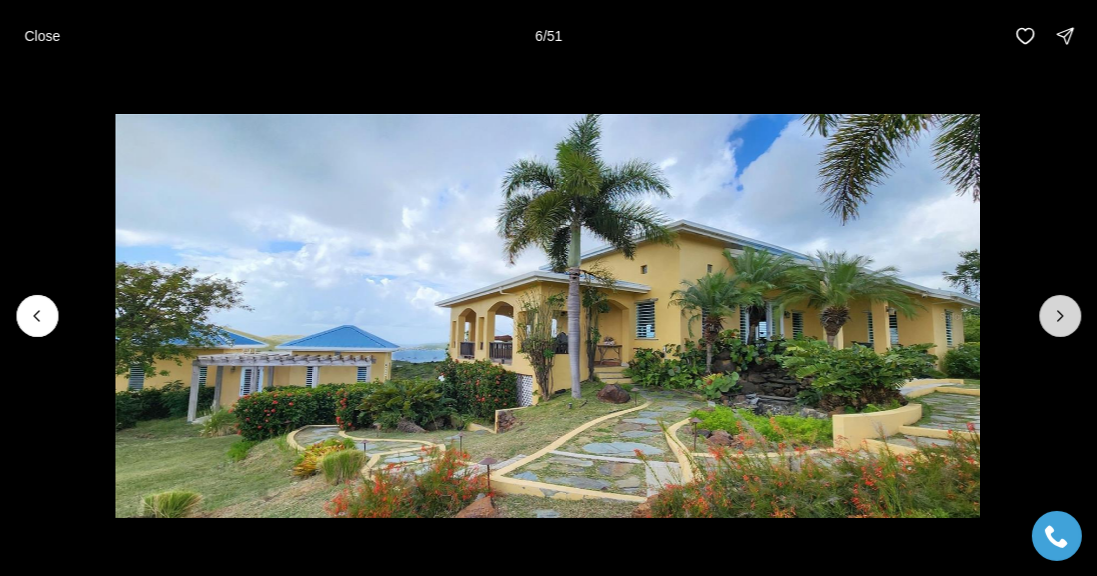 click 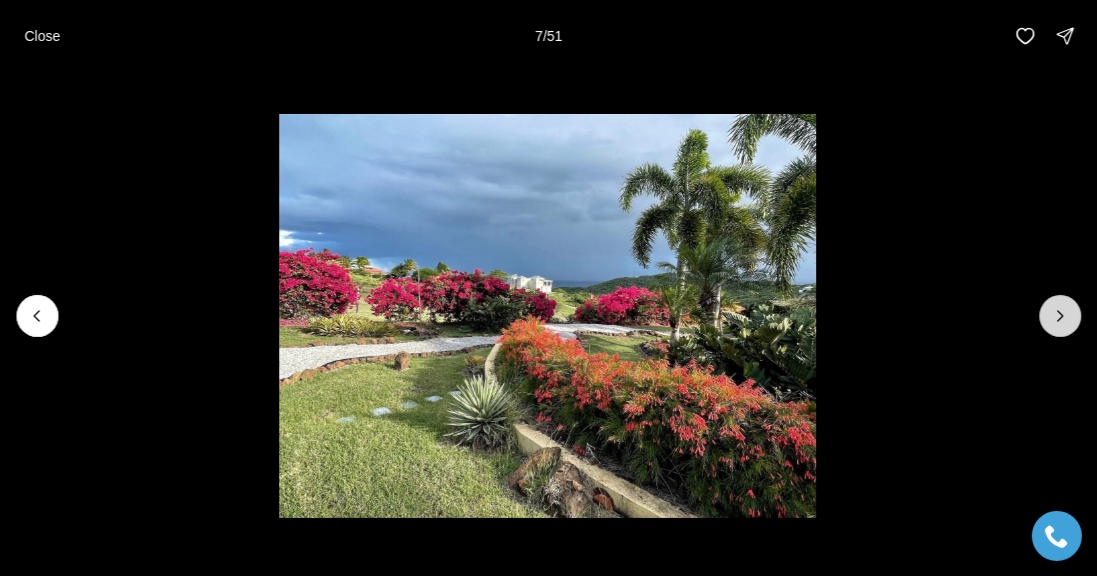 click 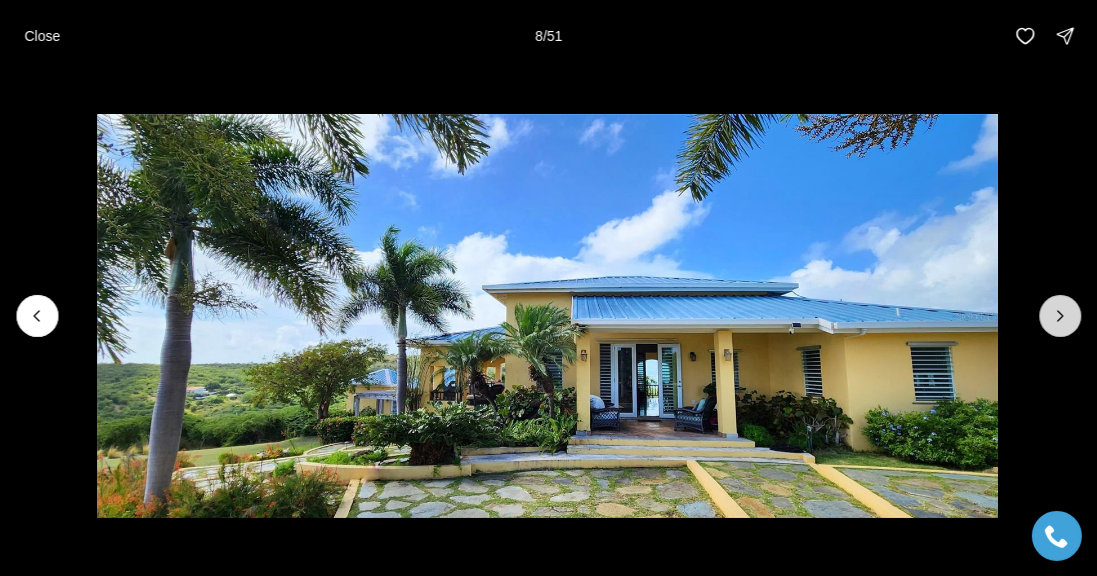 click 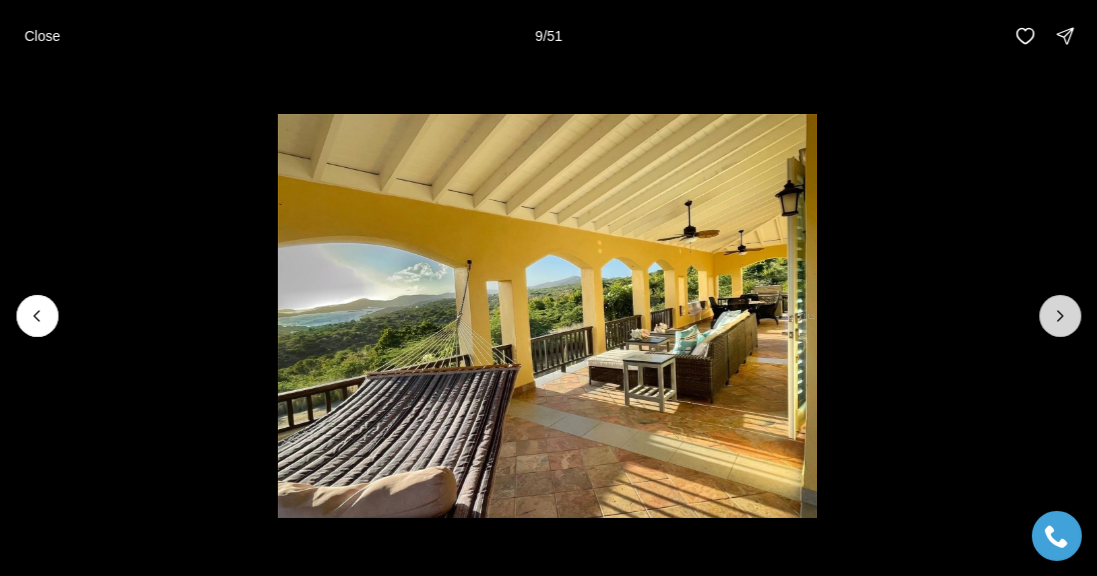 click 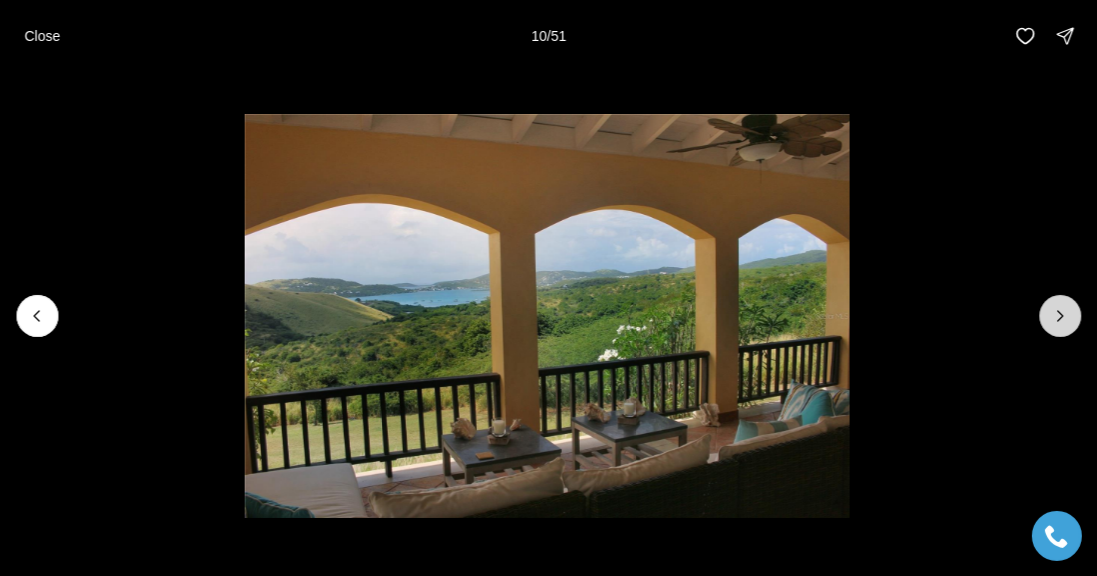 click 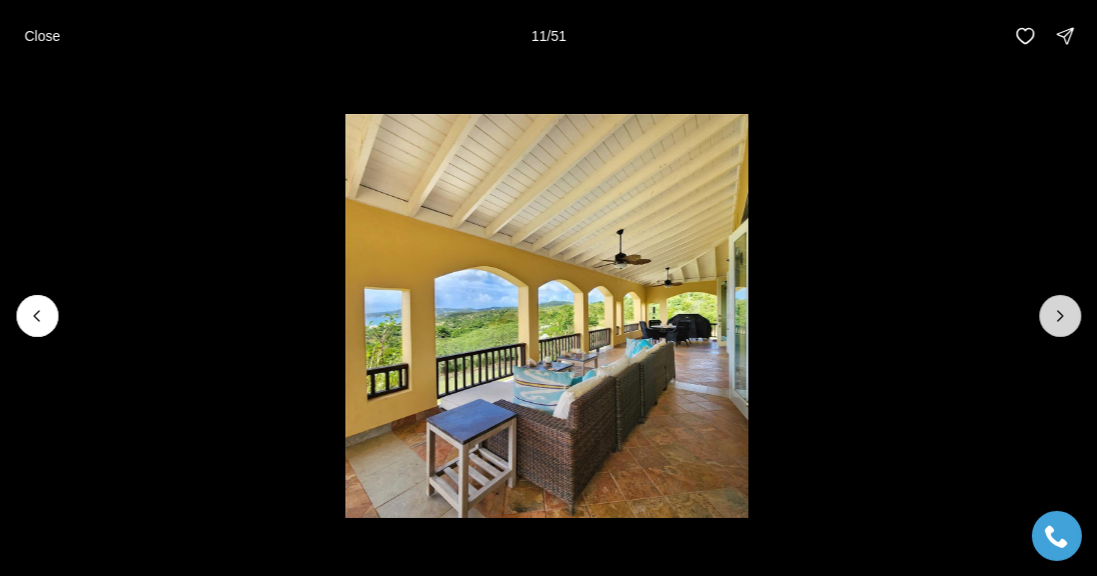 click 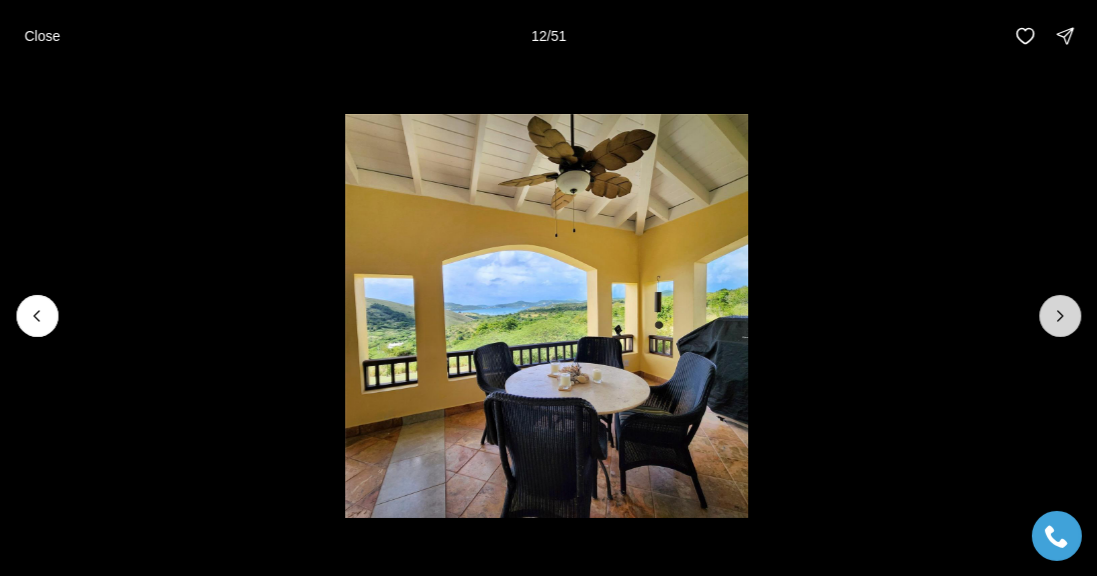click 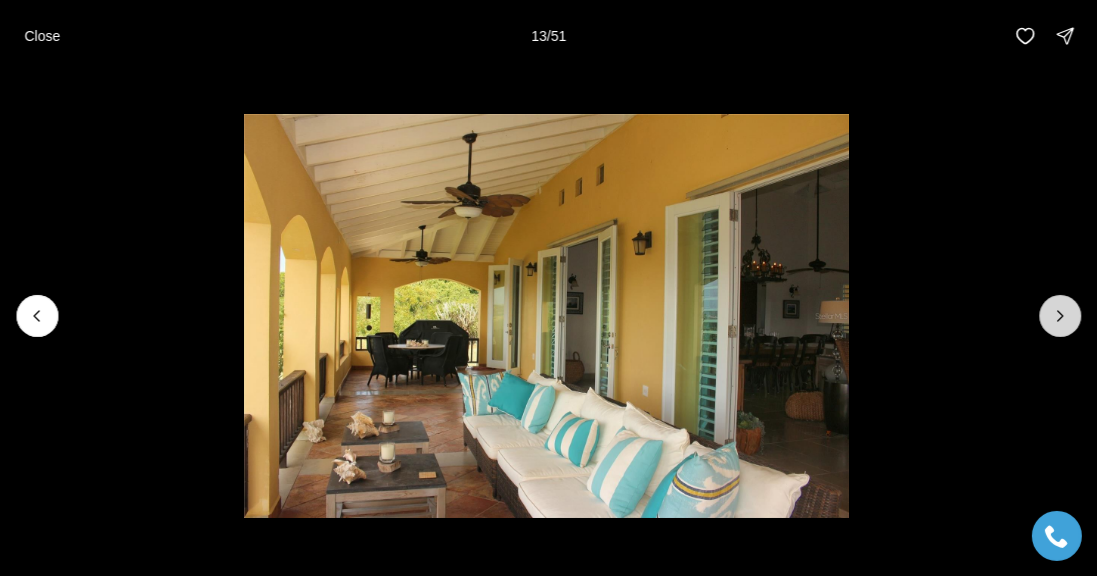 click 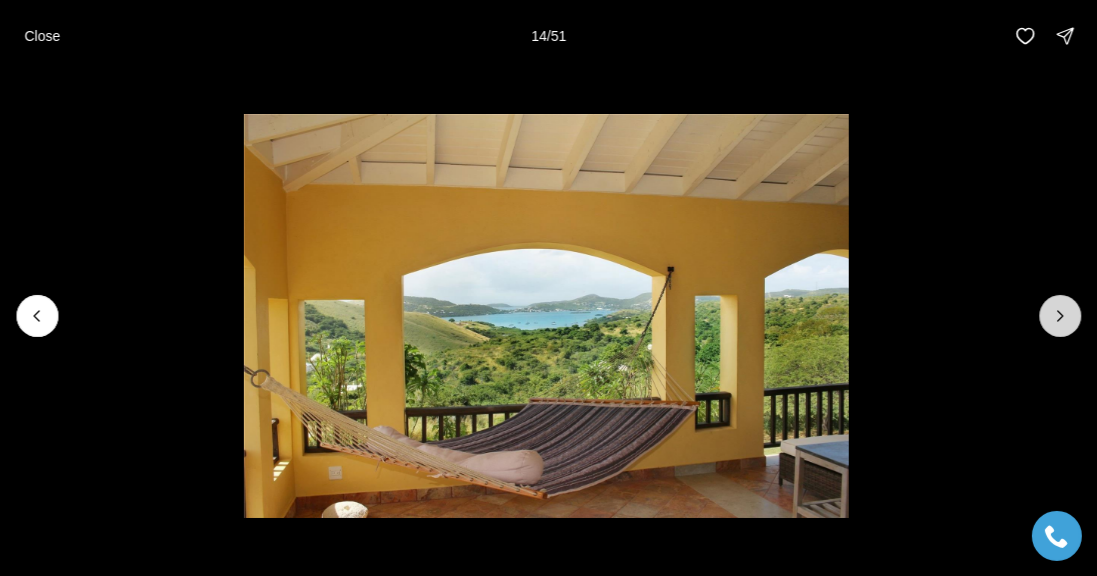 click 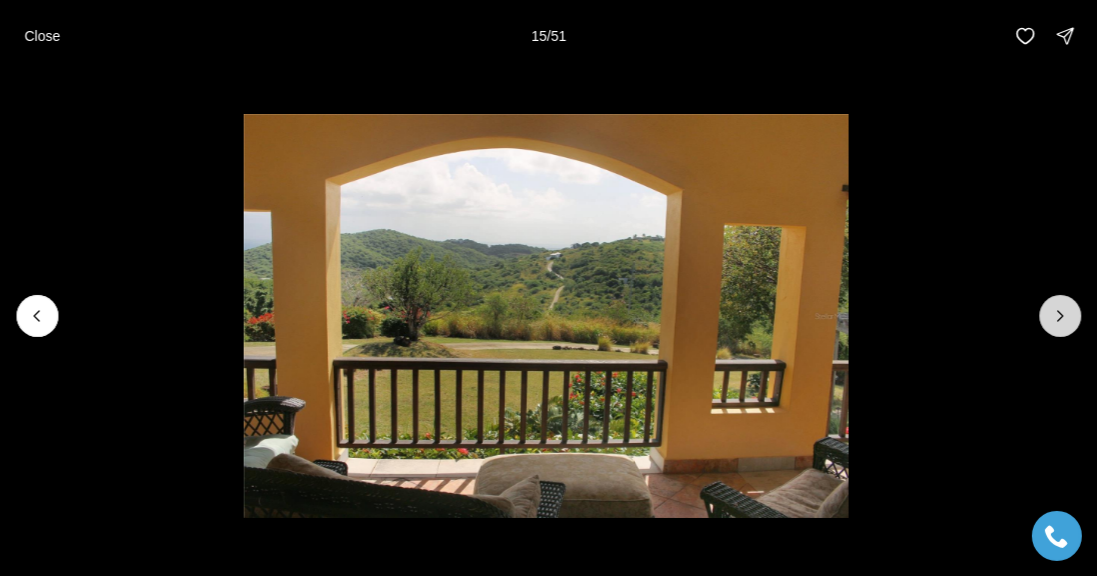 click 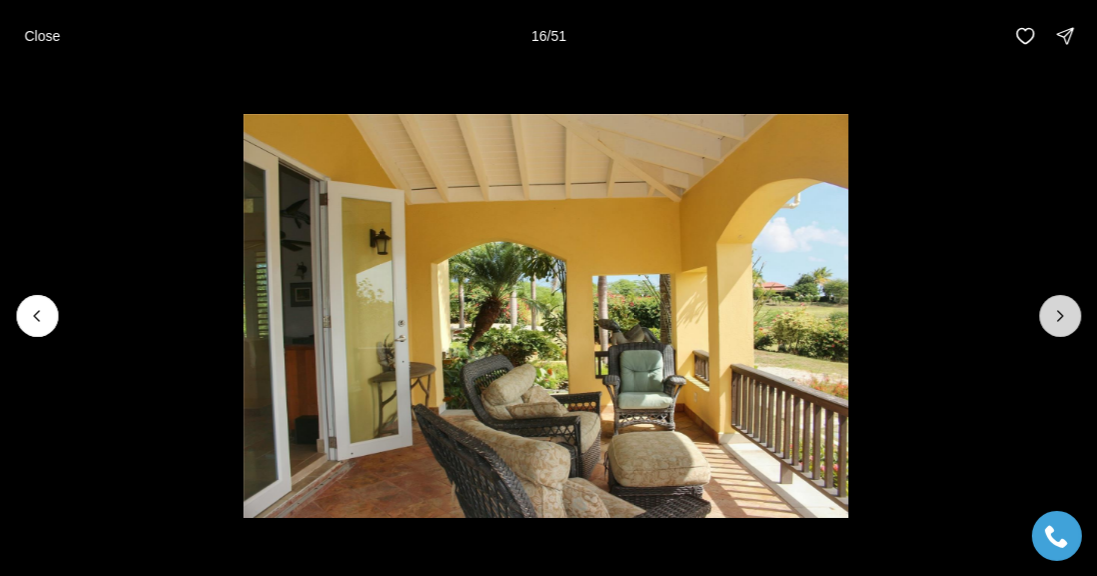 click 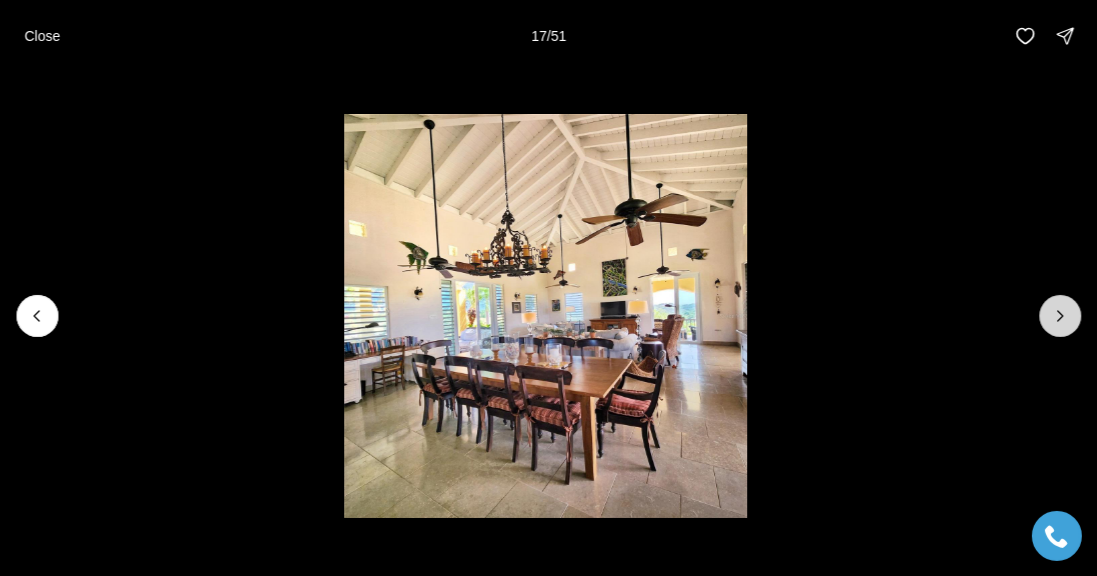 click 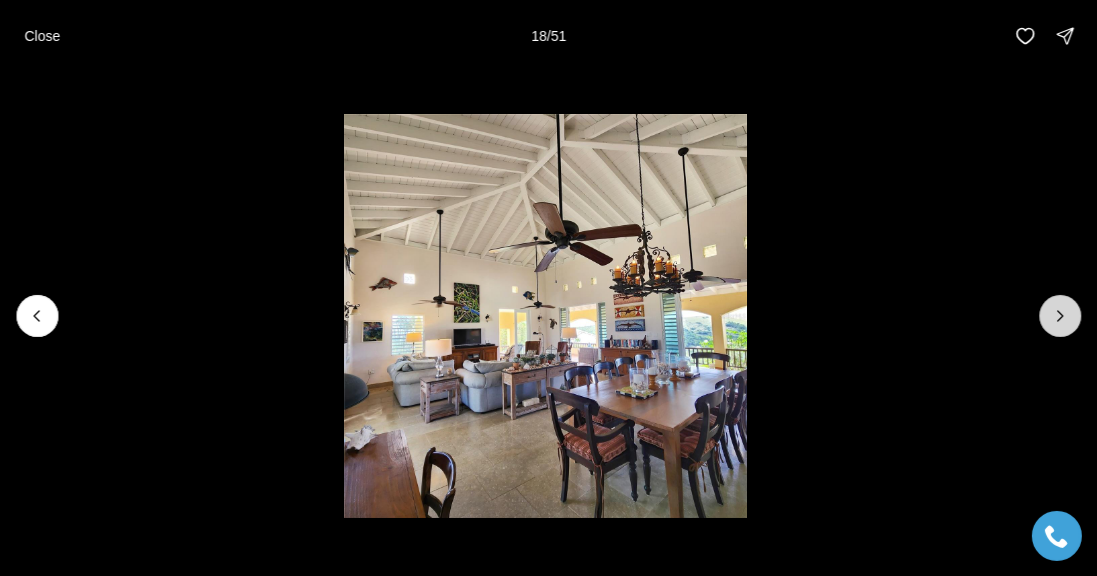click 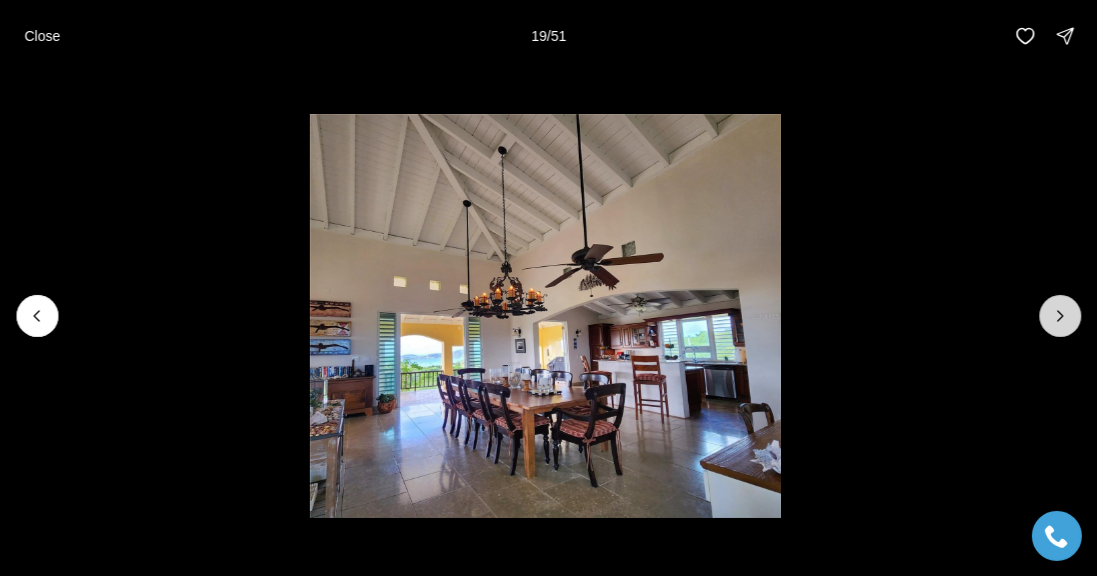 click 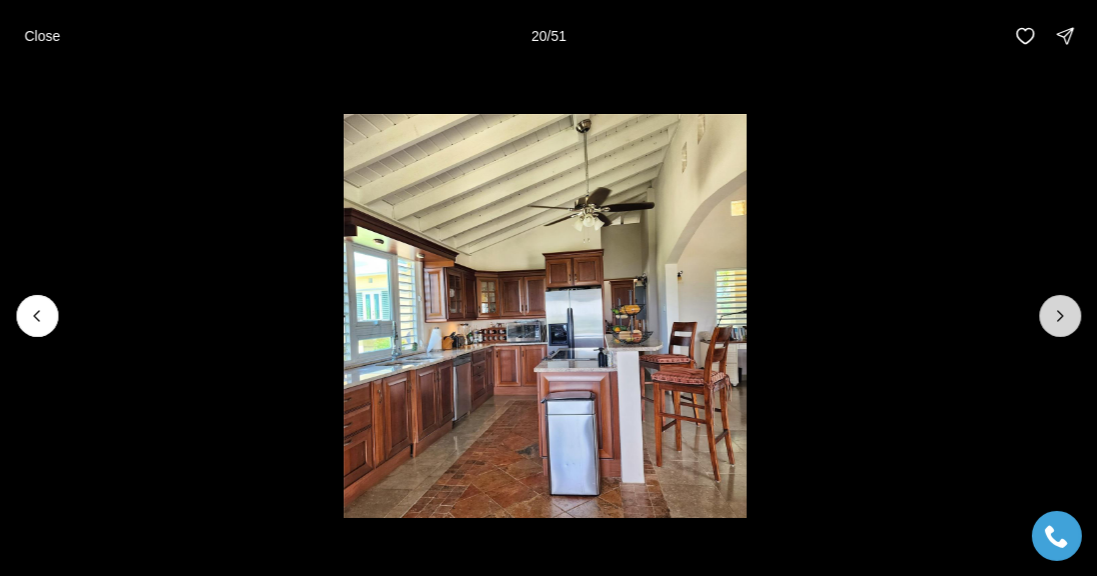click 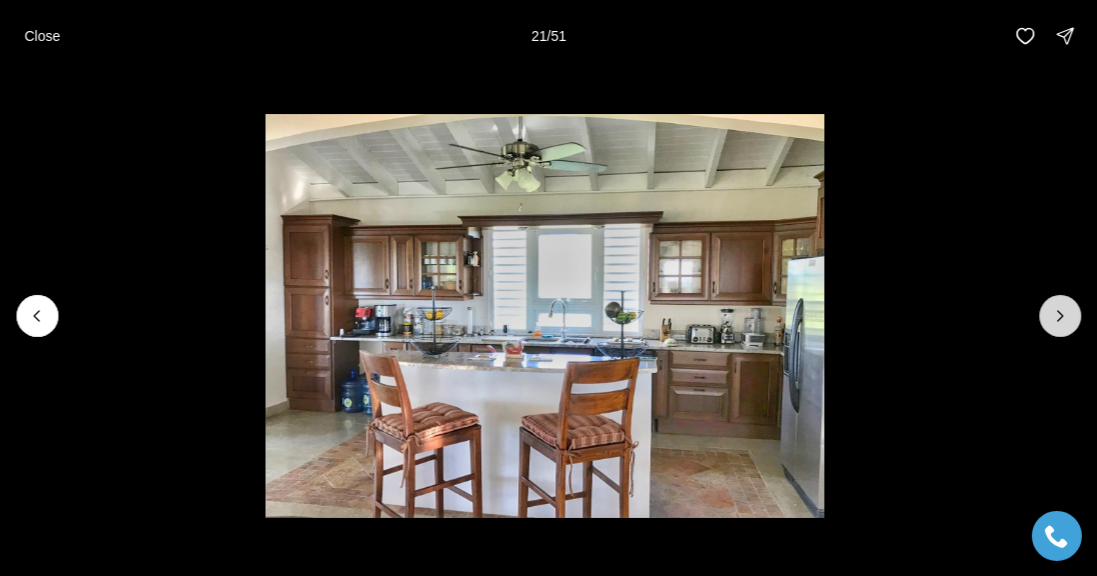 click 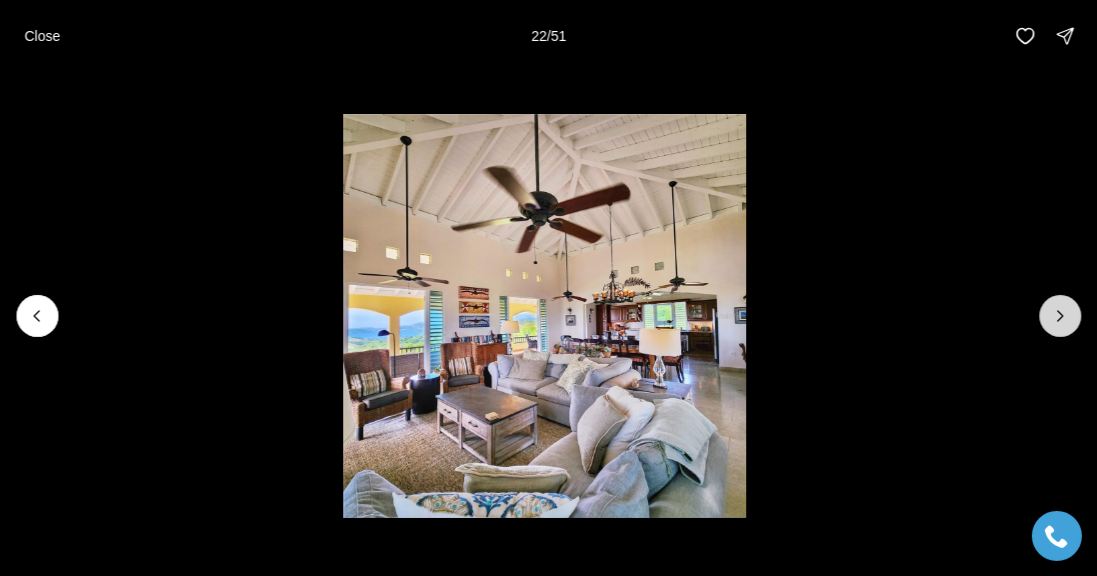 click 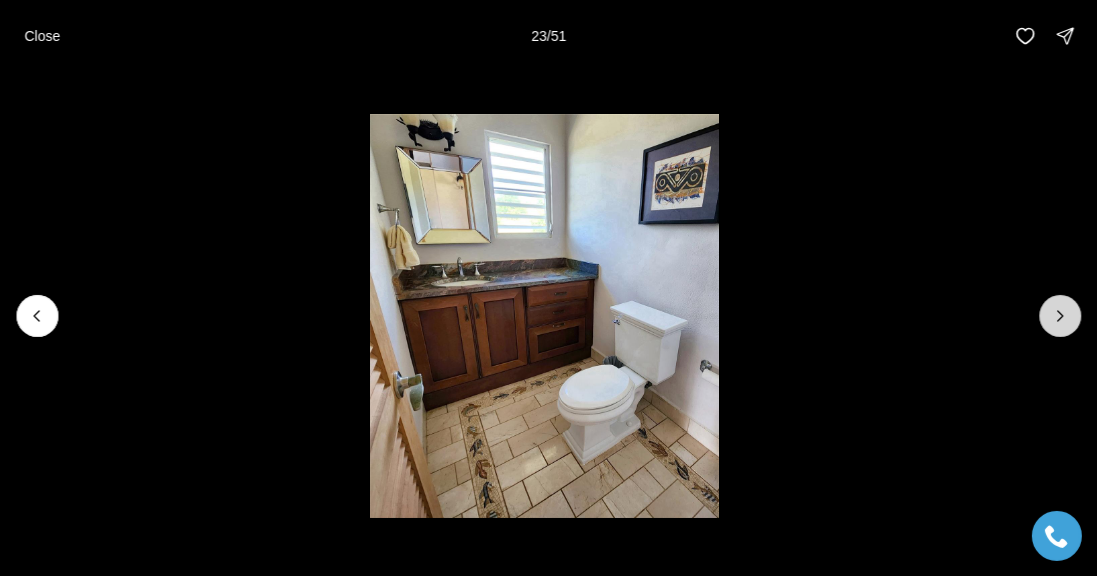 click 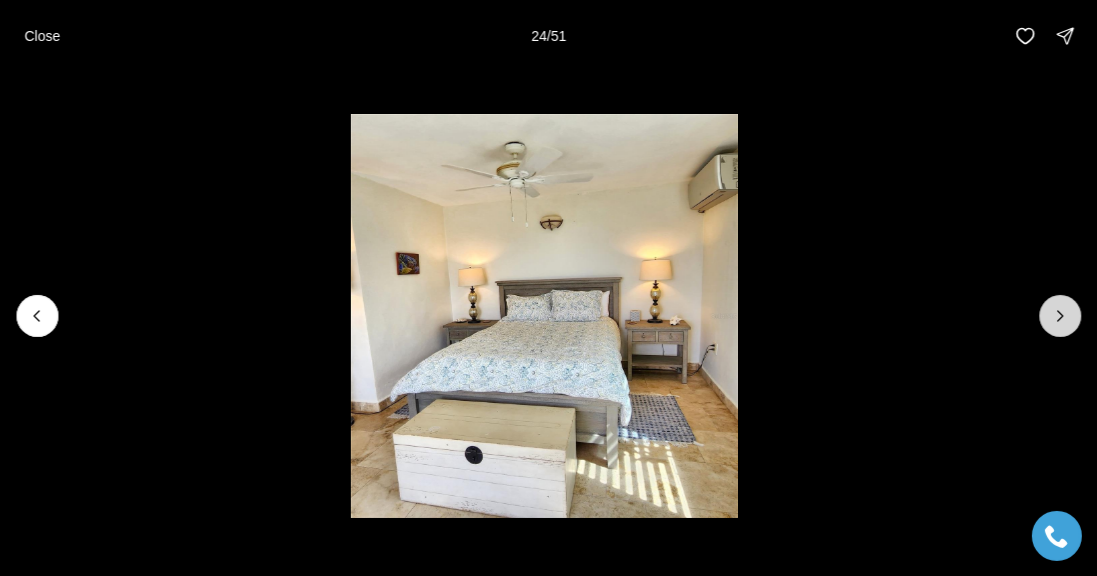 click 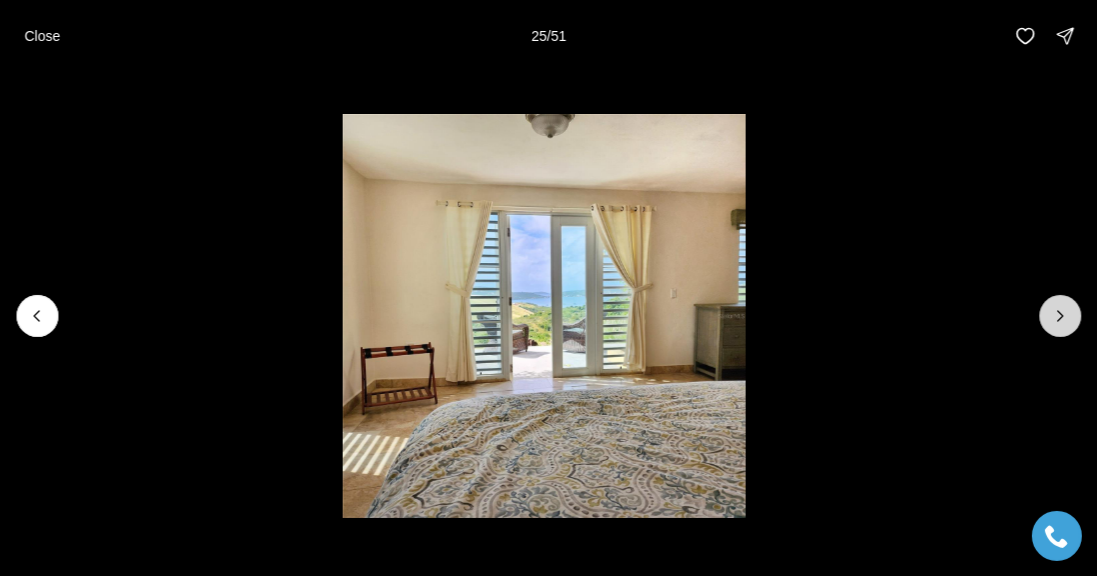 click 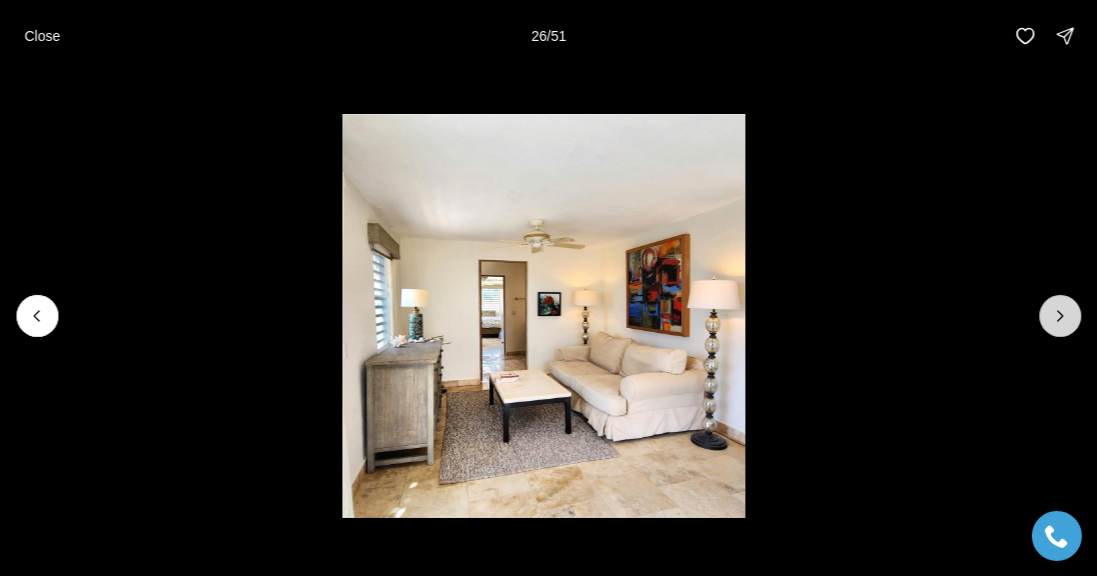 click 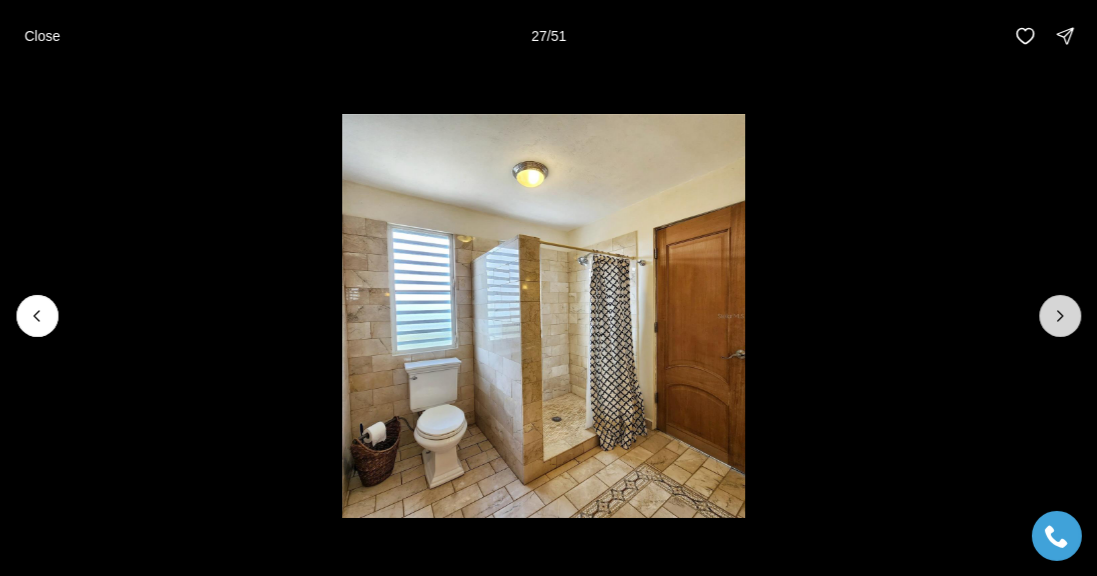 click 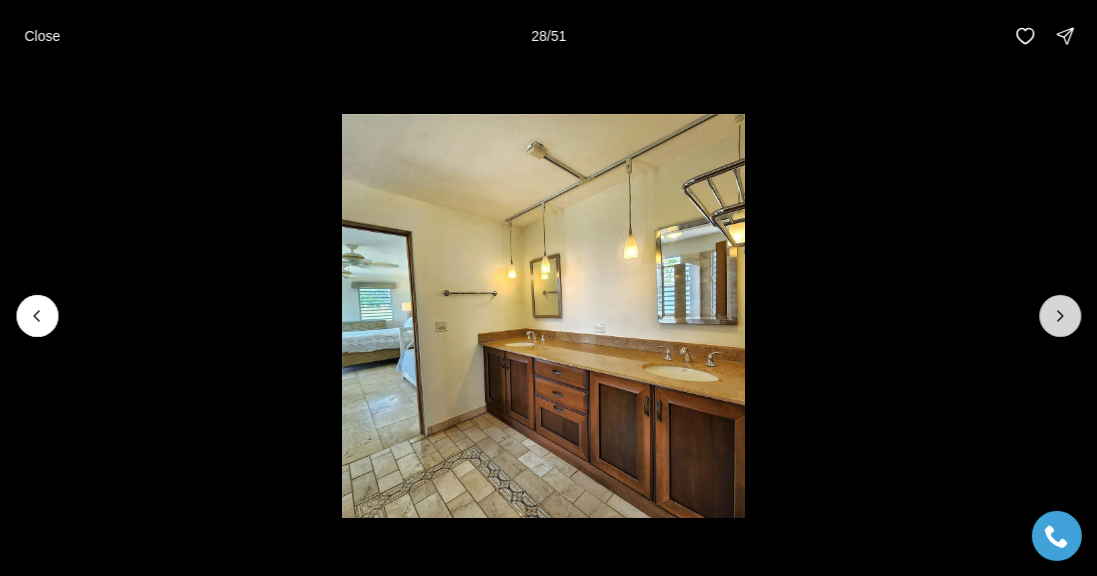 click 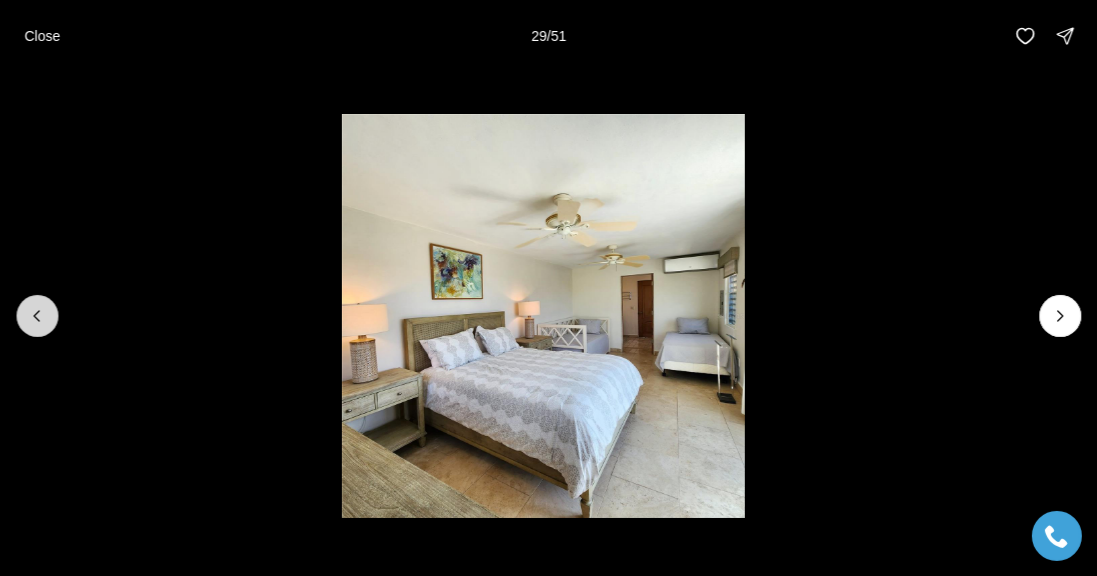 click 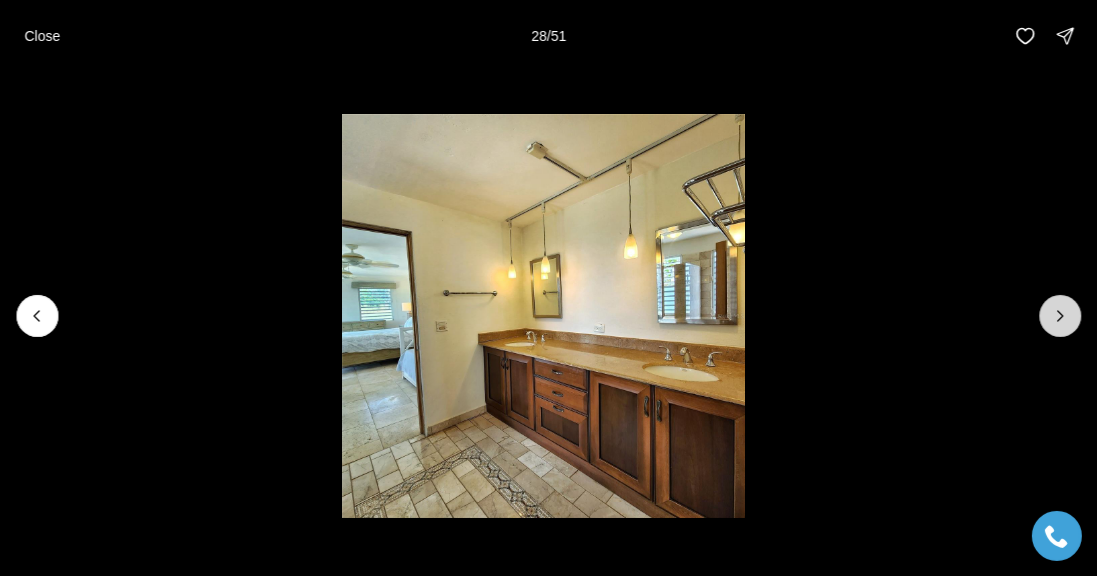 click 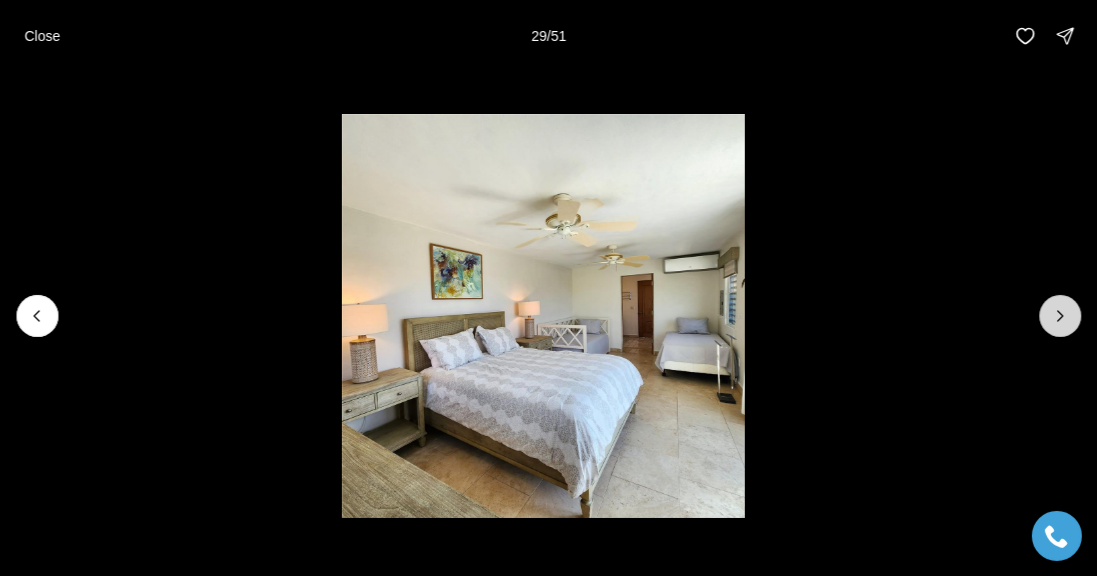 click 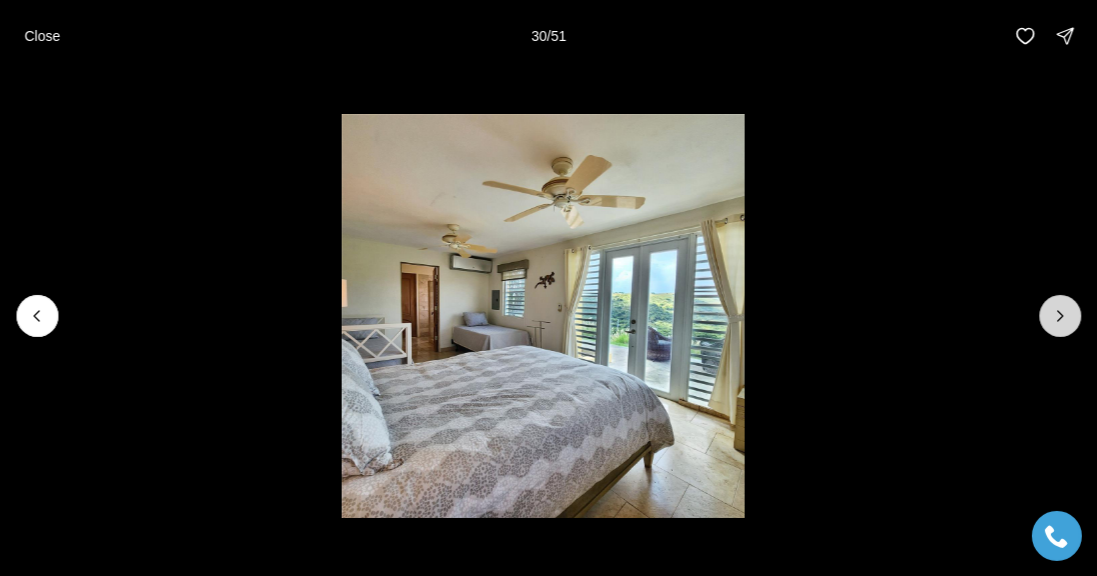 click 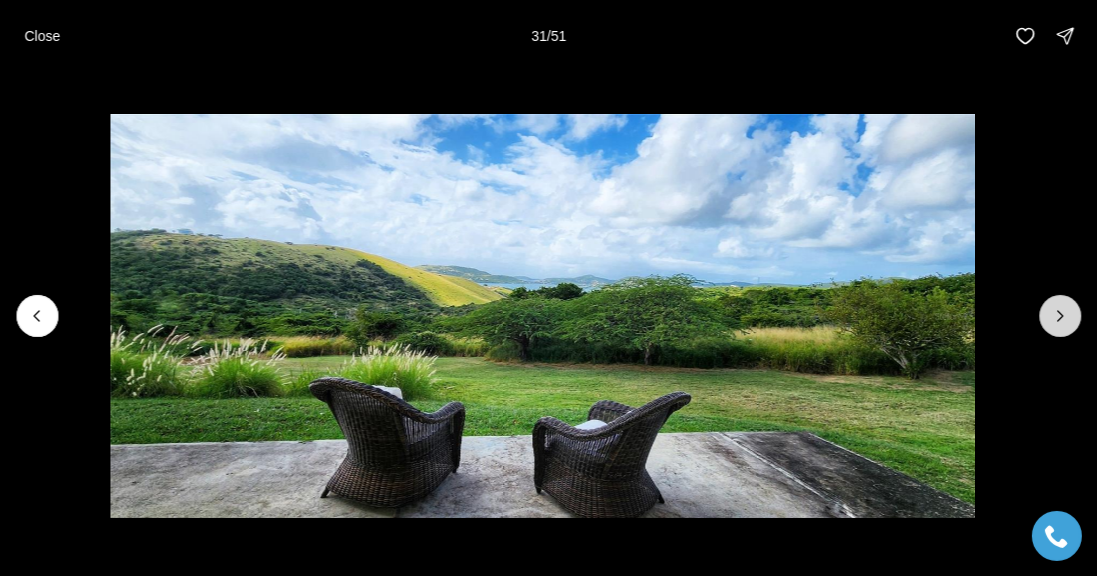 click 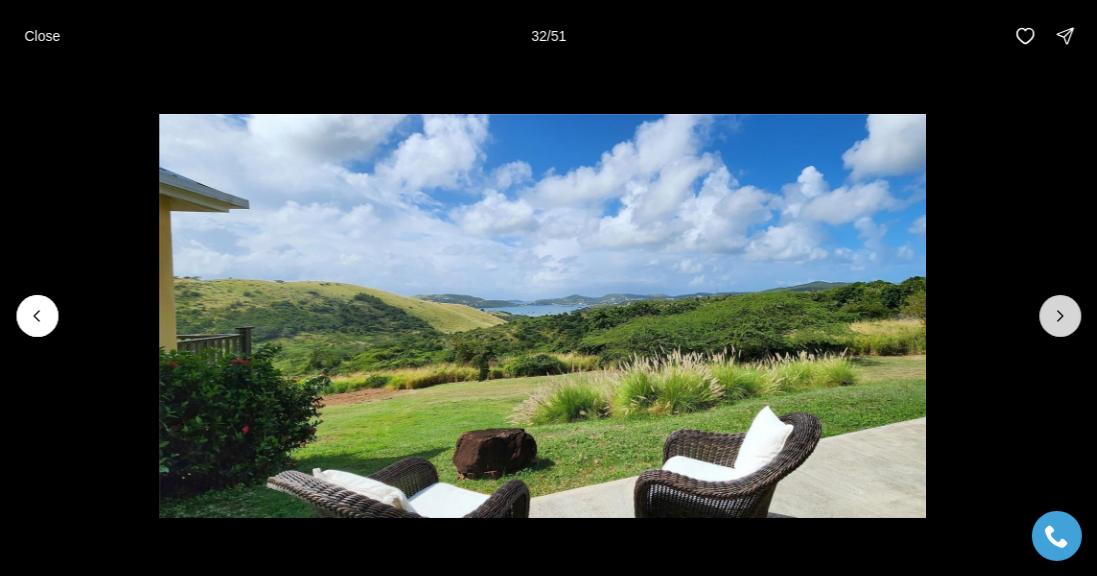 click 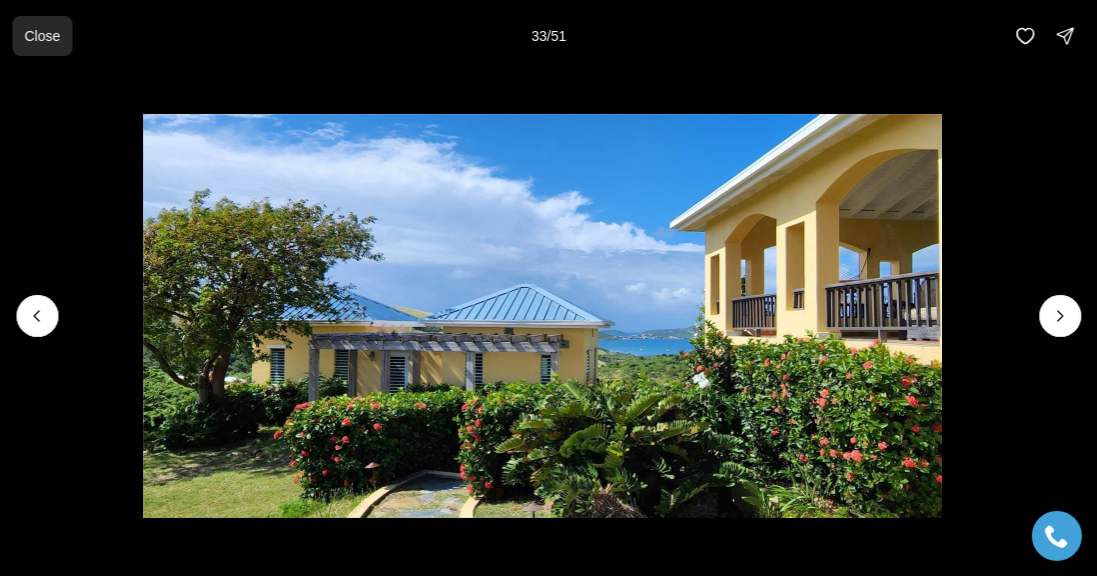 click on "Close" at bounding box center [42, 36] 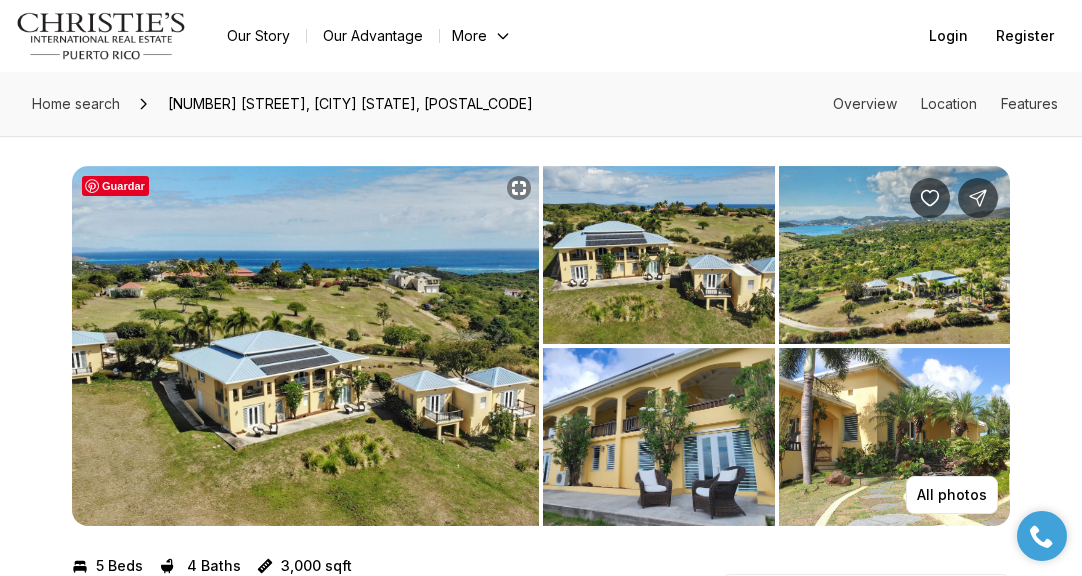 scroll, scrollTop: 0, scrollLeft: 0, axis: both 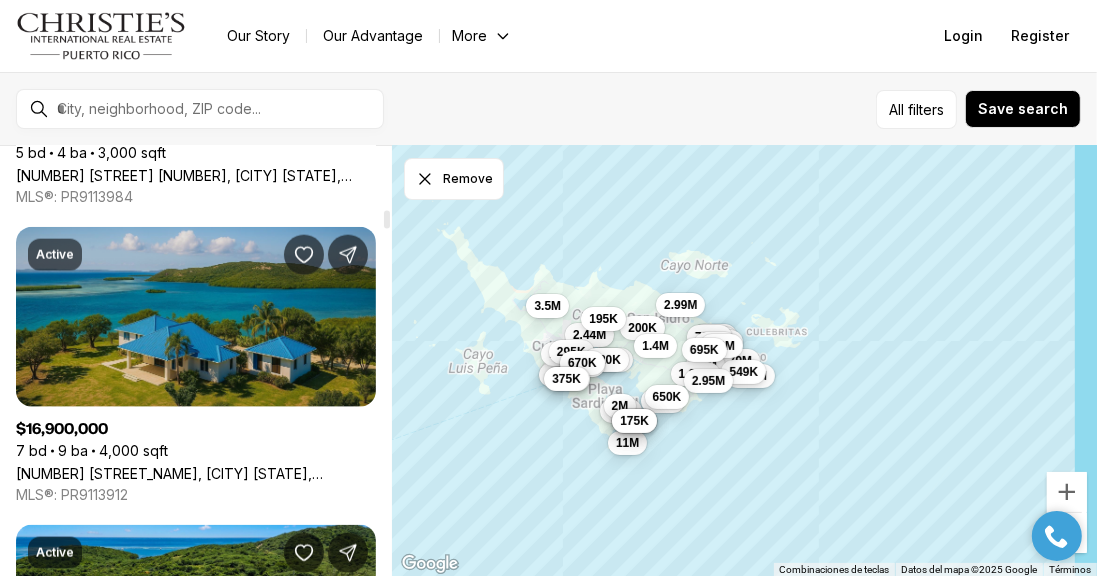 click on "[NUMBER] [STREET_NAME], [CITY] [STATE], [POSTAL_CODE]" at bounding box center [196, 473] 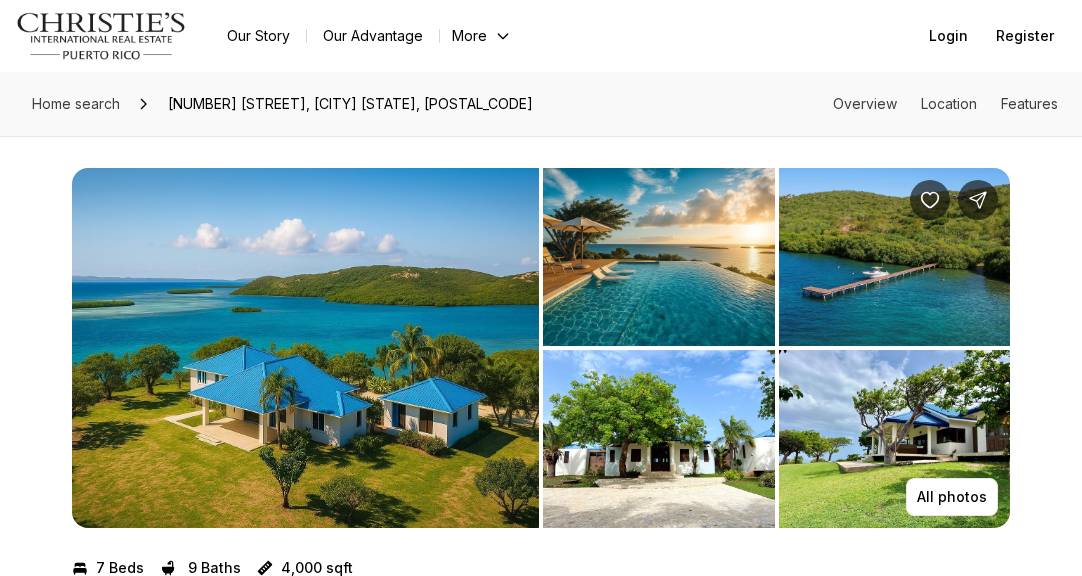 scroll, scrollTop: 0, scrollLeft: 0, axis: both 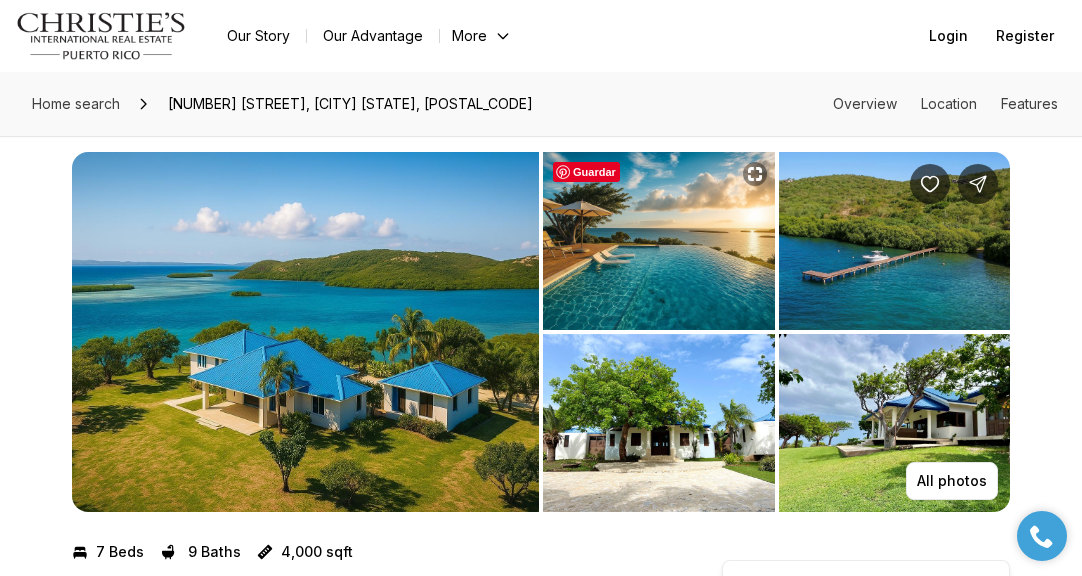 click at bounding box center [659, 241] 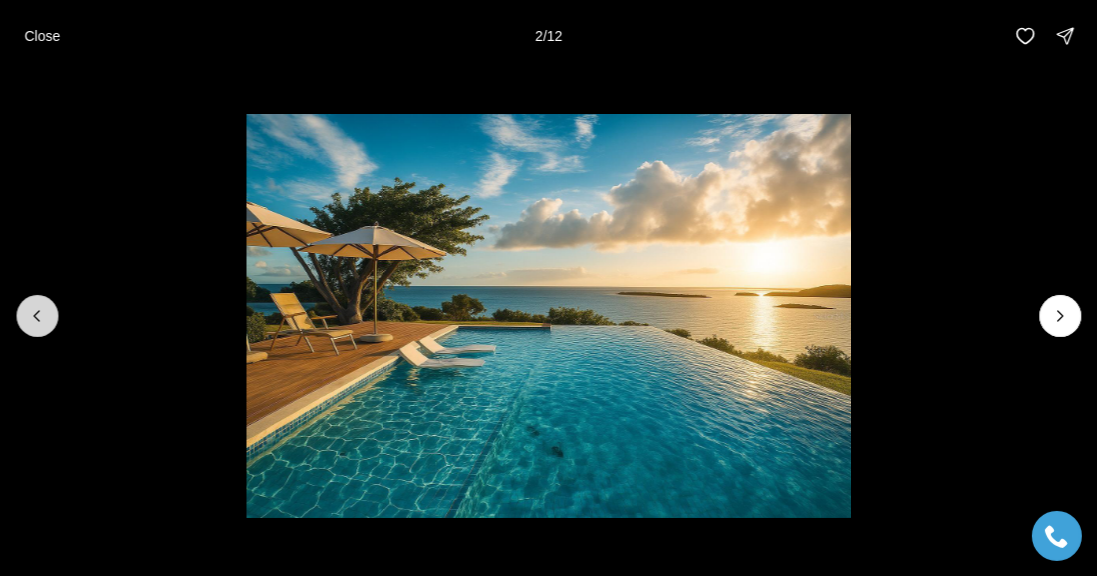 click 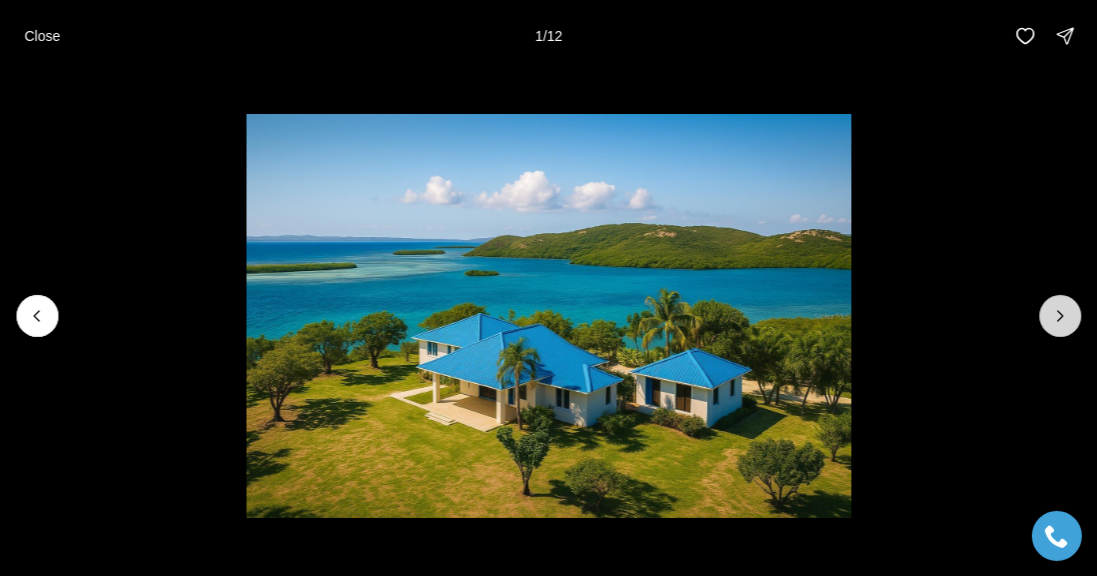 click 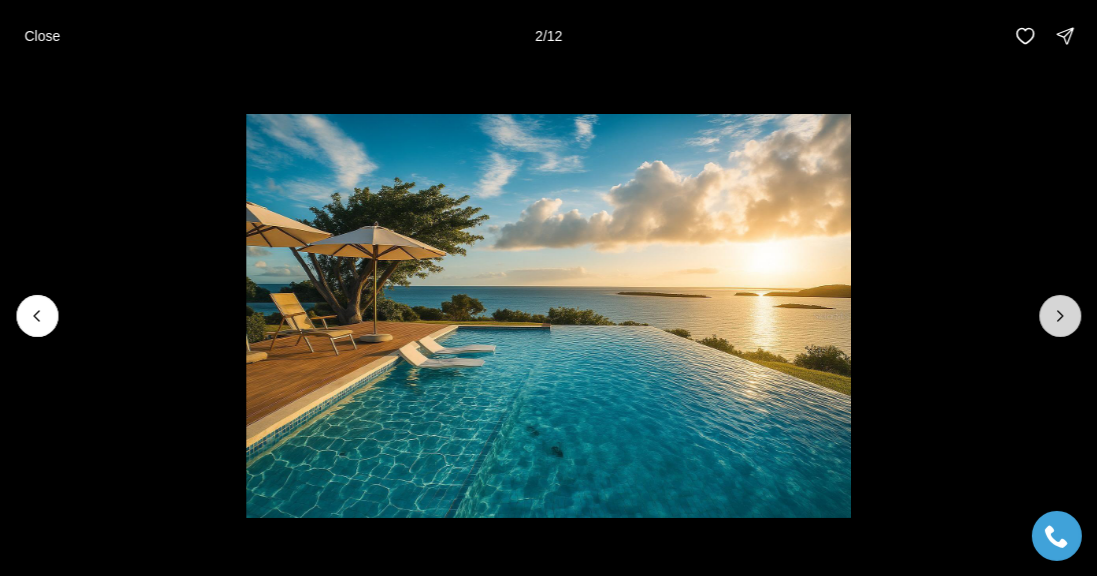 click 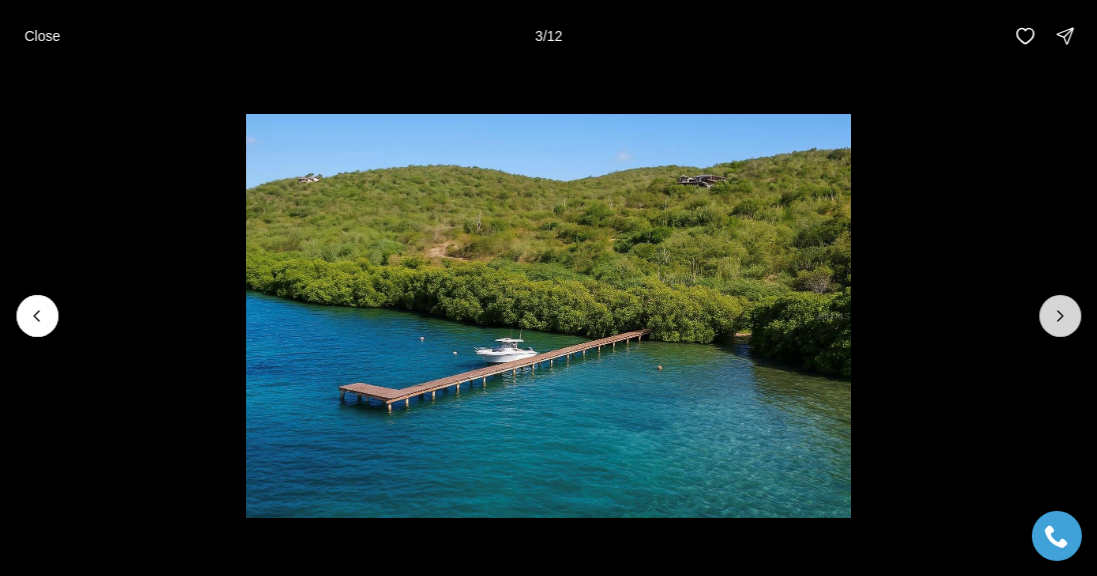 click 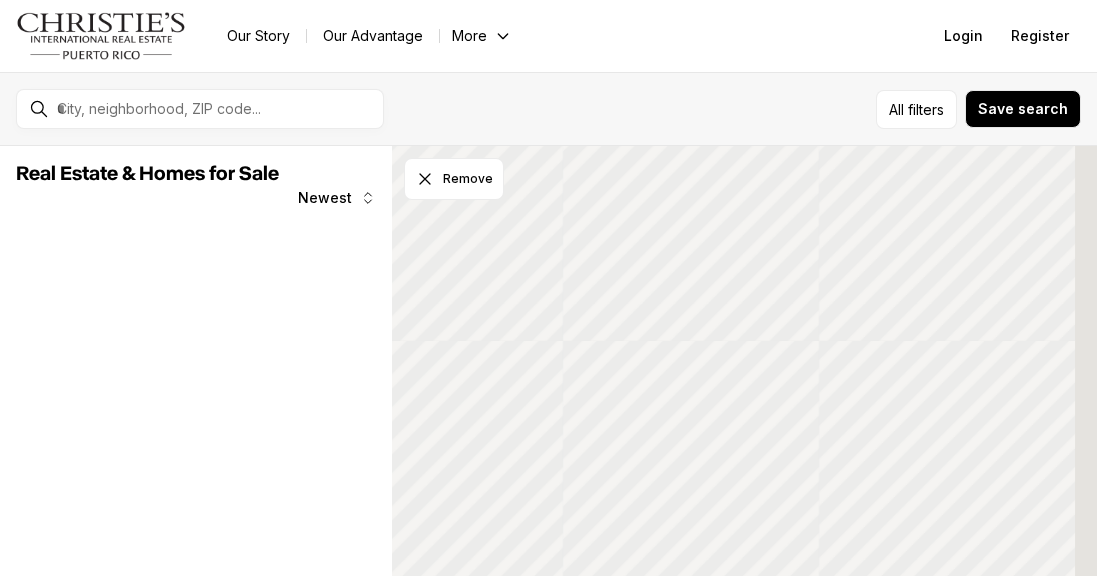 scroll, scrollTop: 0, scrollLeft: 0, axis: both 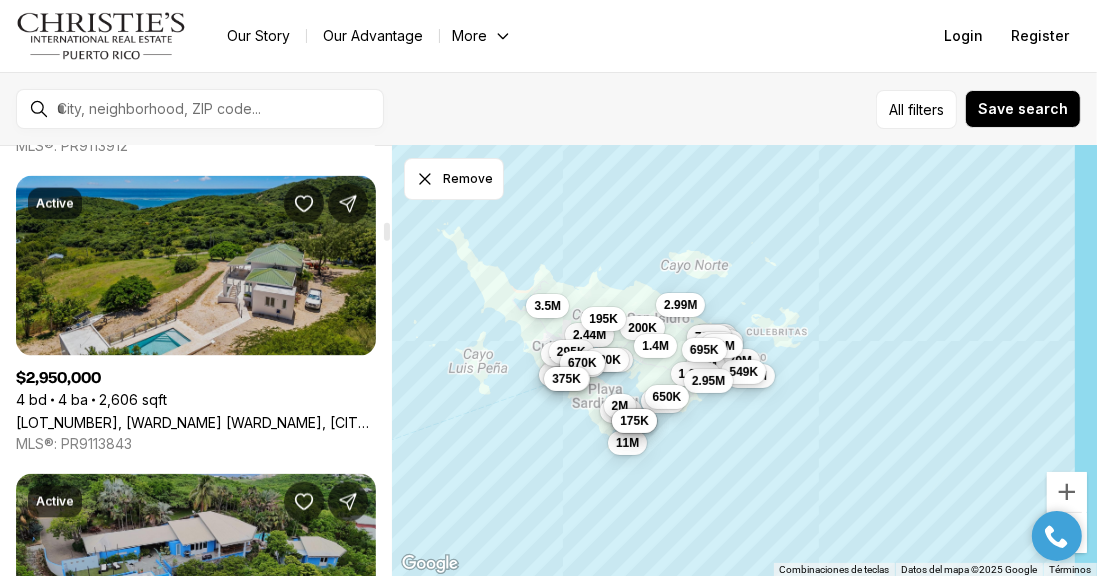 click on "[LOT_NUMBER], [WARD_NAME] [WARD_NAME], [CITY] [STATE], [POSTAL_CODE]" at bounding box center [196, 422] 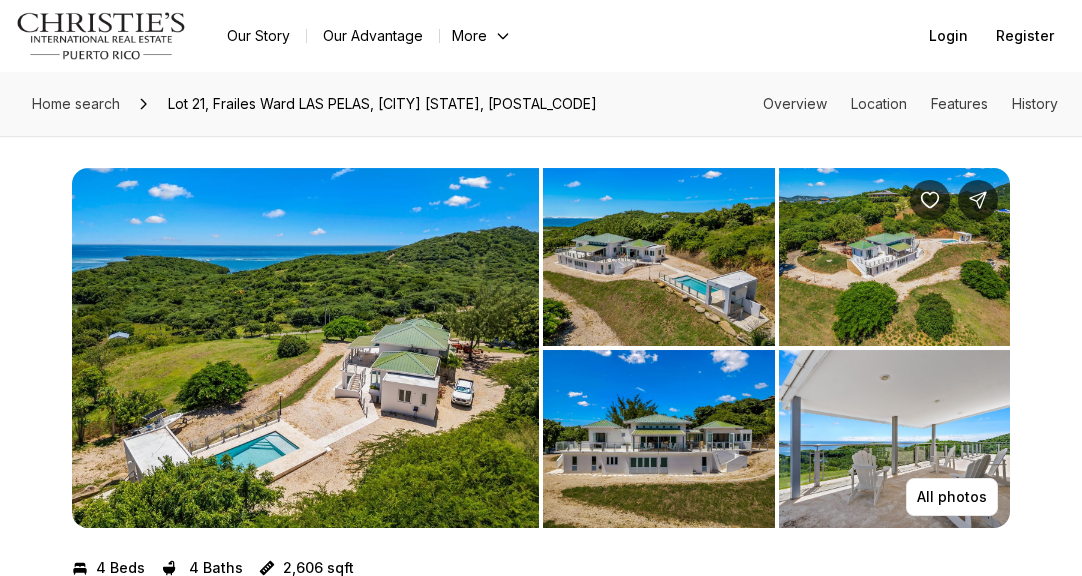 scroll, scrollTop: 0, scrollLeft: 0, axis: both 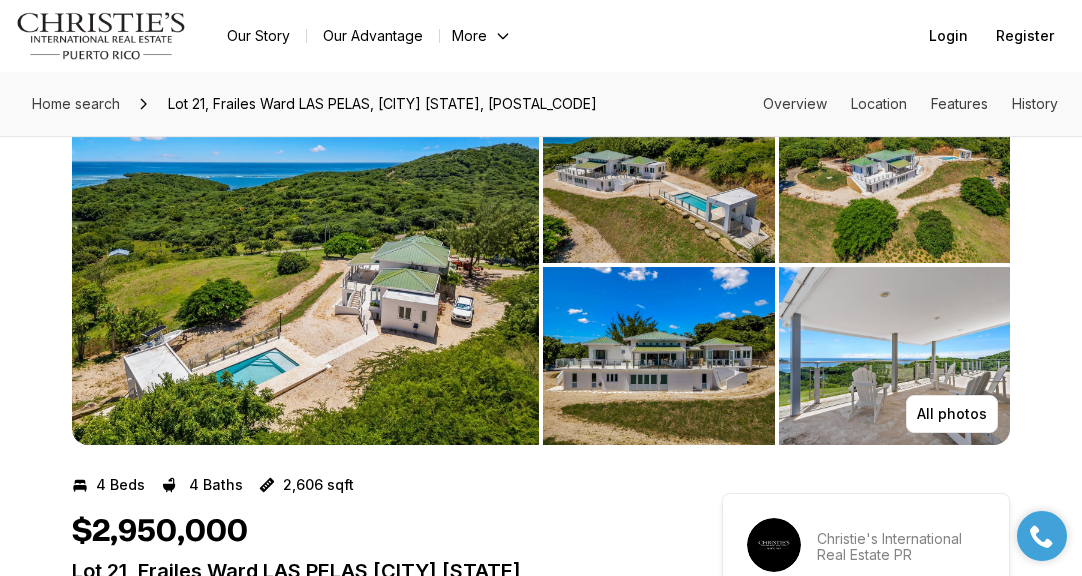 click at bounding box center (305, 265) 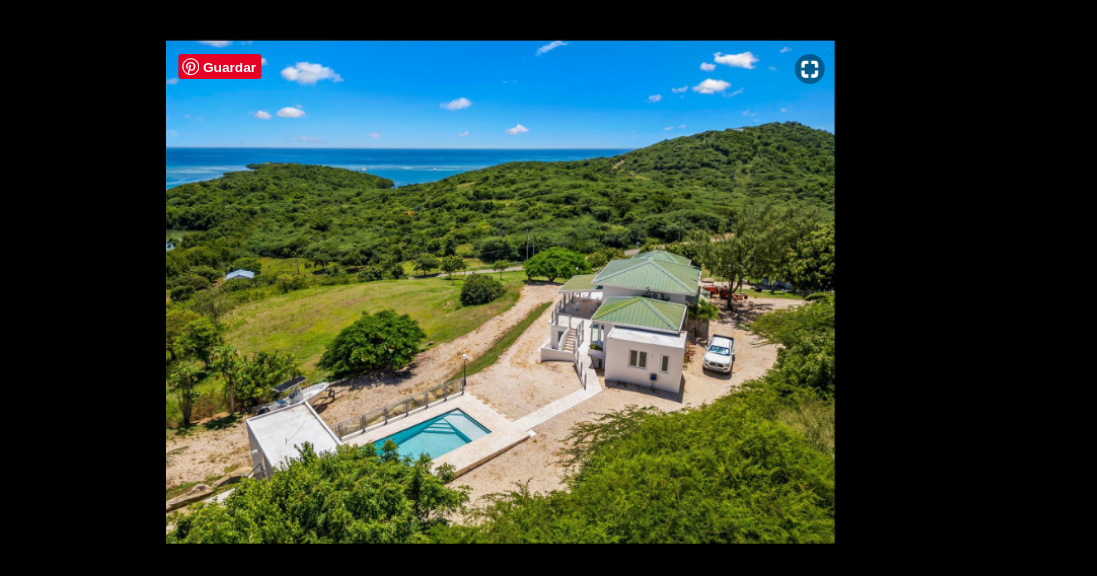 scroll, scrollTop: 83, scrollLeft: 0, axis: vertical 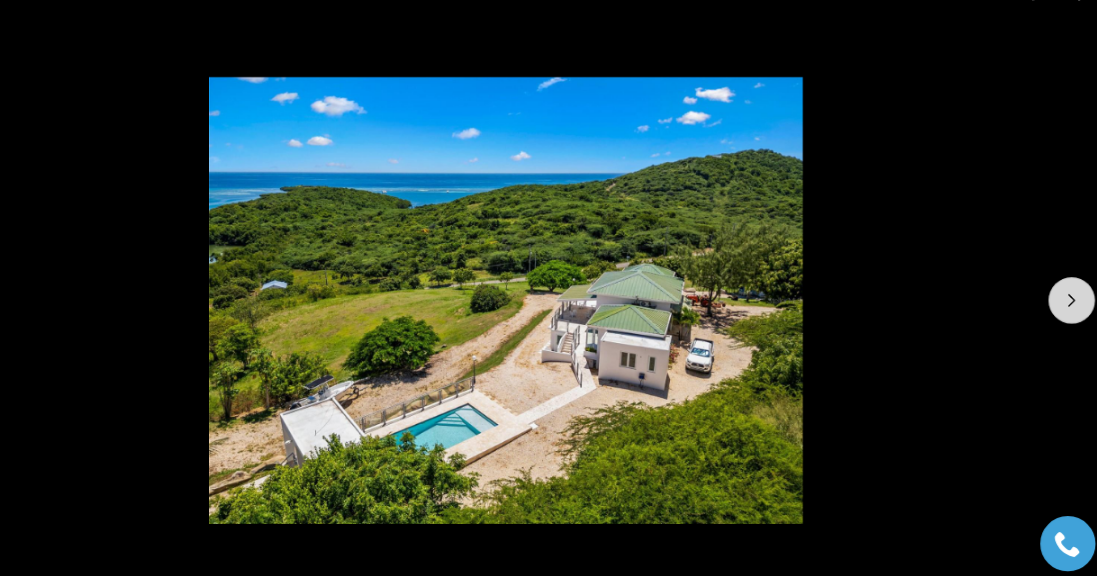 click 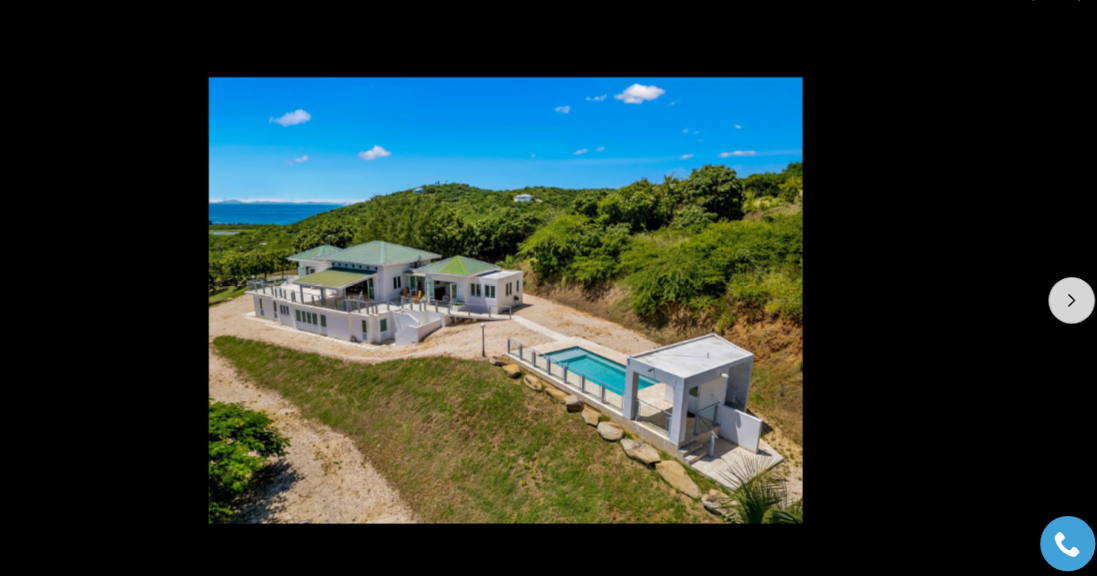 click 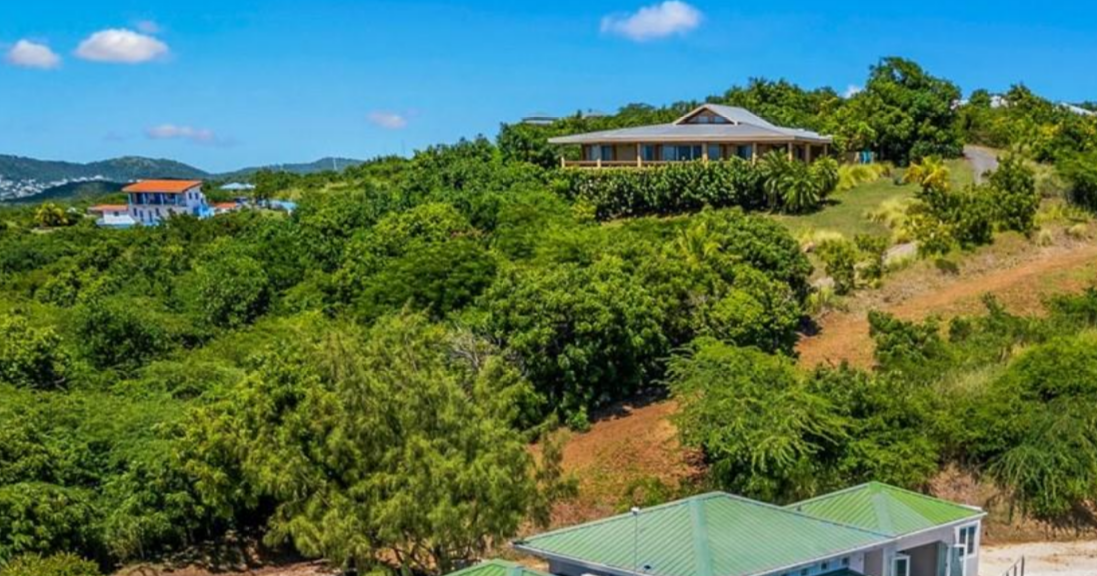 scroll, scrollTop: 83, scrollLeft: 0, axis: vertical 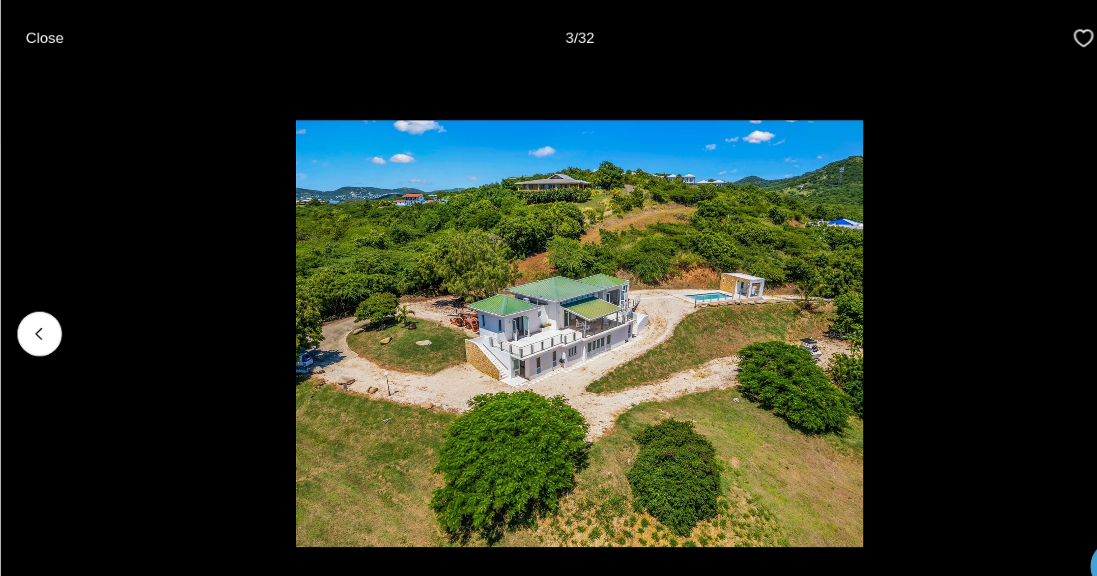 click at bounding box center (548, 316) 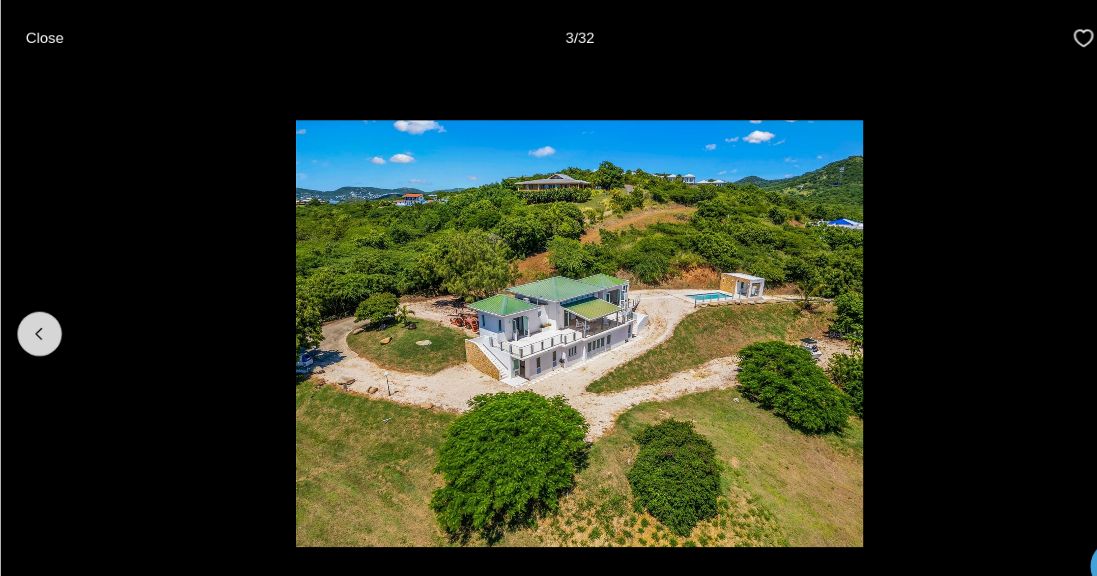 click 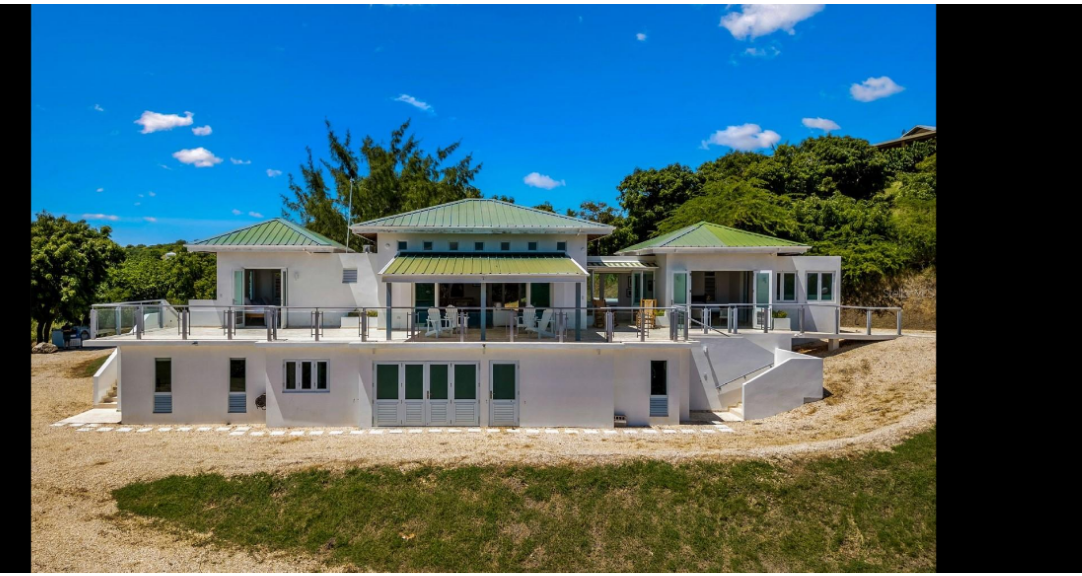 scroll, scrollTop: 83, scrollLeft: 0, axis: vertical 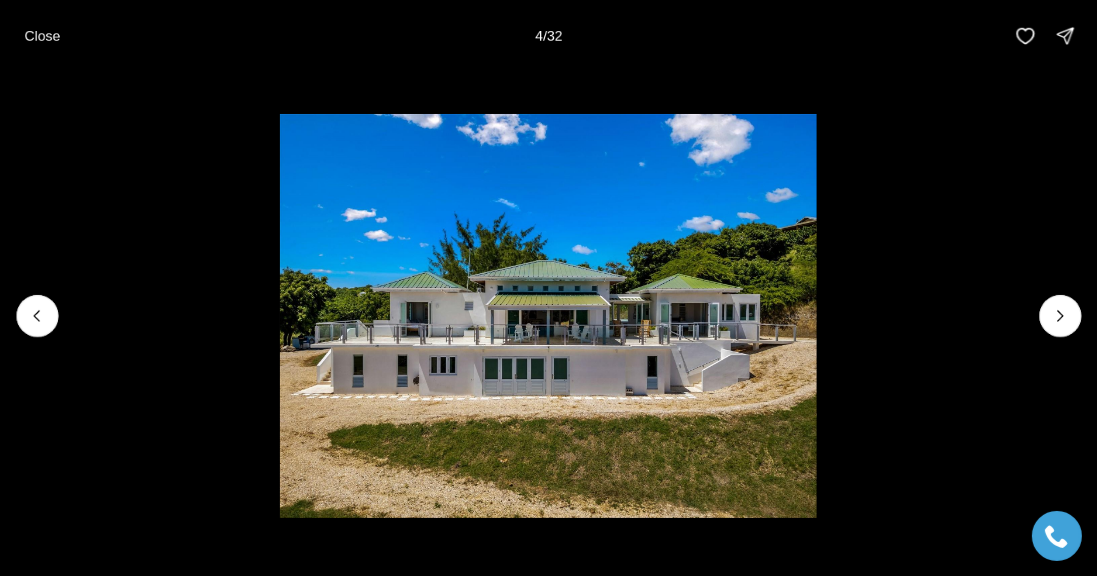 click 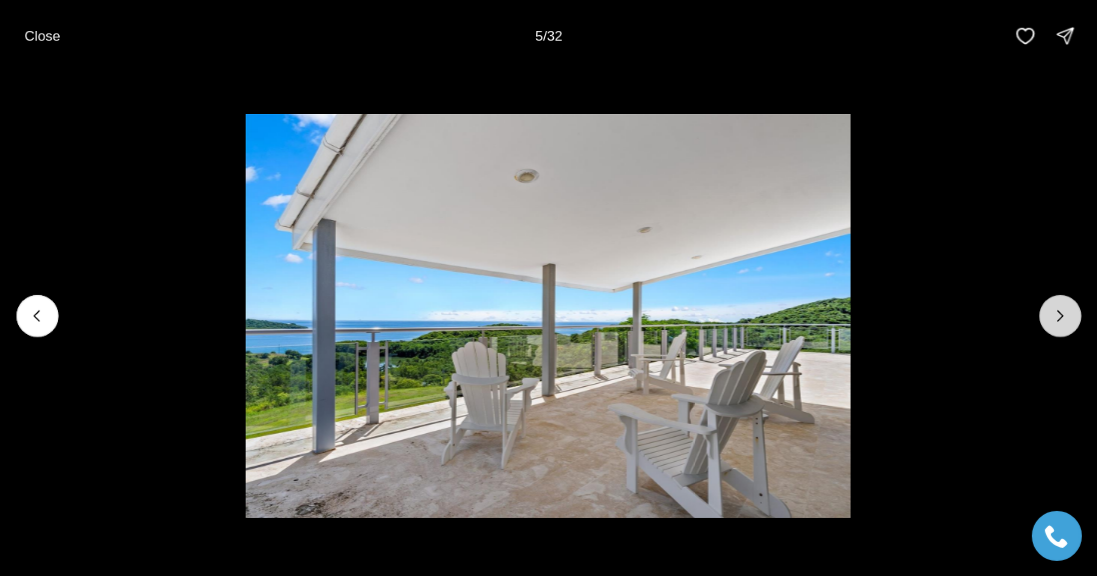 click at bounding box center [1060, 316] 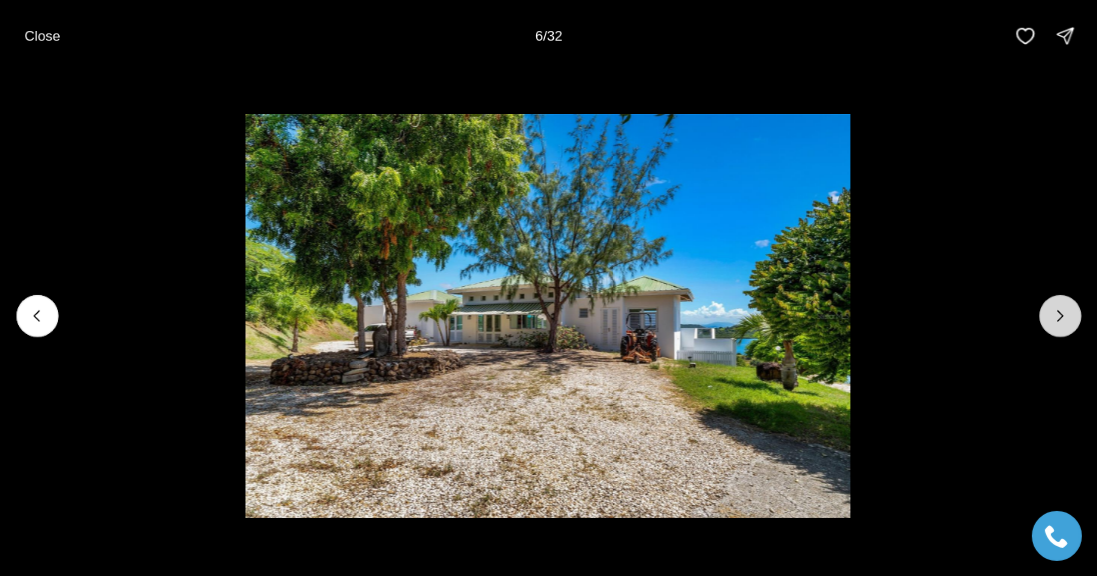click 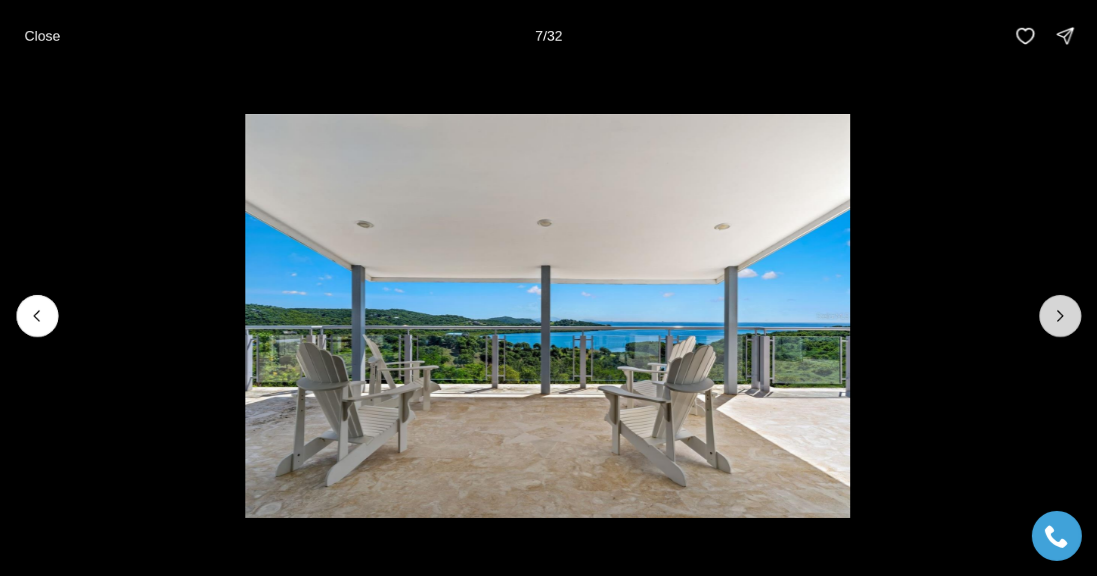 click 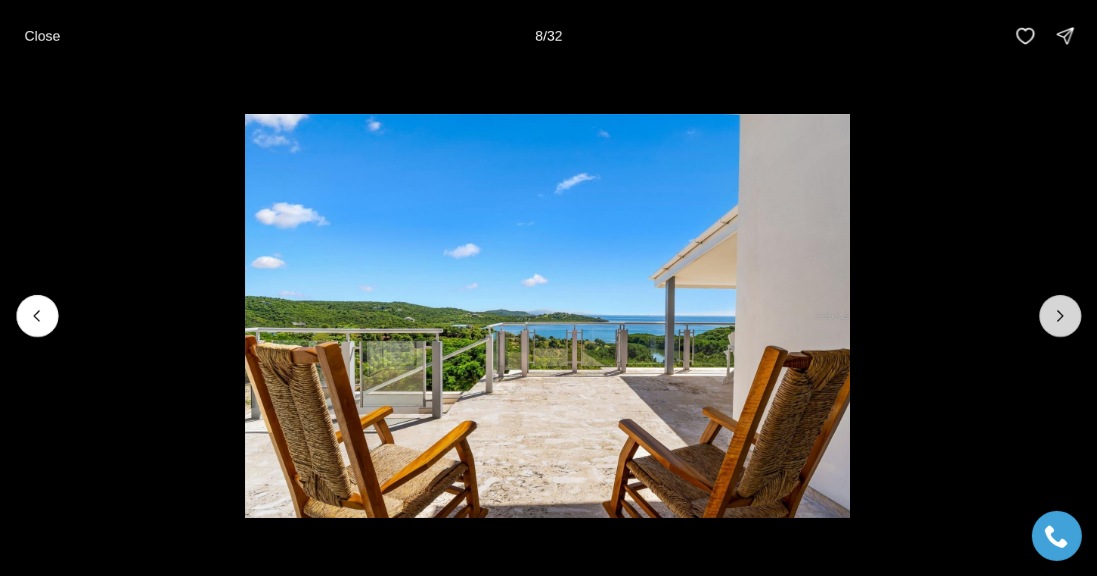 click 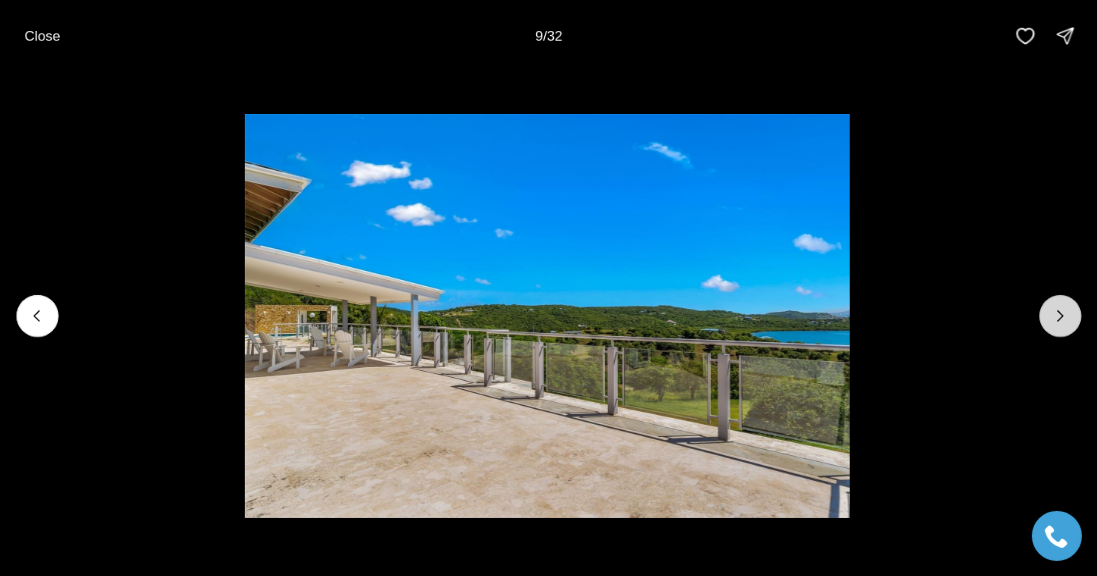 click at bounding box center (1060, 316) 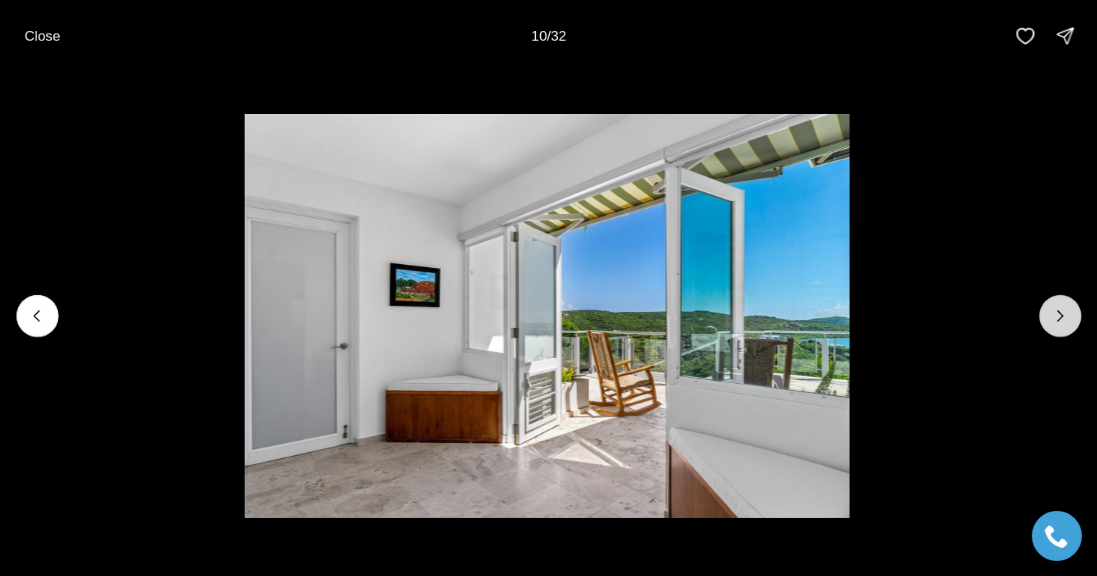 click 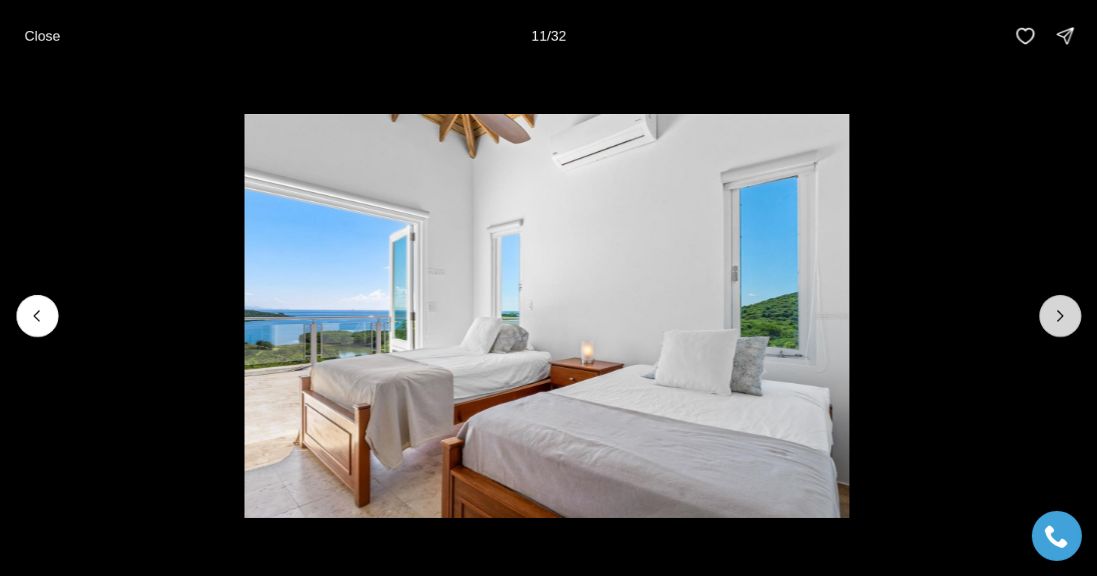 click 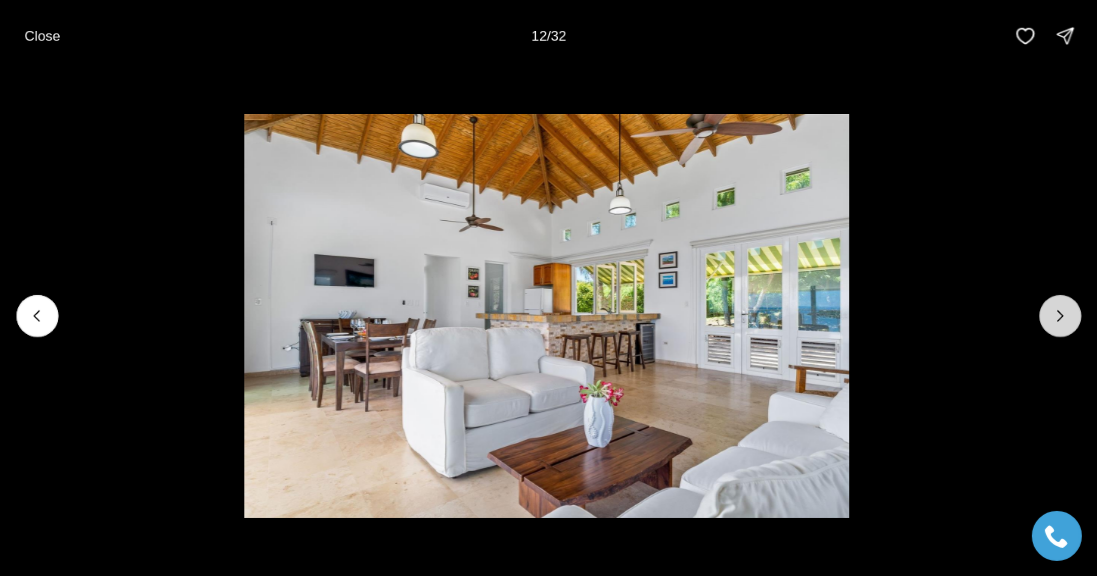 click 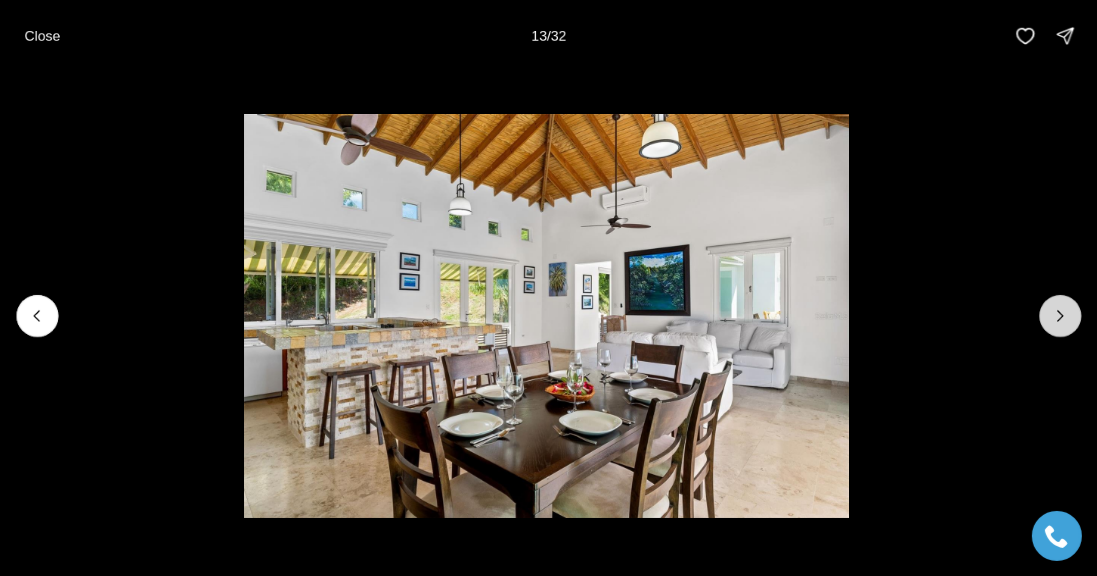 click at bounding box center (1060, 316) 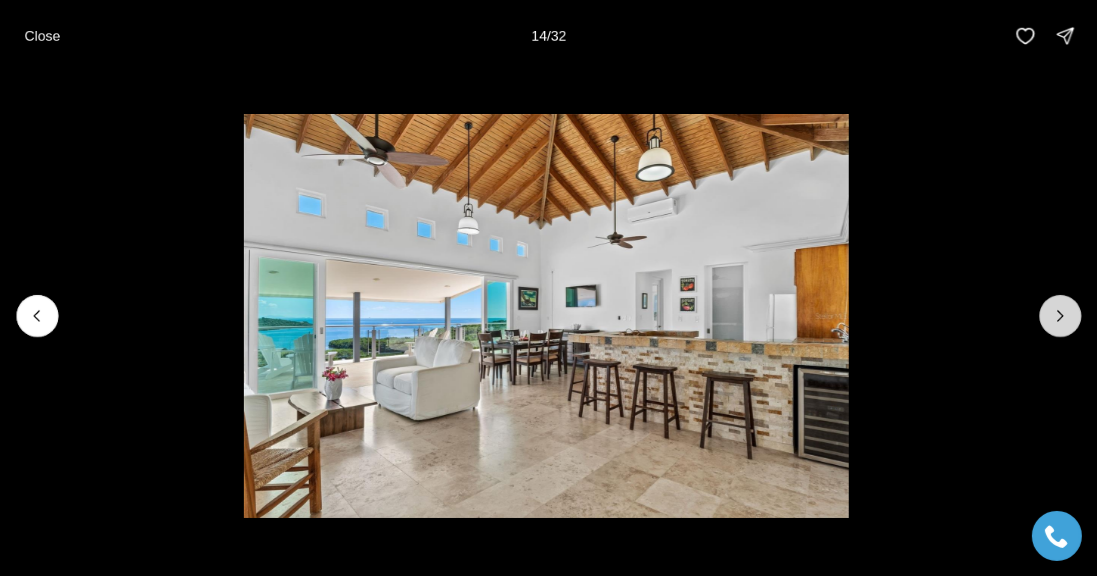 click at bounding box center (1060, 316) 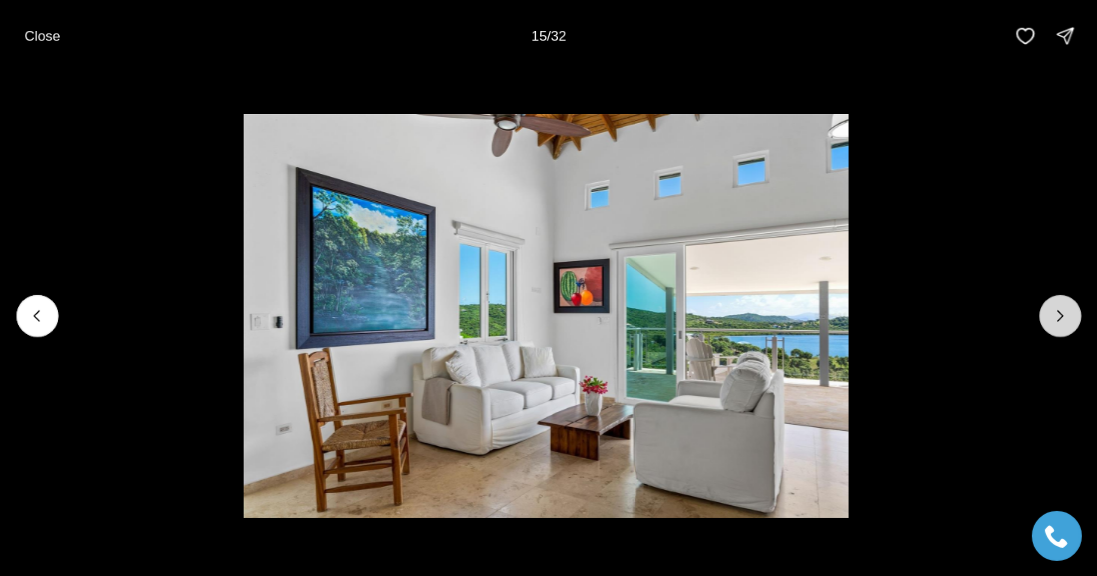 click at bounding box center [1060, 316] 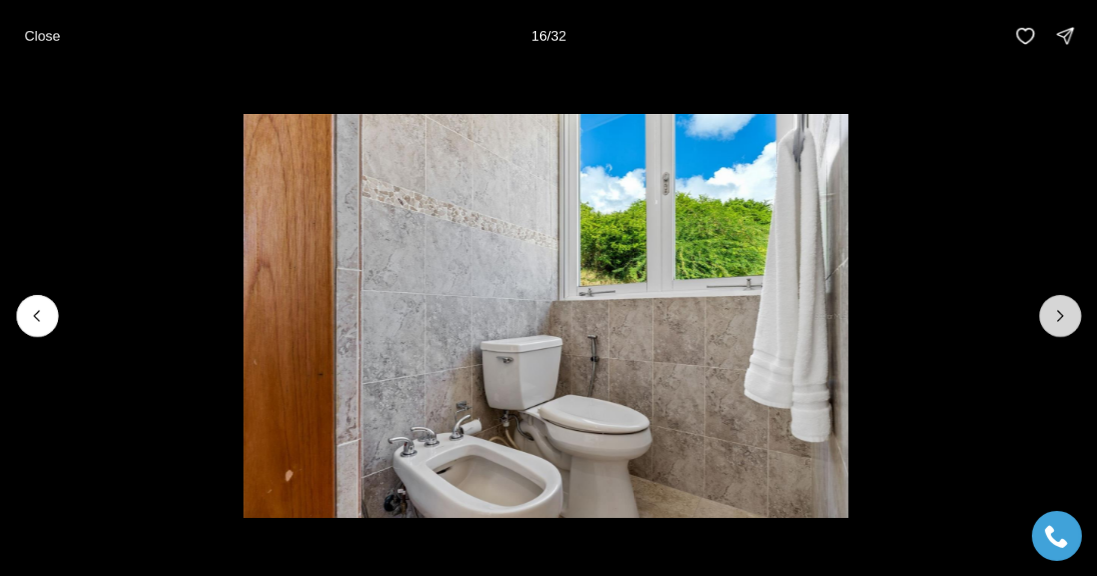 click 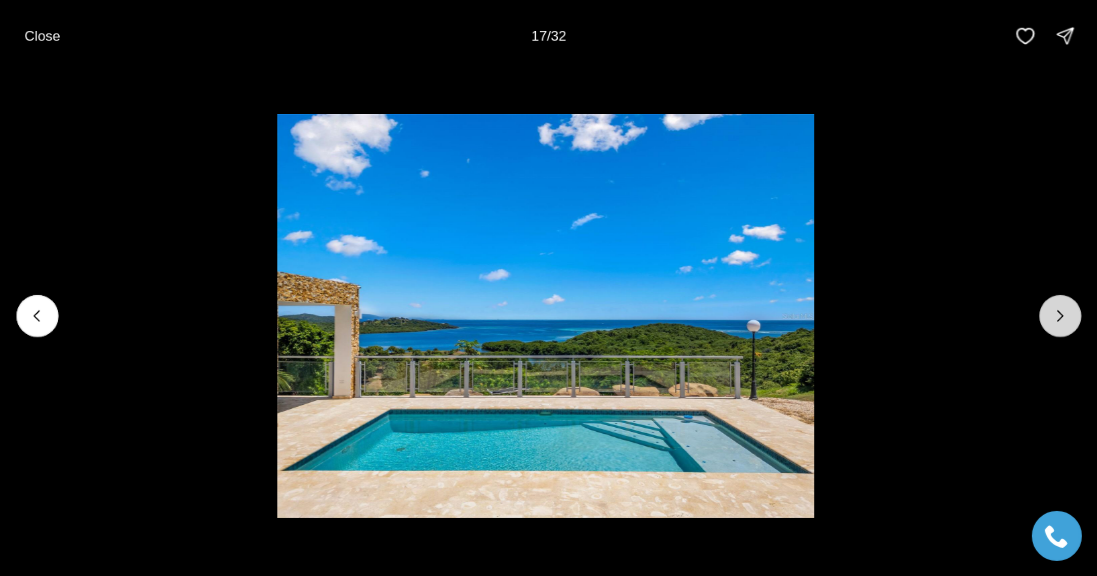 click at bounding box center (1060, 316) 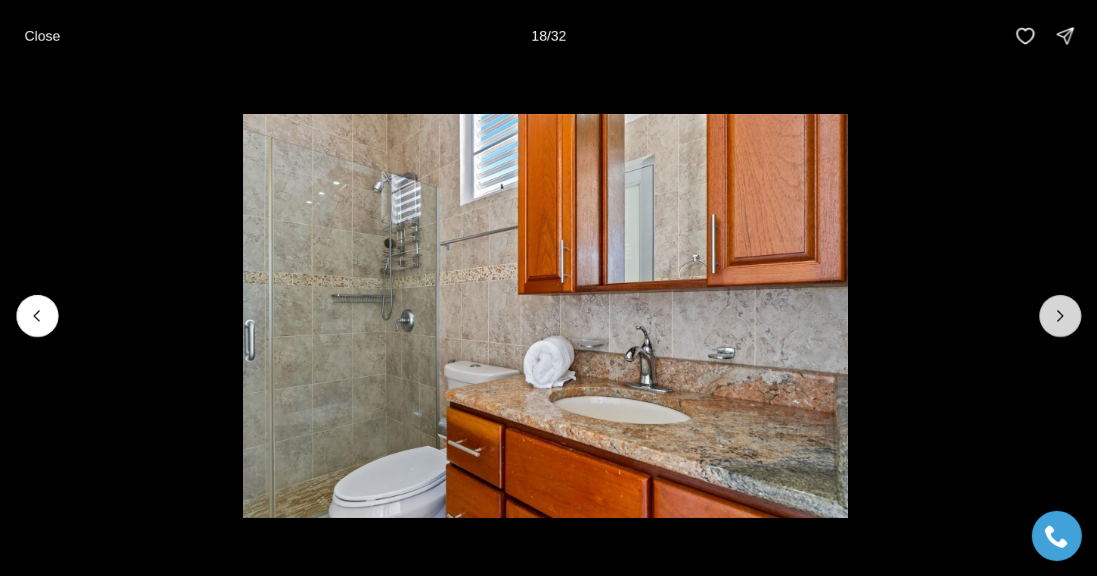 click at bounding box center (1060, 316) 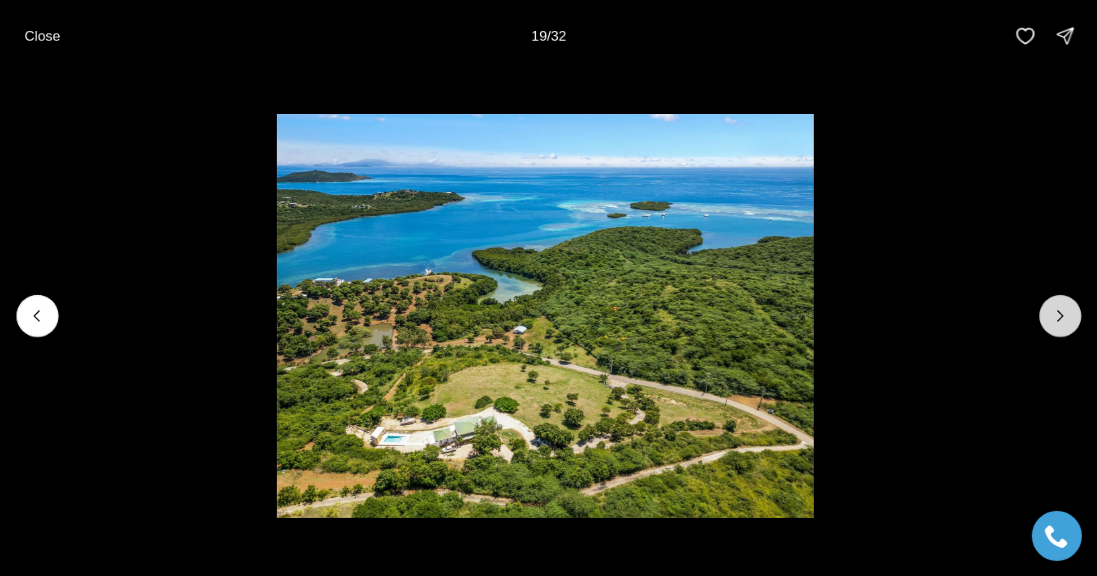 click 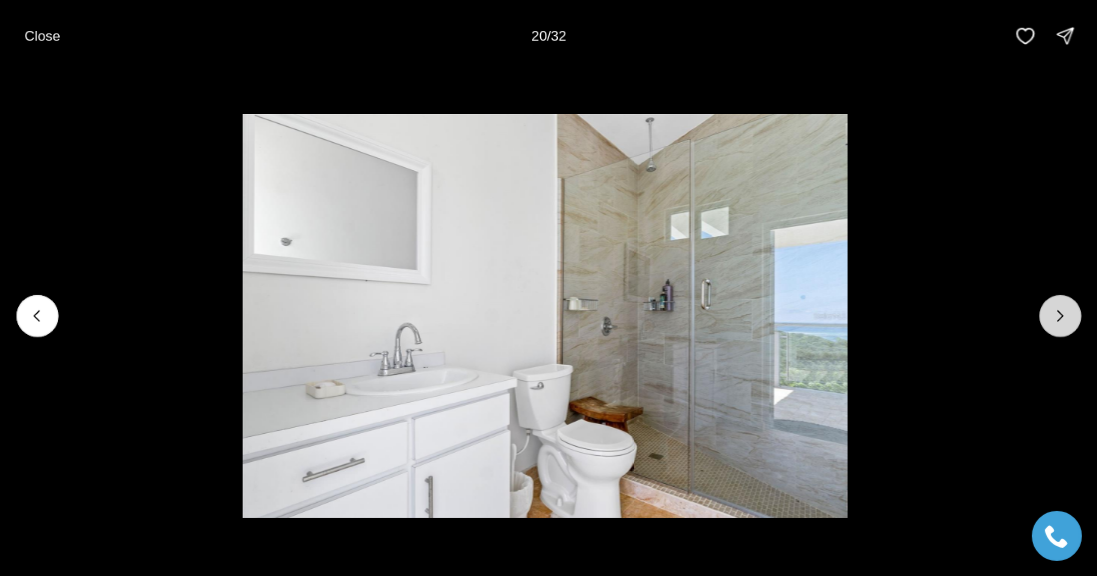 click 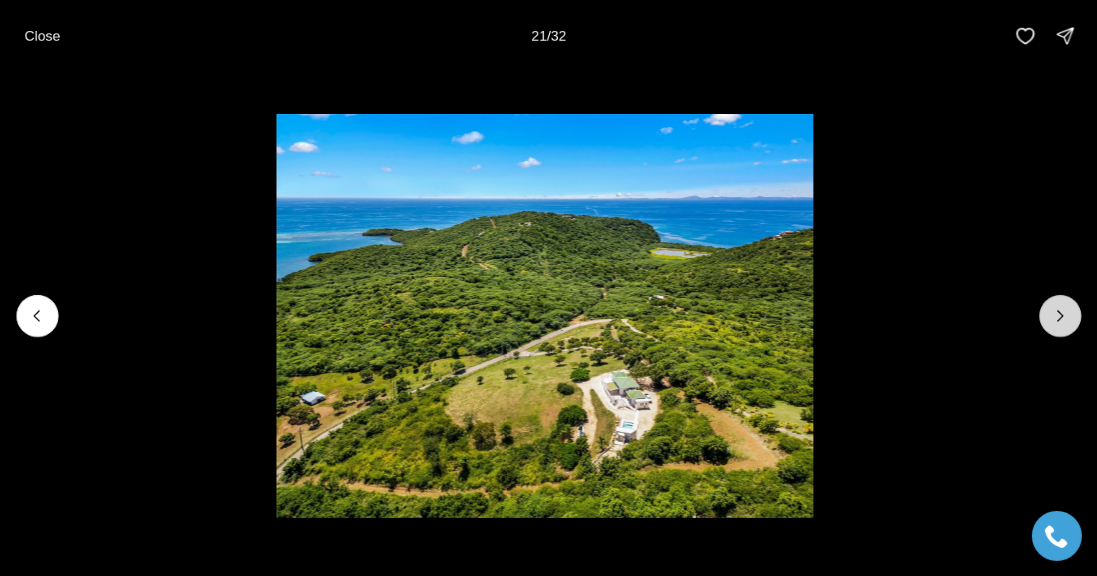 click 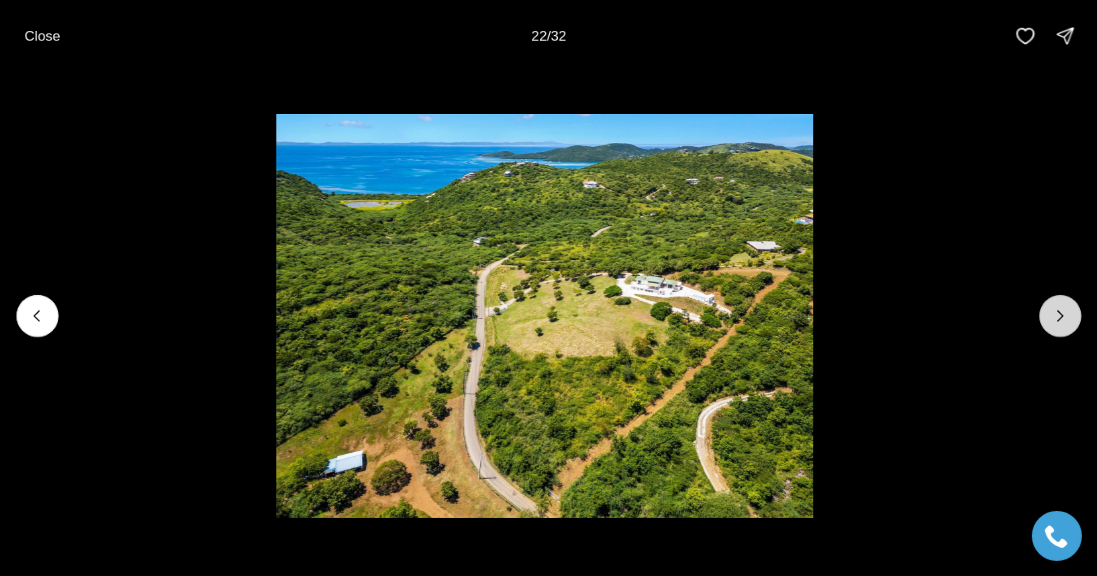 click 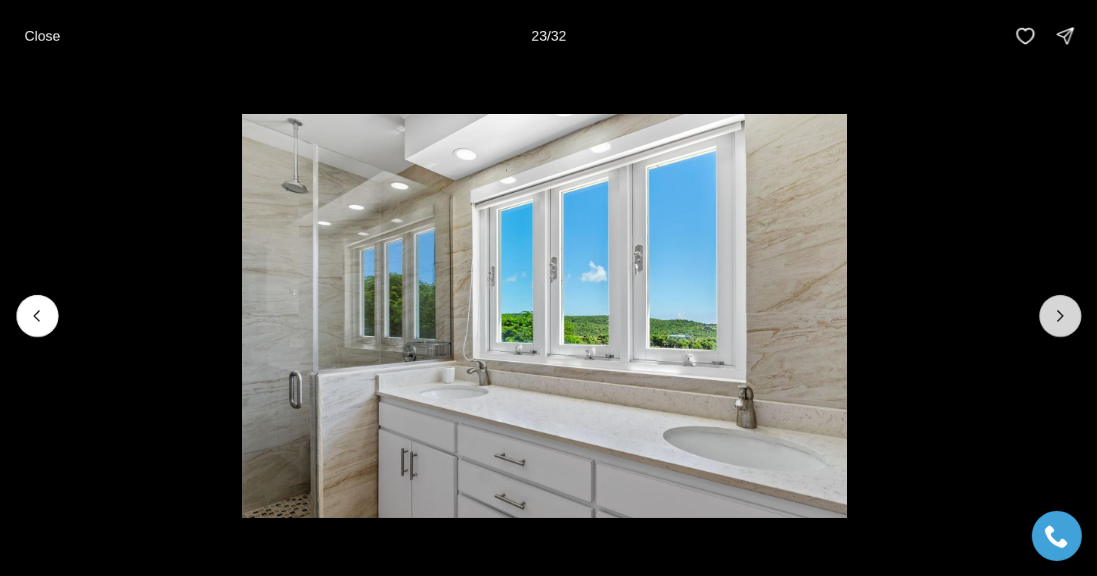 click at bounding box center [1060, 316] 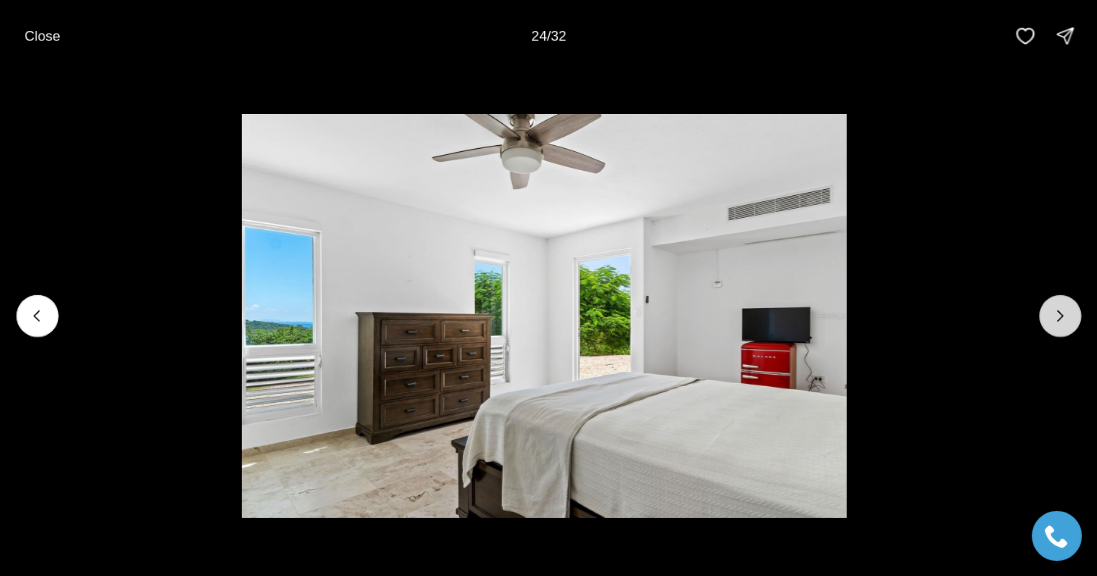 click 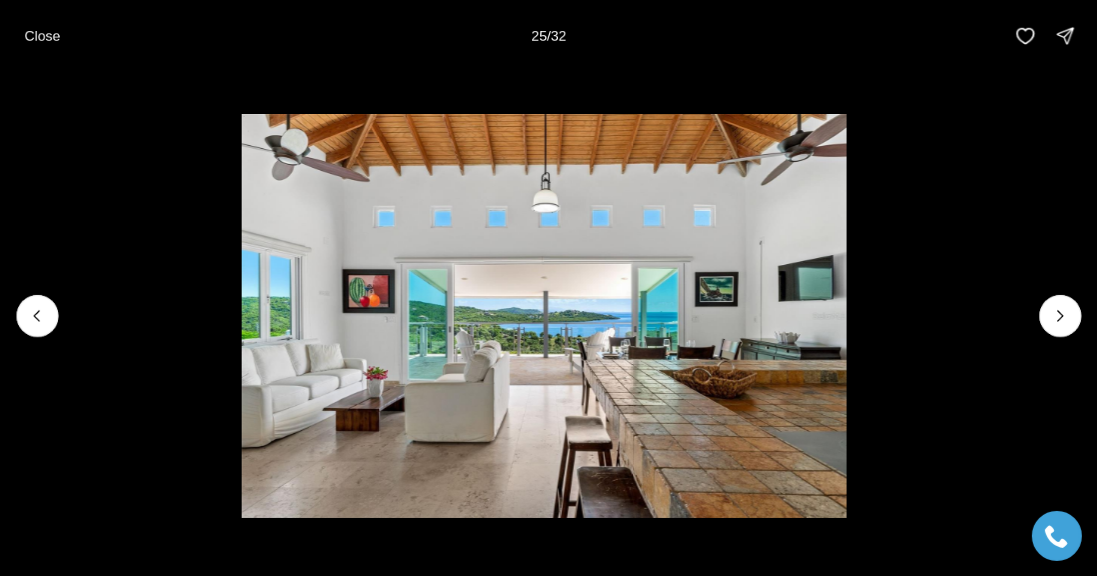 click at bounding box center [543, 316] 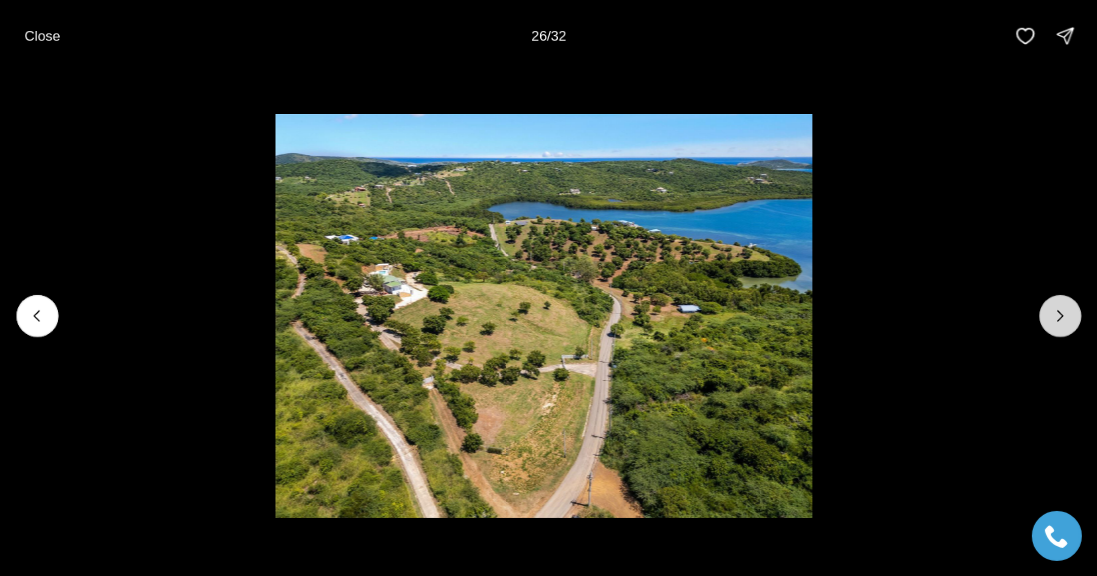 click 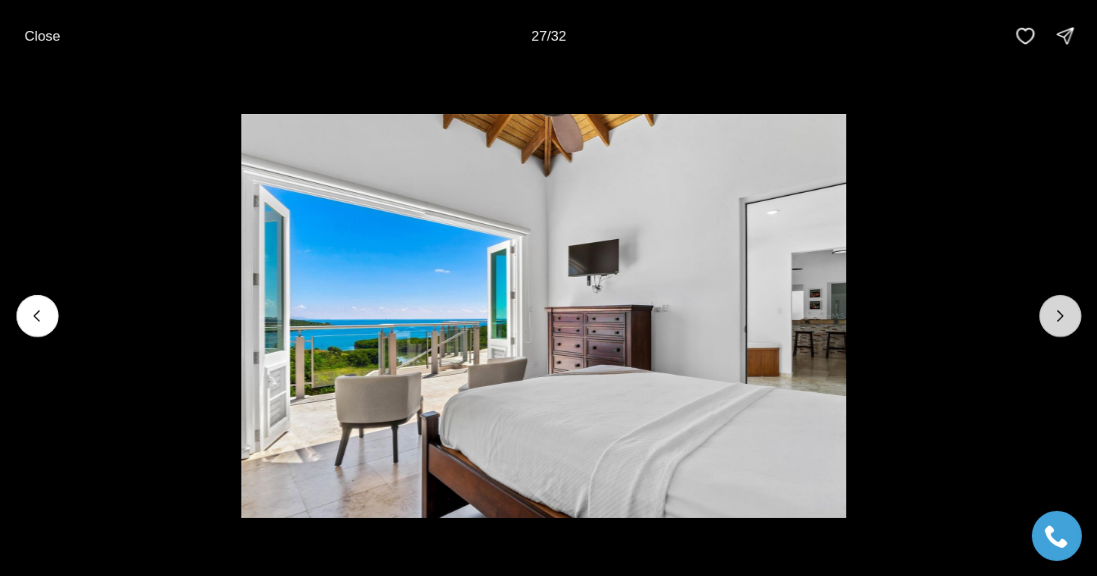 click at bounding box center [1060, 316] 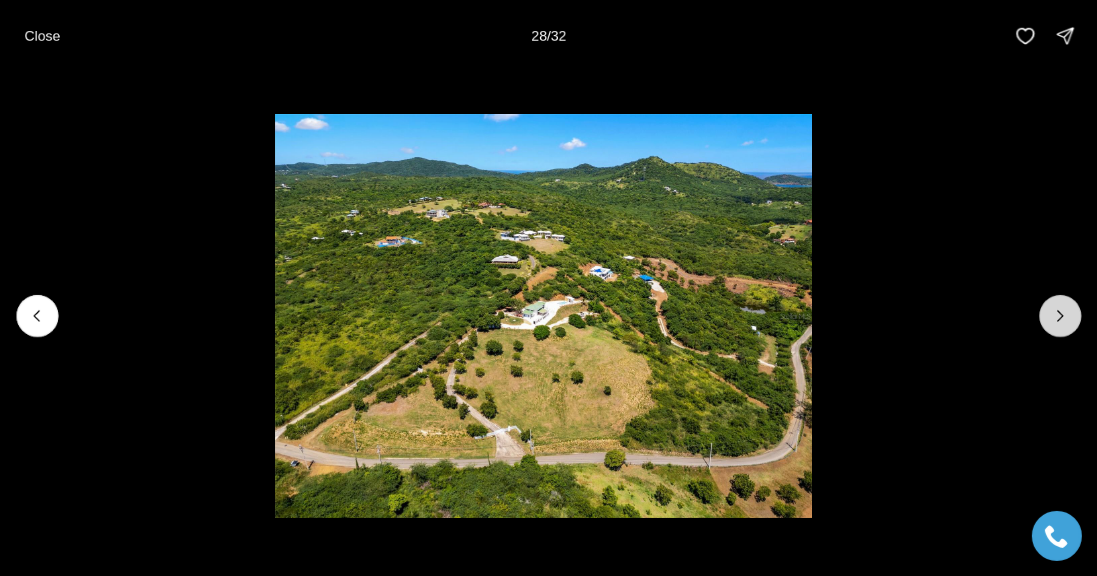 click at bounding box center [1060, 316] 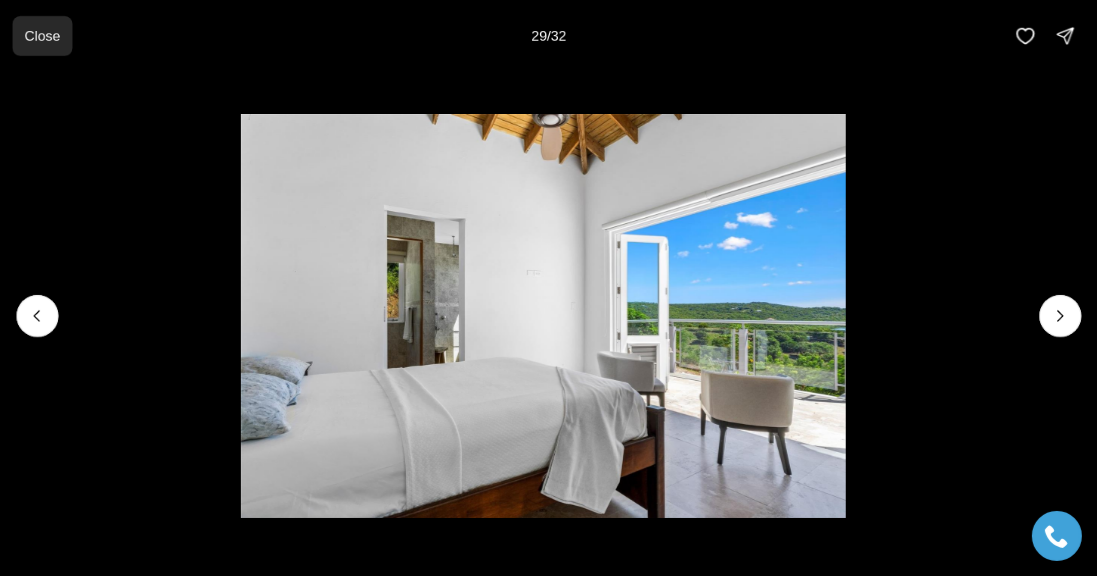 click on "Close" at bounding box center (42, 36) 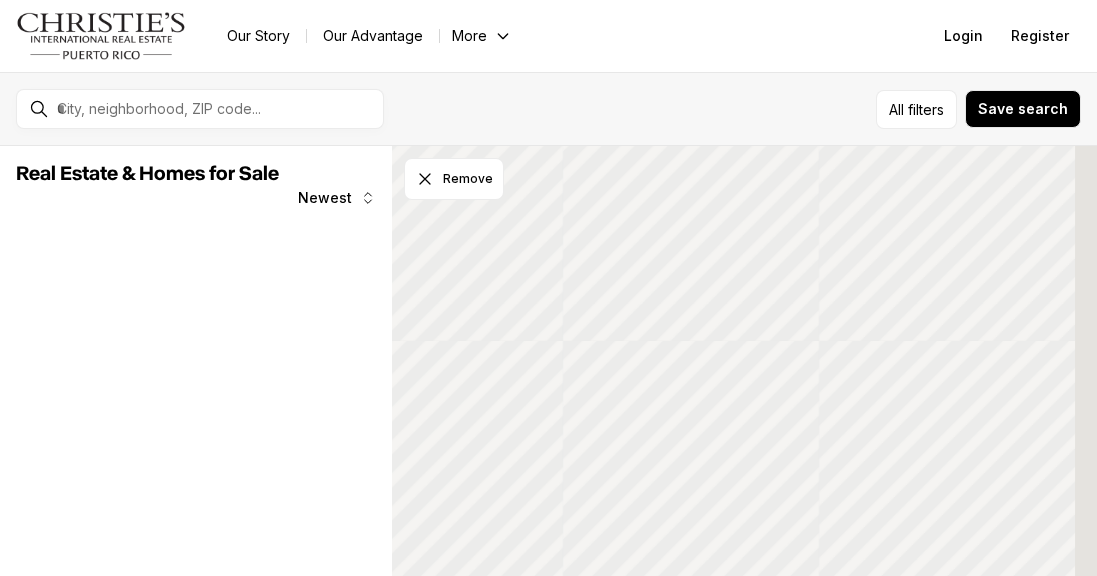 scroll, scrollTop: 0, scrollLeft: 0, axis: both 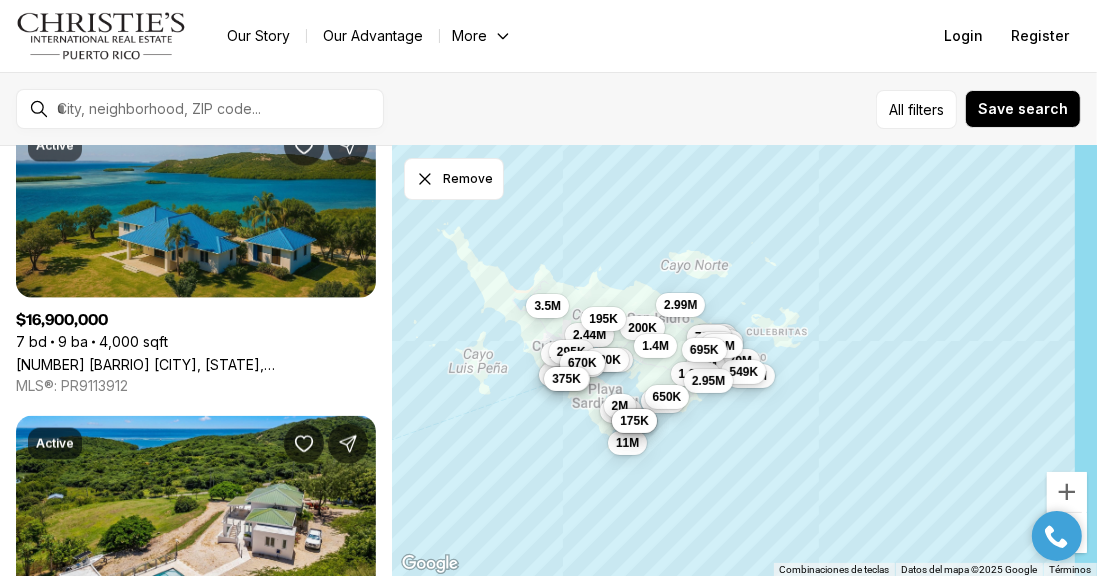 click on "[NUMBER] [STREET], [CITY] [STATE], [POSTAL_CODE]" at bounding box center [196, 364] 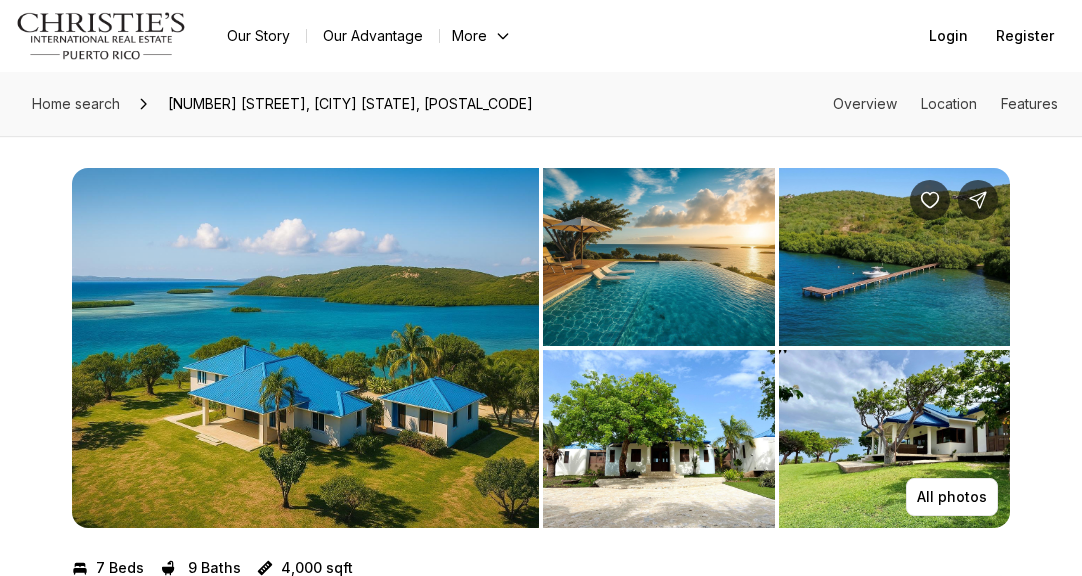 scroll, scrollTop: 0, scrollLeft: 0, axis: both 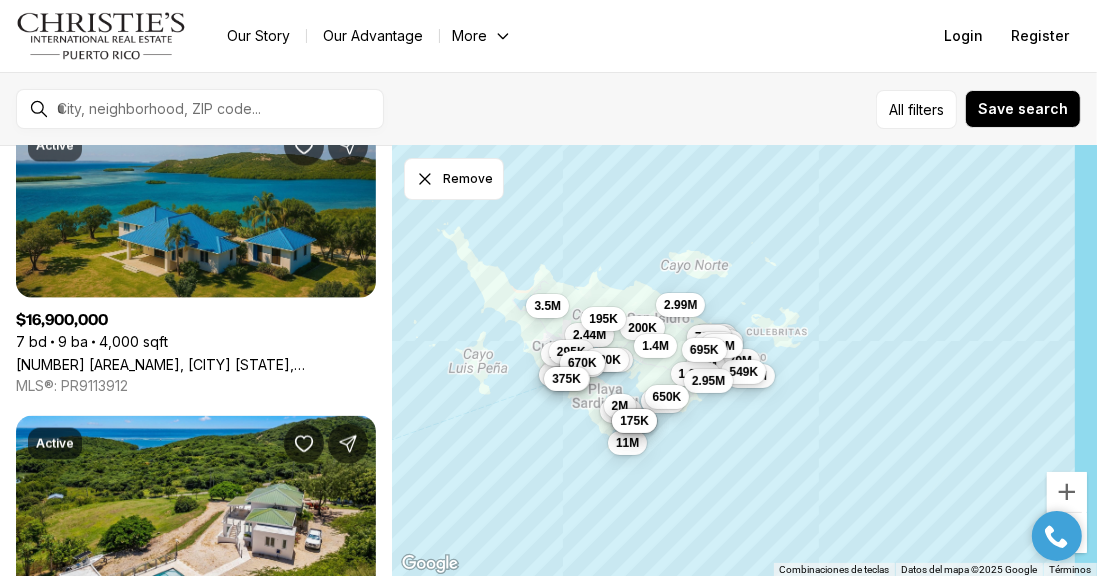 click on "[NUMBER] [STREET], [CITY] [STATE], [POSTAL_CODE]" at bounding box center [196, 364] 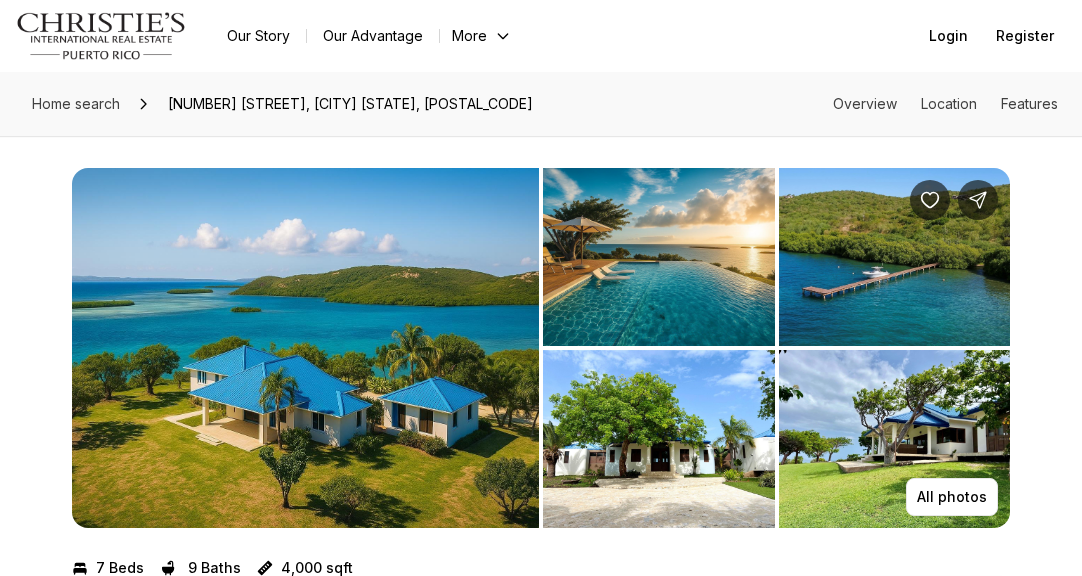 scroll, scrollTop: 0, scrollLeft: 0, axis: both 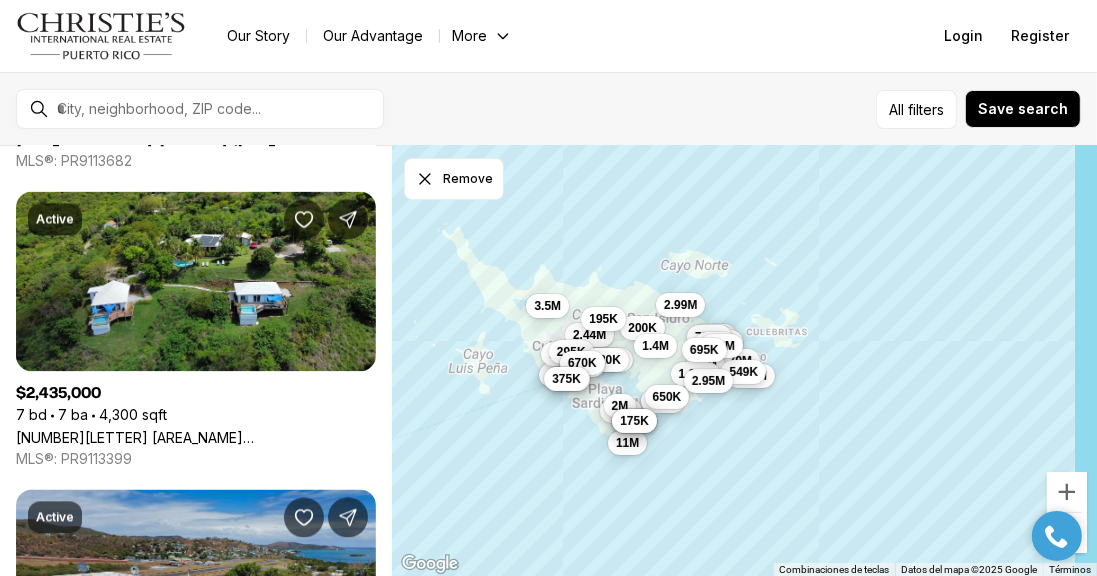 click on "[NUMBER] [COMMUNITY_NAME] [NEIGHBORHOOD_NAME], [CITY] [STATE], [POSTAL_CODE]" at bounding box center [196, 735] 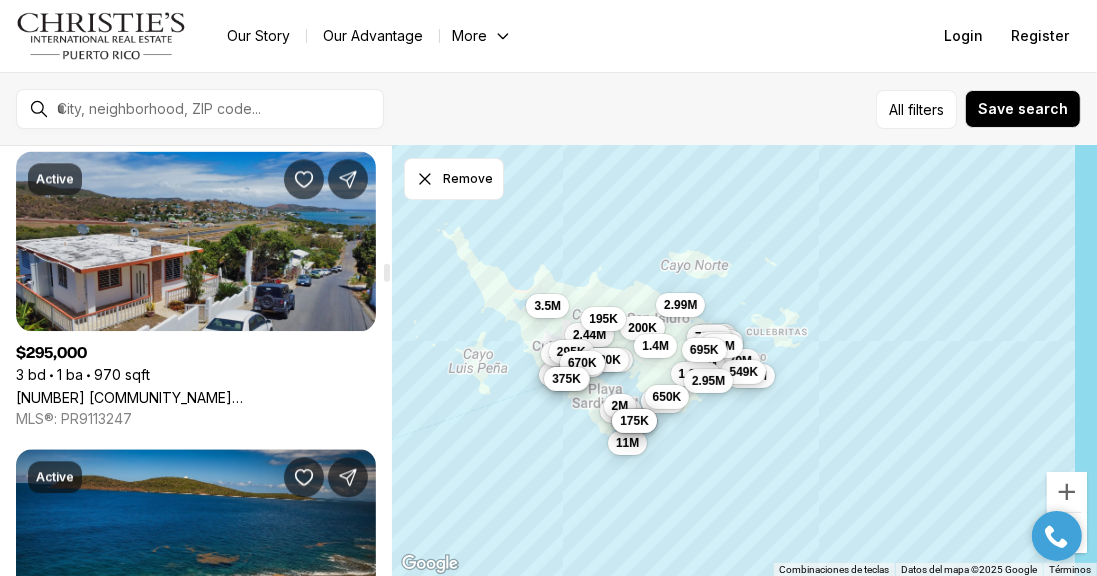 scroll, scrollTop: 3456, scrollLeft: 0, axis: vertical 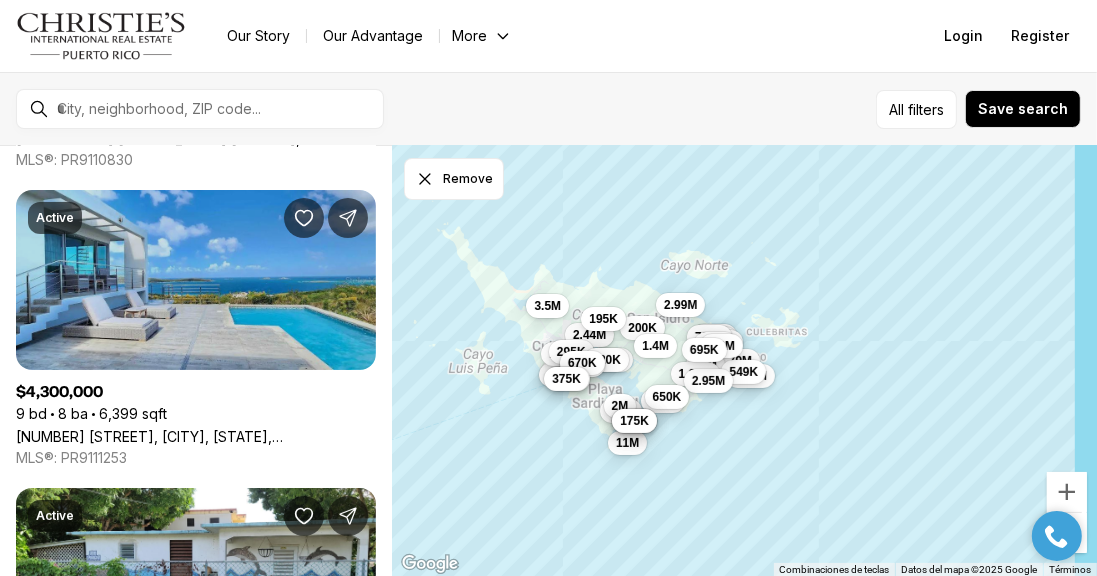 click on "[NUMBER] [STREET], [CITY] [STATE], [POSTAL_CODE]" at bounding box center [196, 436] 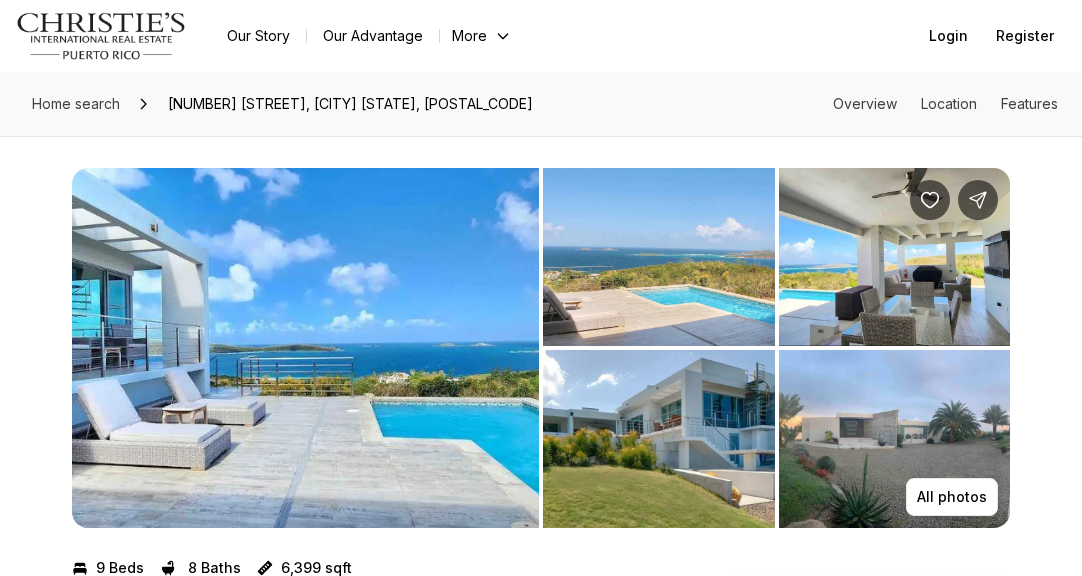 scroll, scrollTop: 0, scrollLeft: 0, axis: both 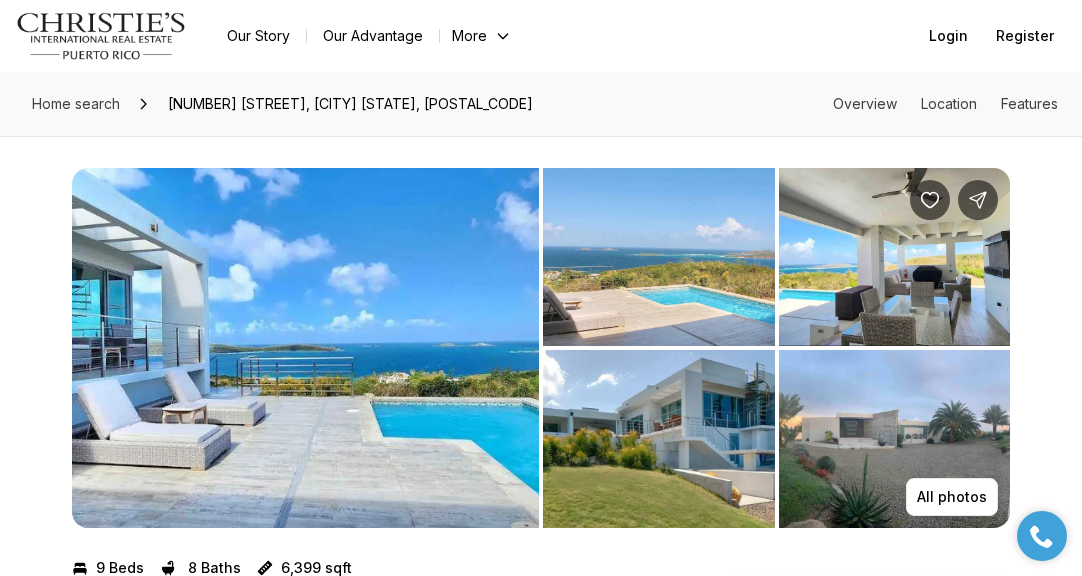 click at bounding box center (659, 439) 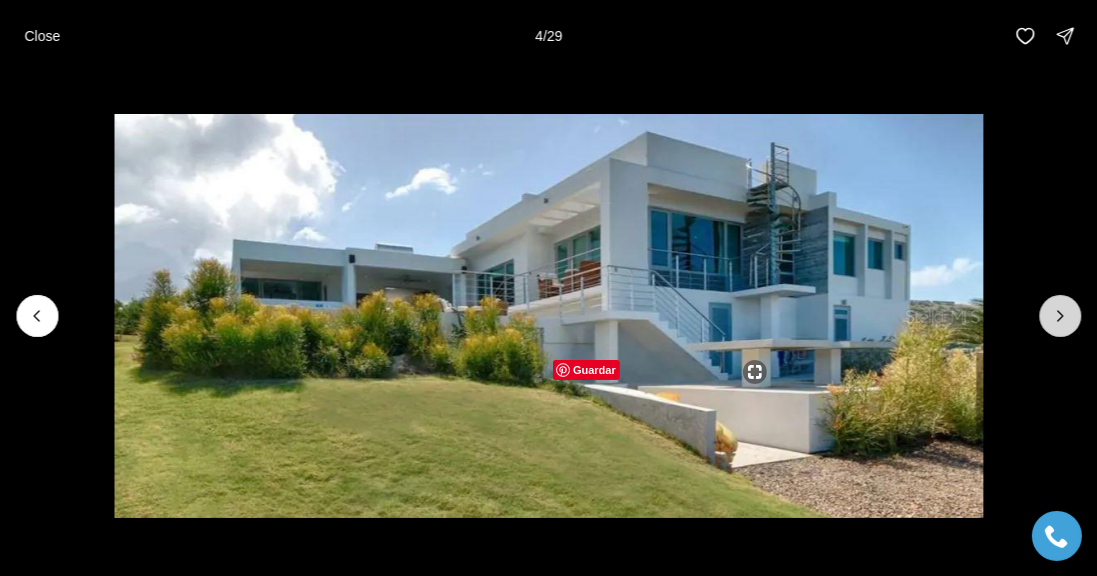 click 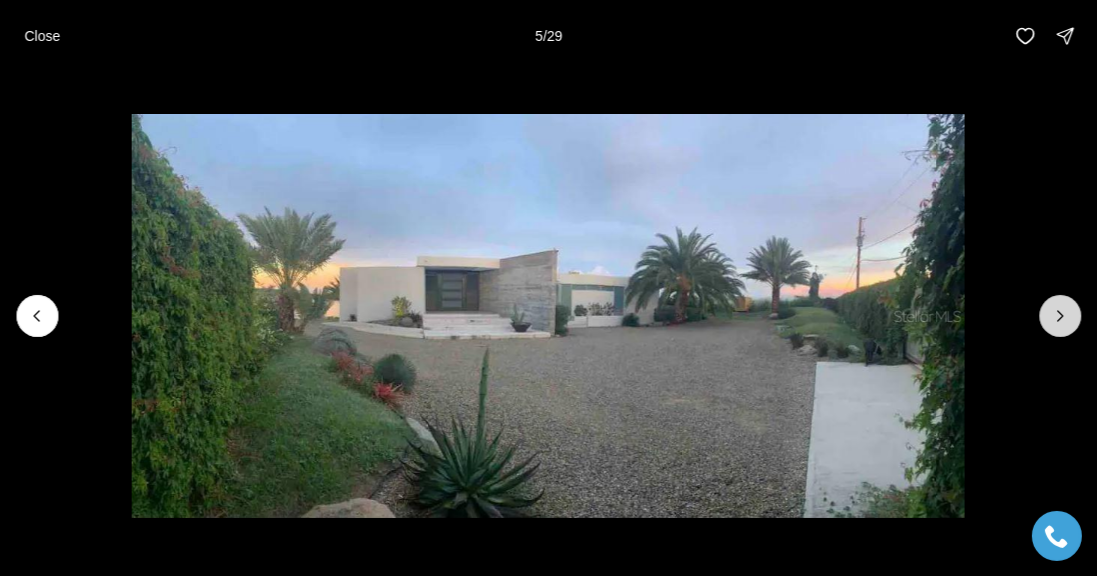 click 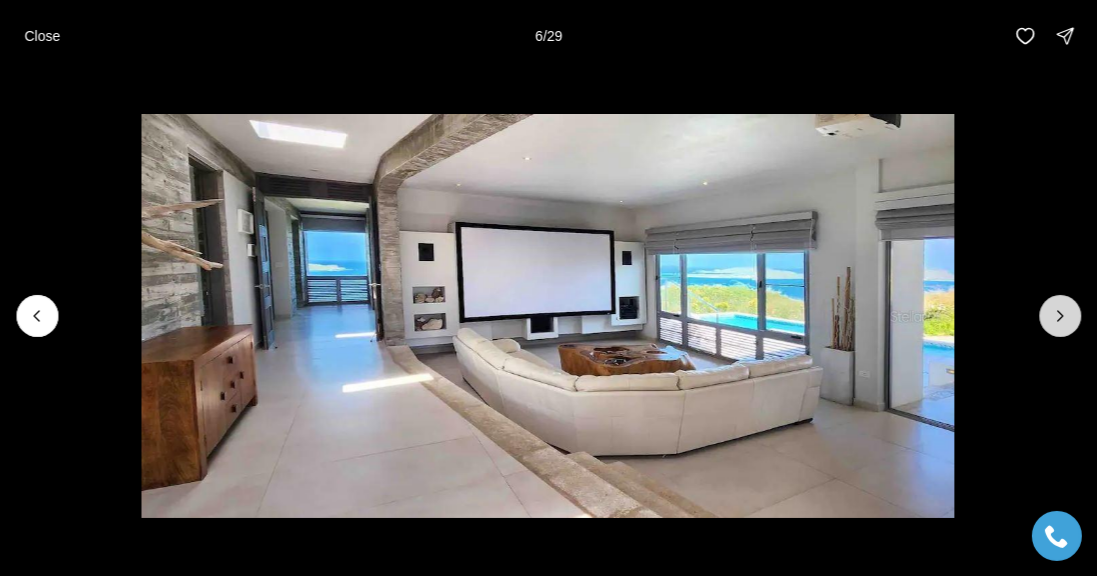 click 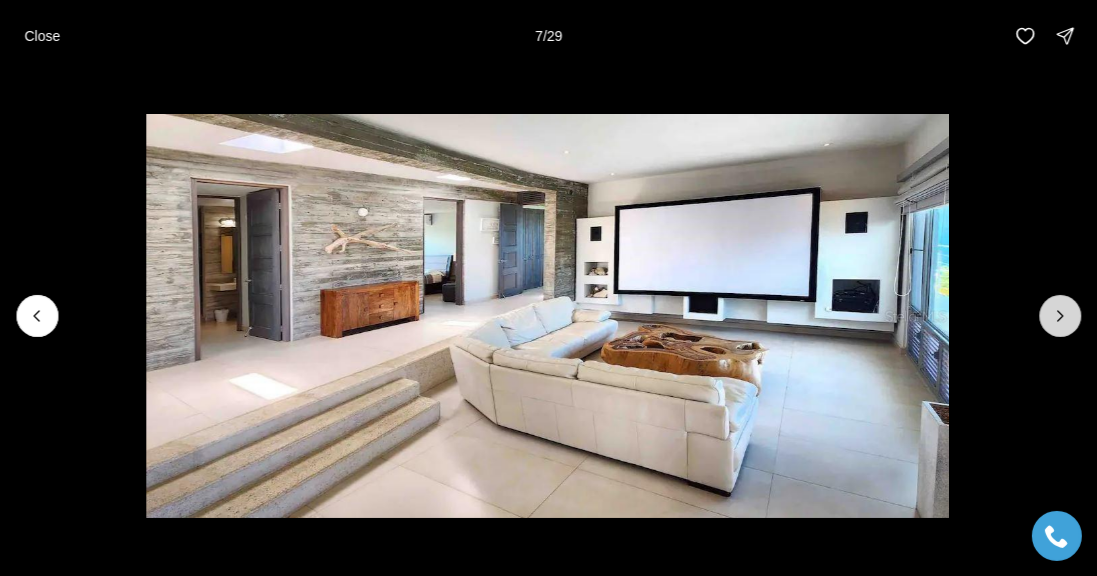 click at bounding box center (1060, 316) 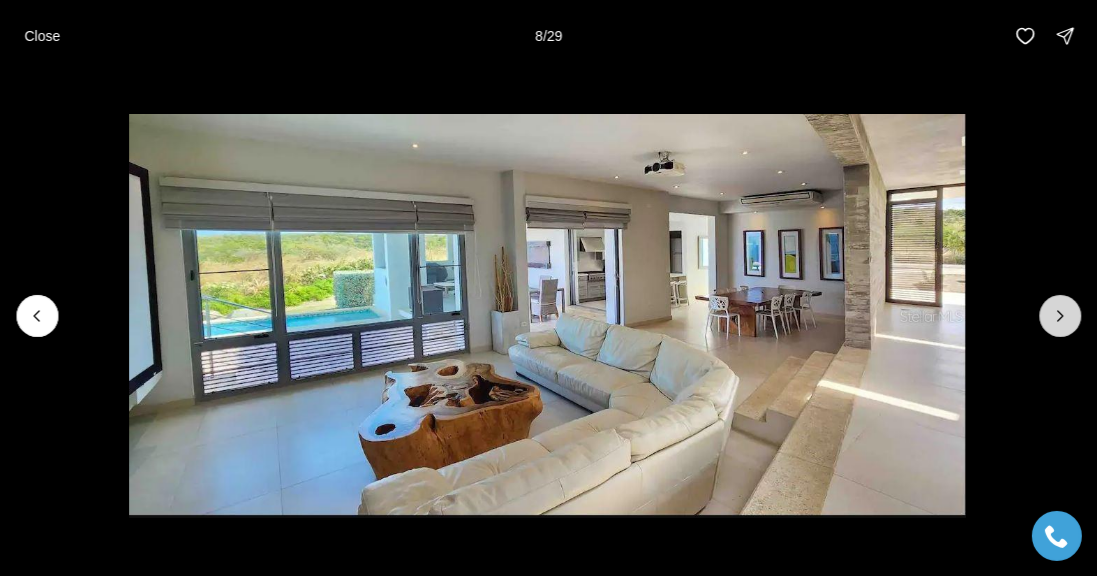 click at bounding box center [1060, 316] 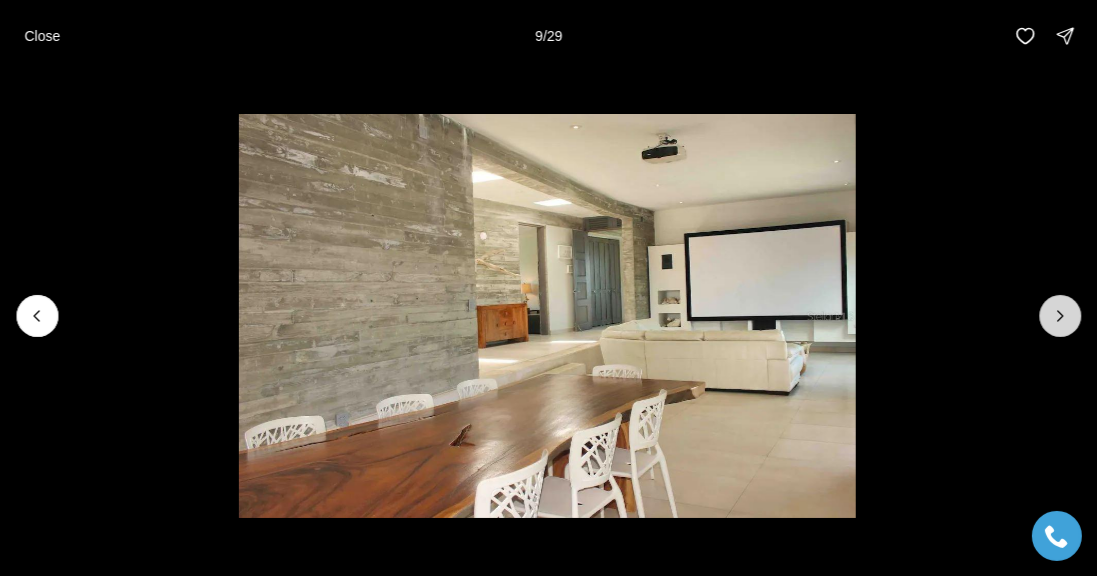 click 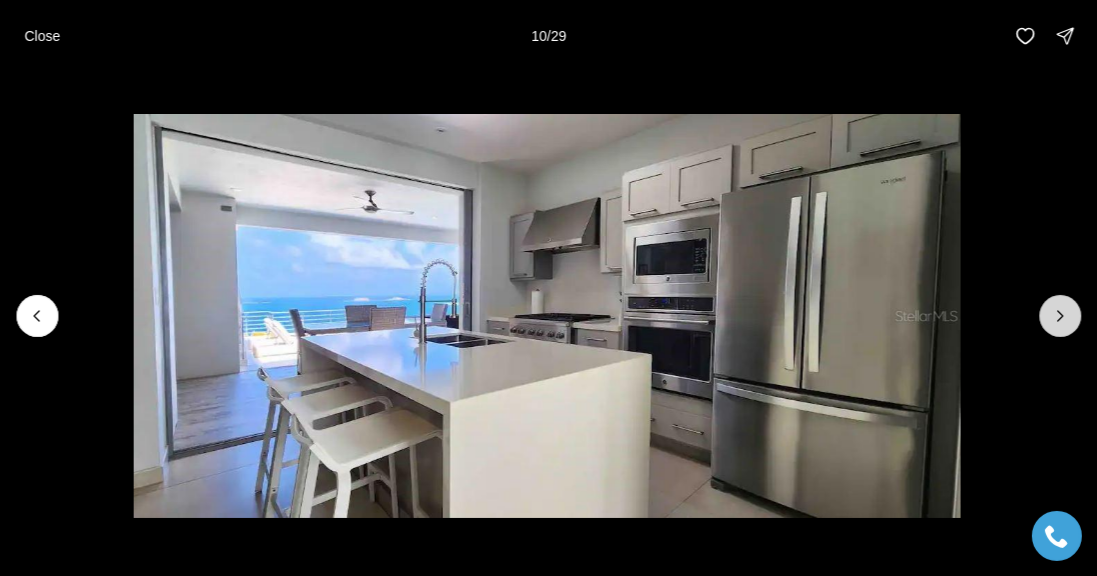 click 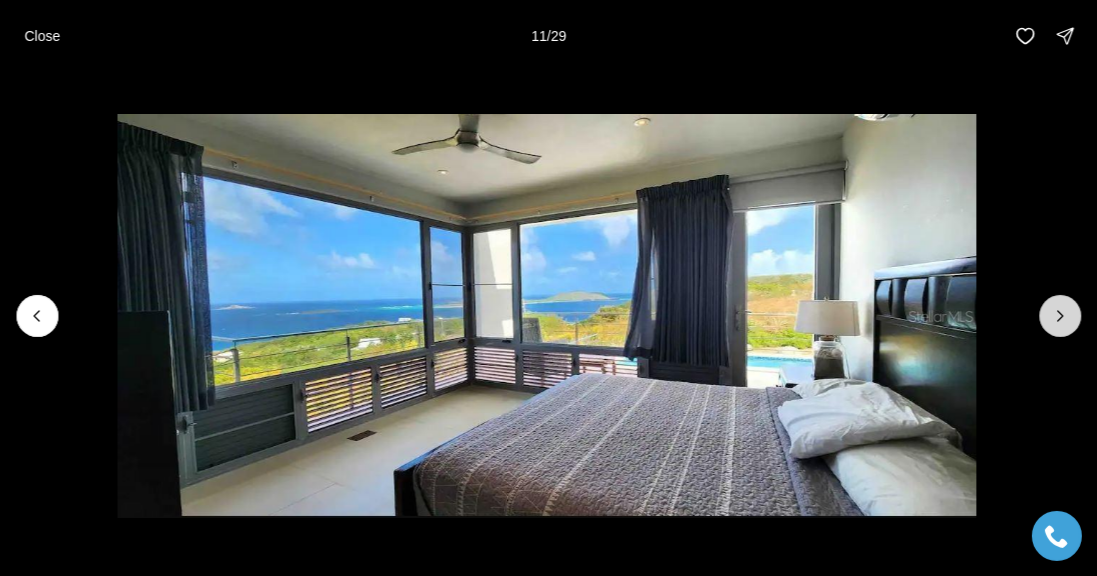 click 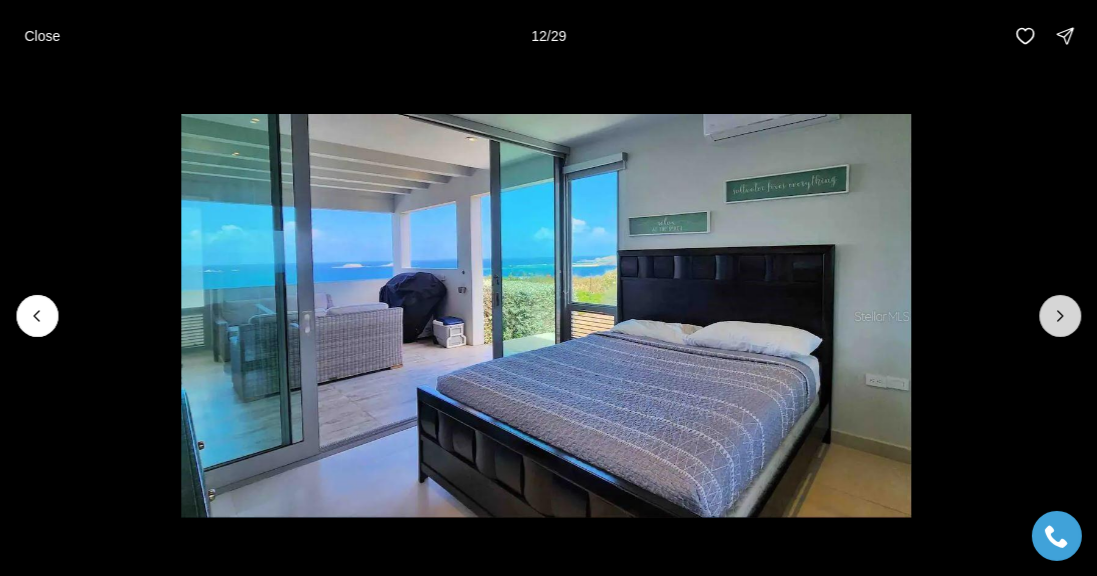 click 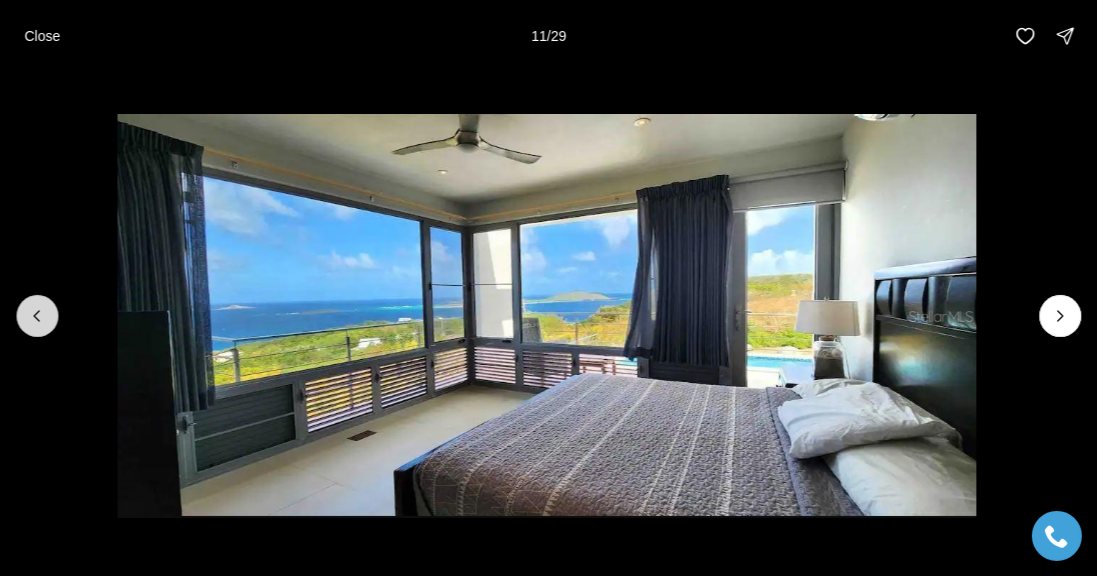 click 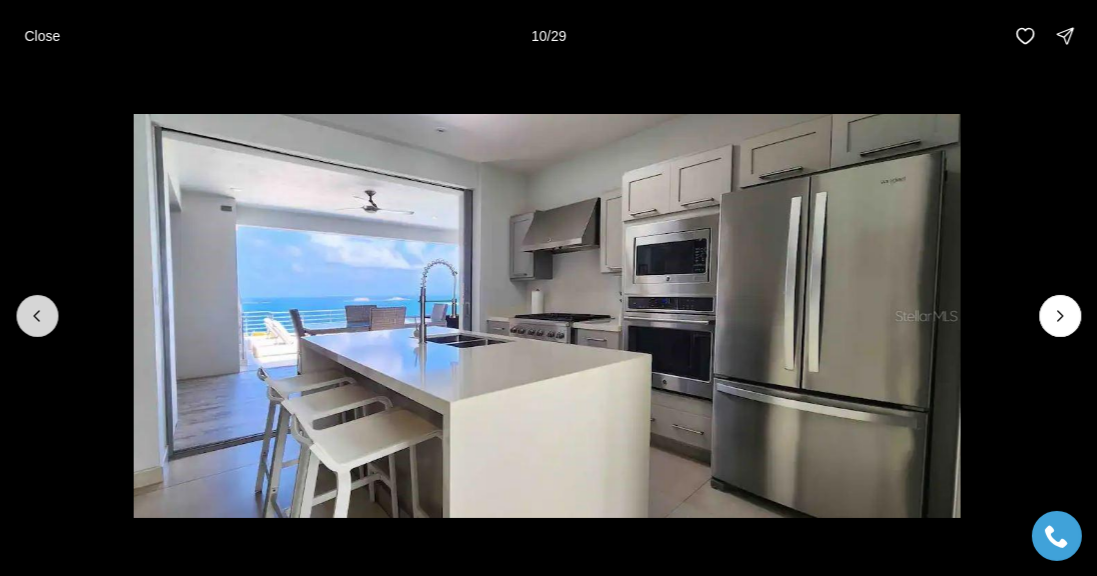 click 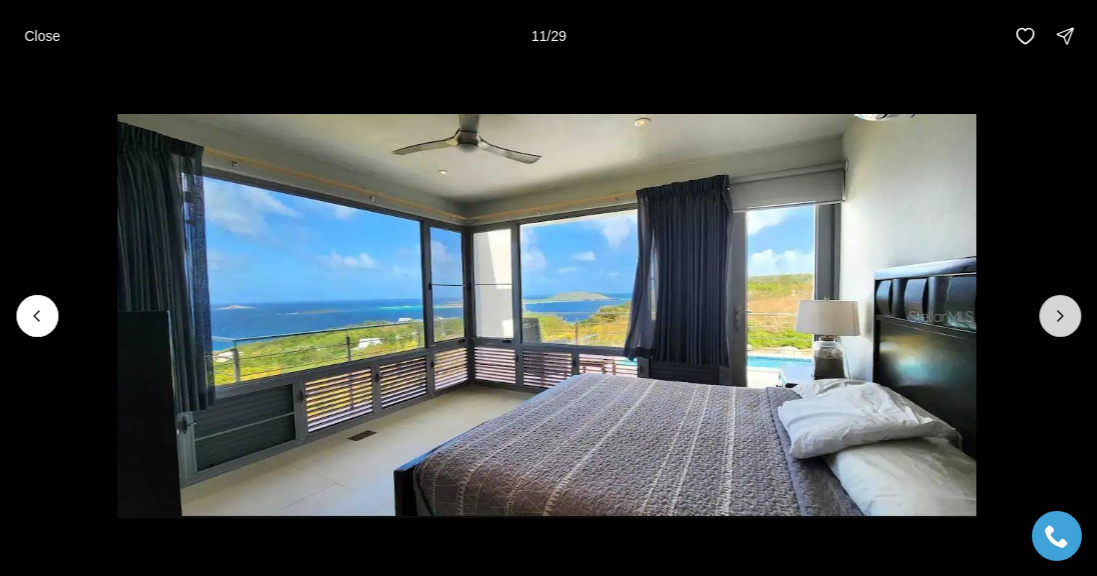 click 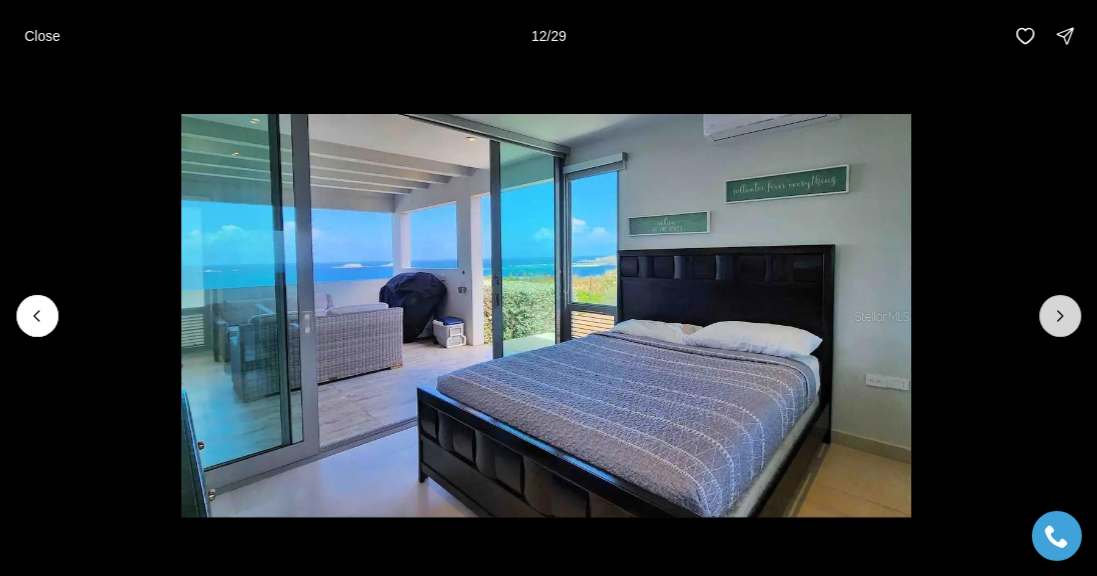 click at bounding box center [1060, 316] 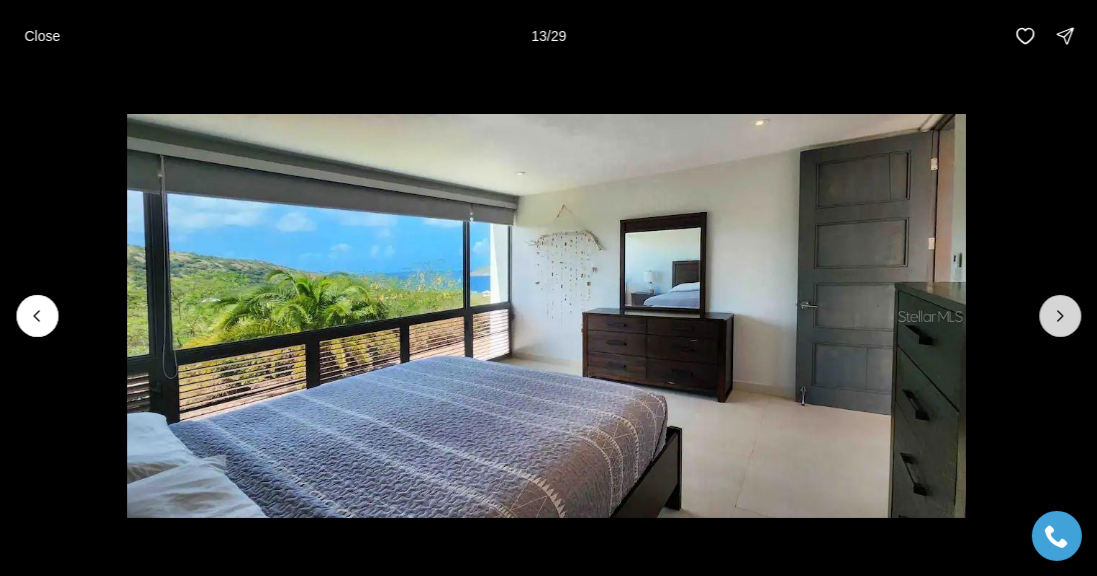 click 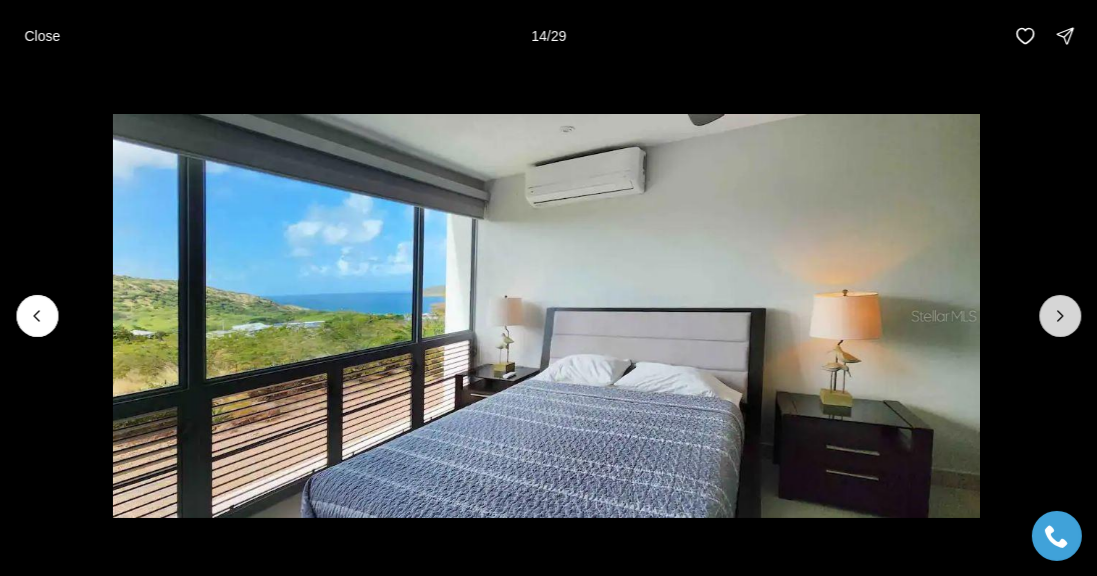 click 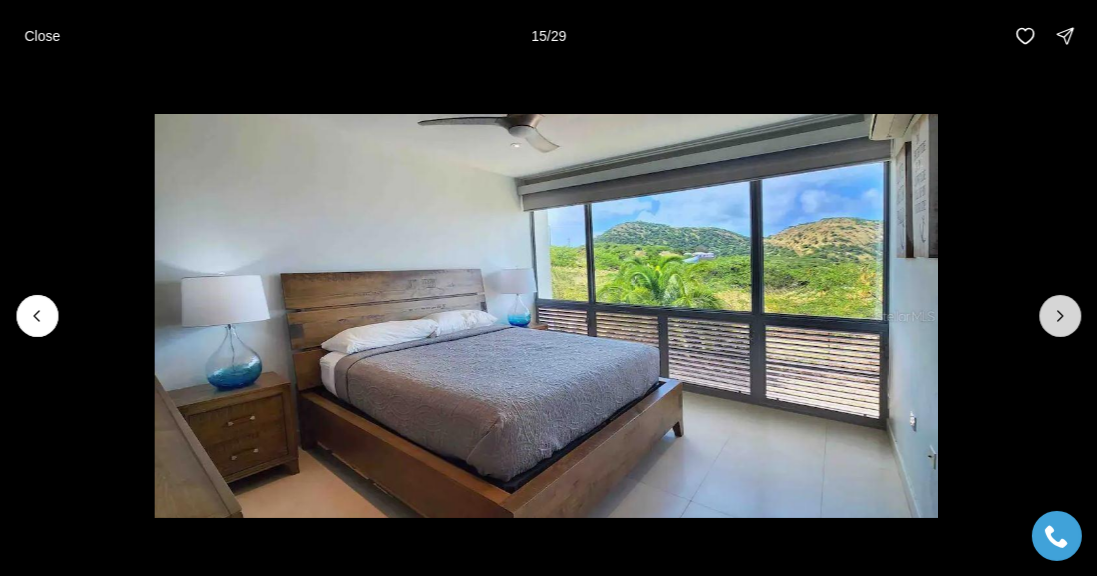 click at bounding box center (1060, 316) 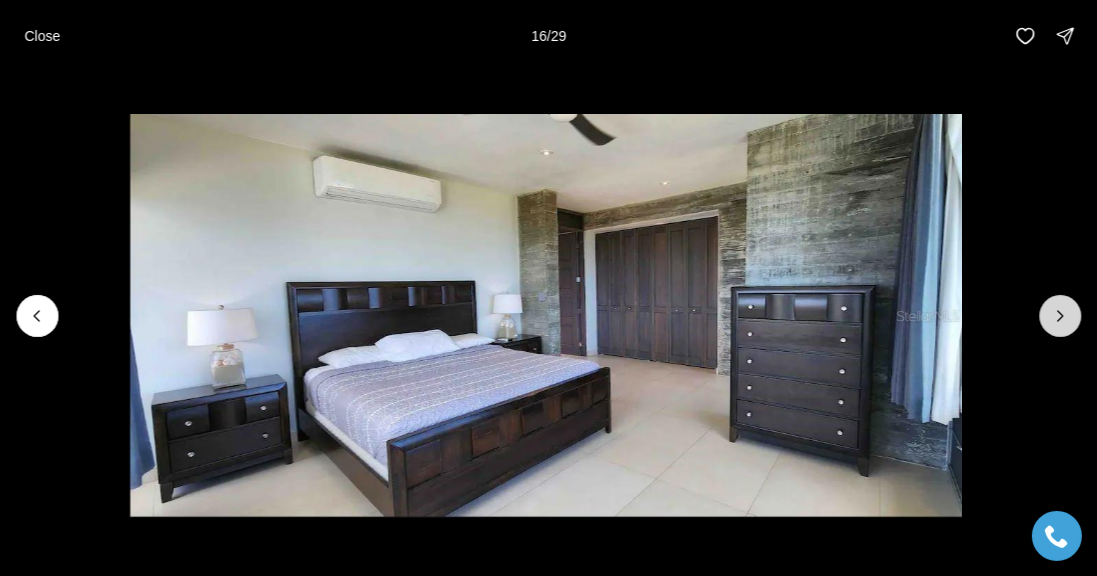 click 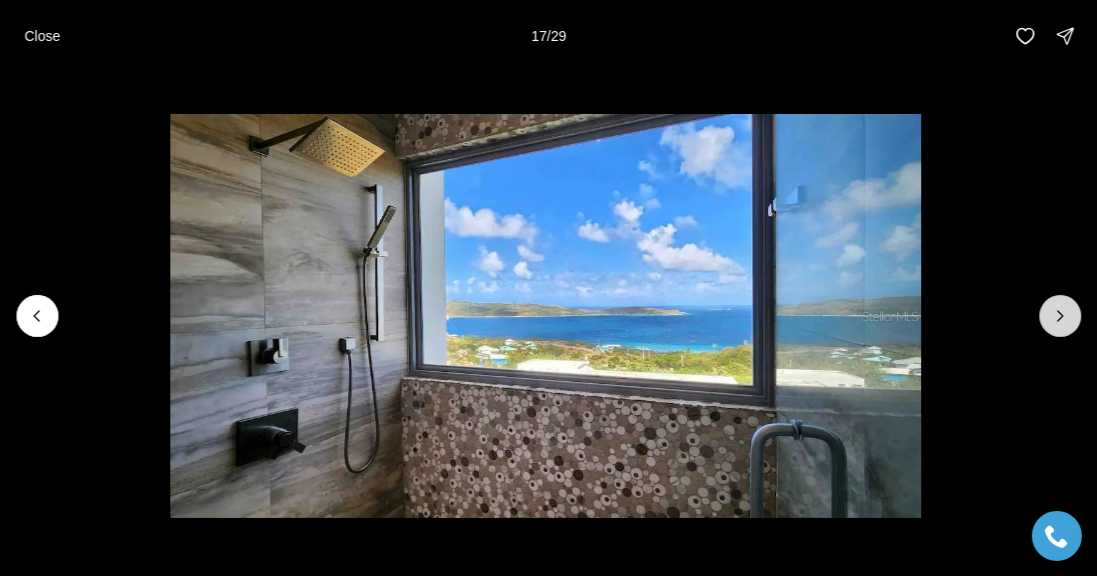 click at bounding box center (37, 316) 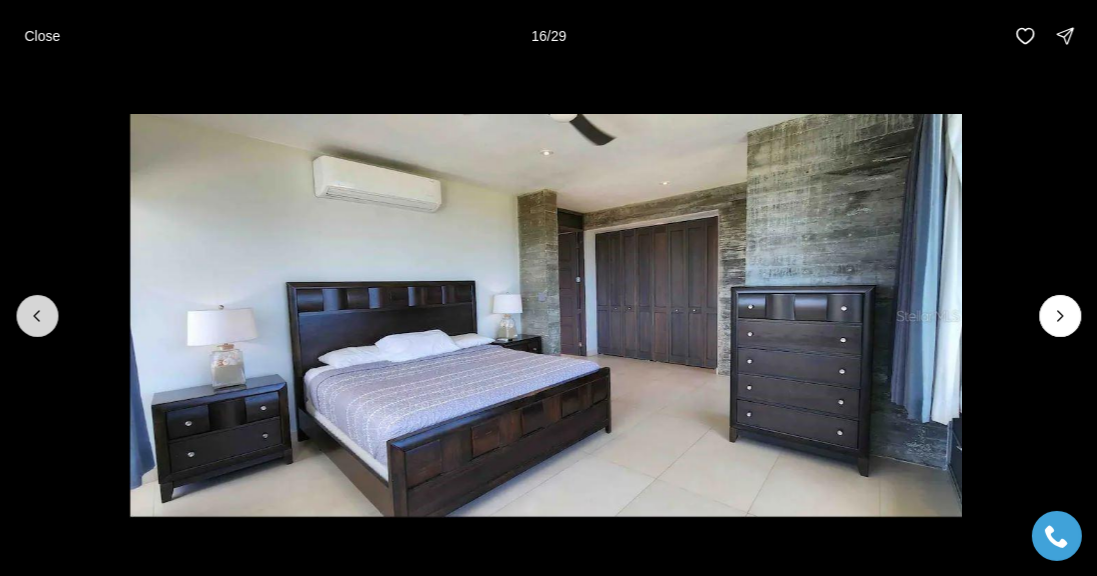 click 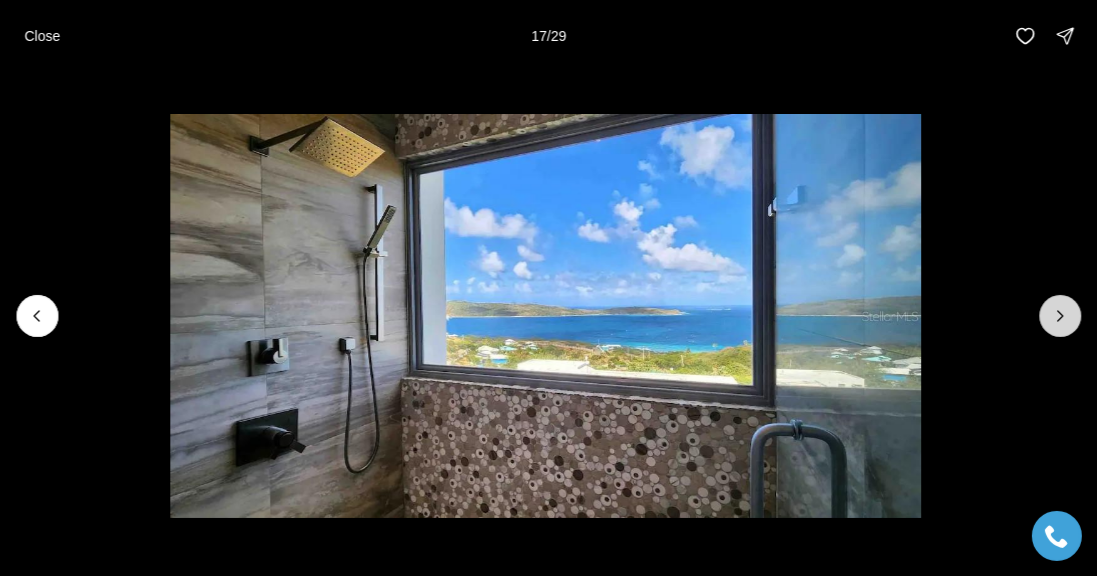 click 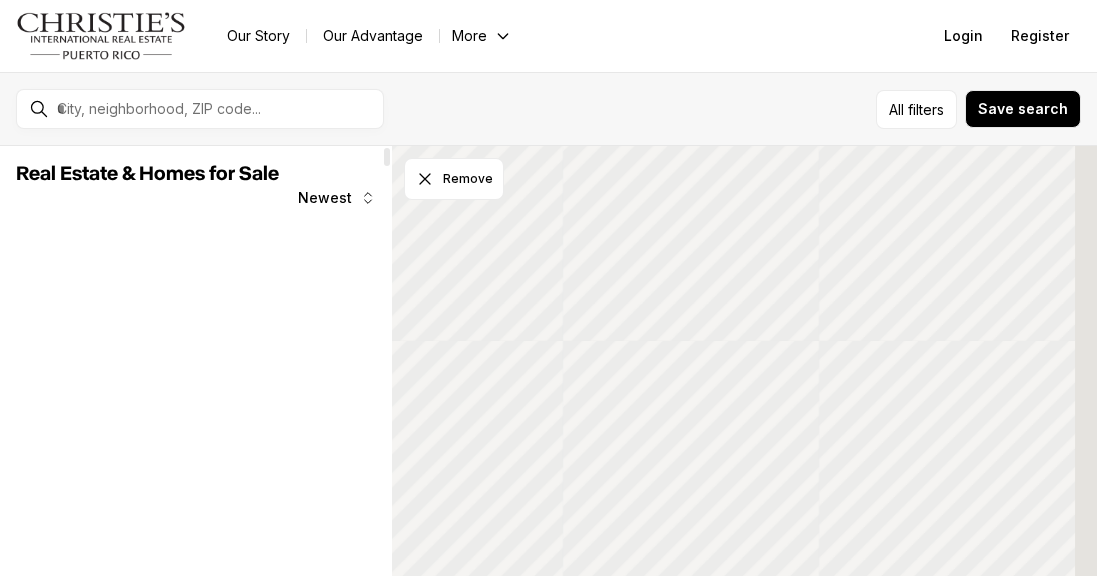 scroll, scrollTop: 0, scrollLeft: 0, axis: both 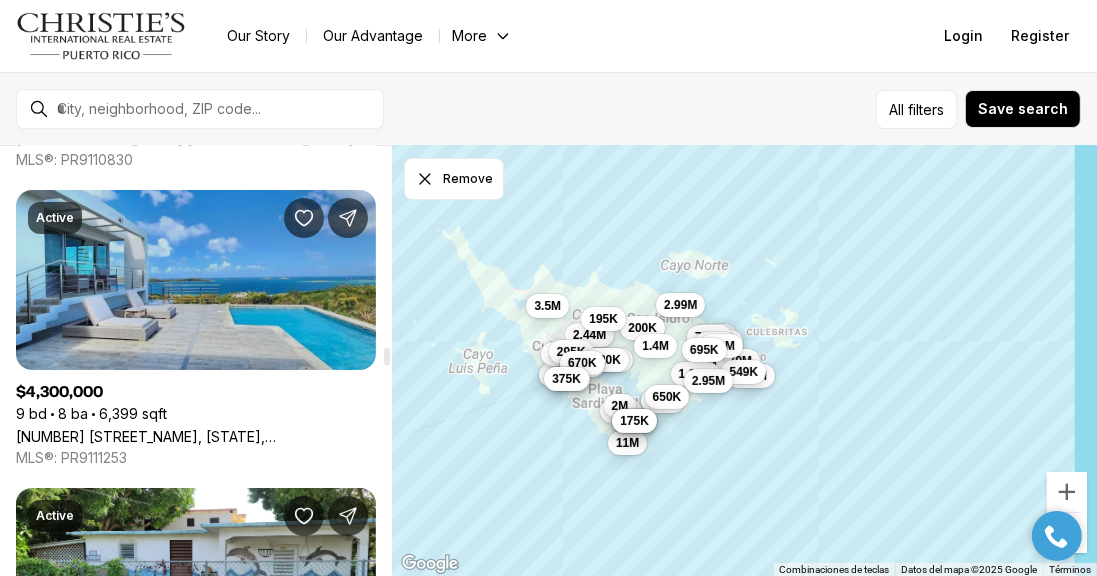 click on "[NUMBER] [STREET], [CITY], [STATE], [POSTAL_CODE]" at bounding box center (196, 436) 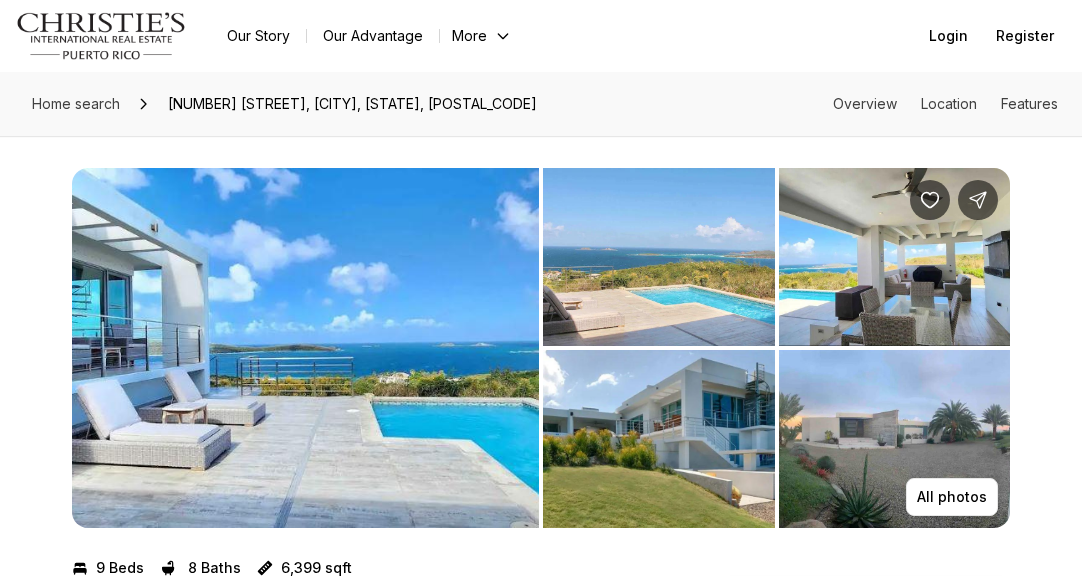 scroll, scrollTop: 0, scrollLeft: 0, axis: both 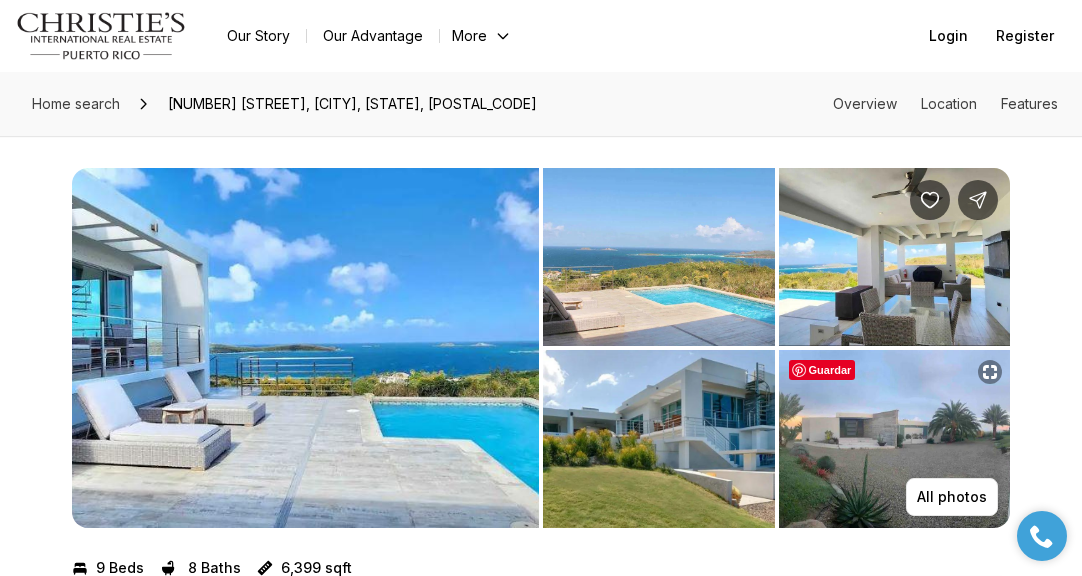 click at bounding box center (895, 439) 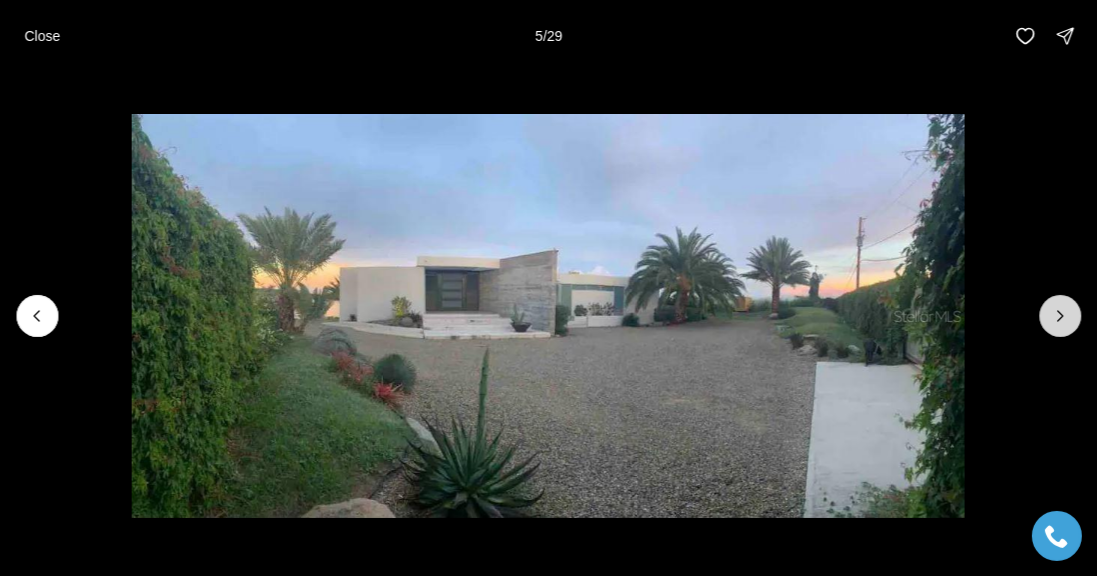 click 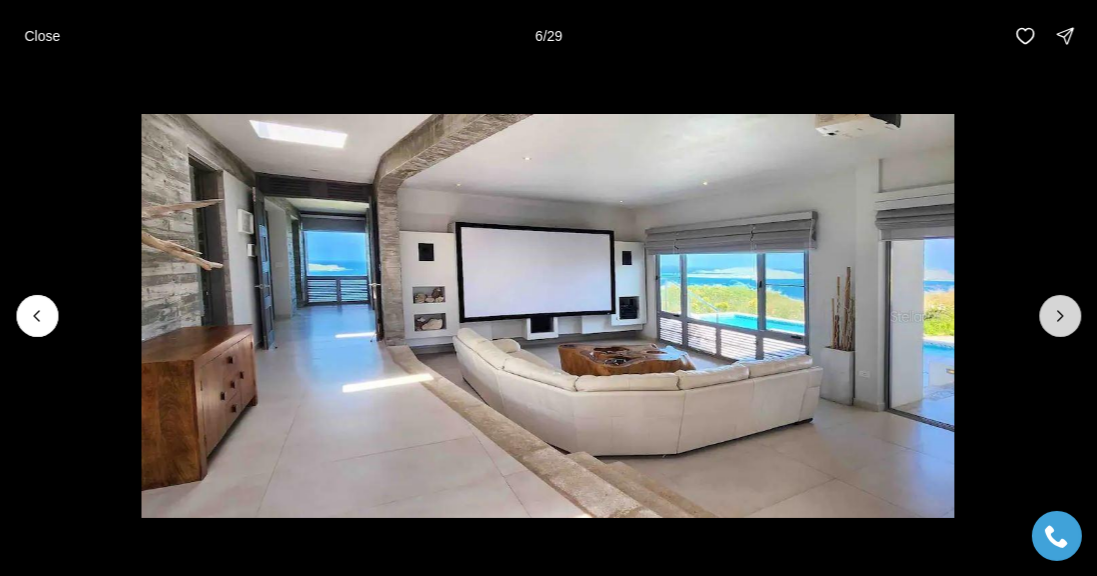 click 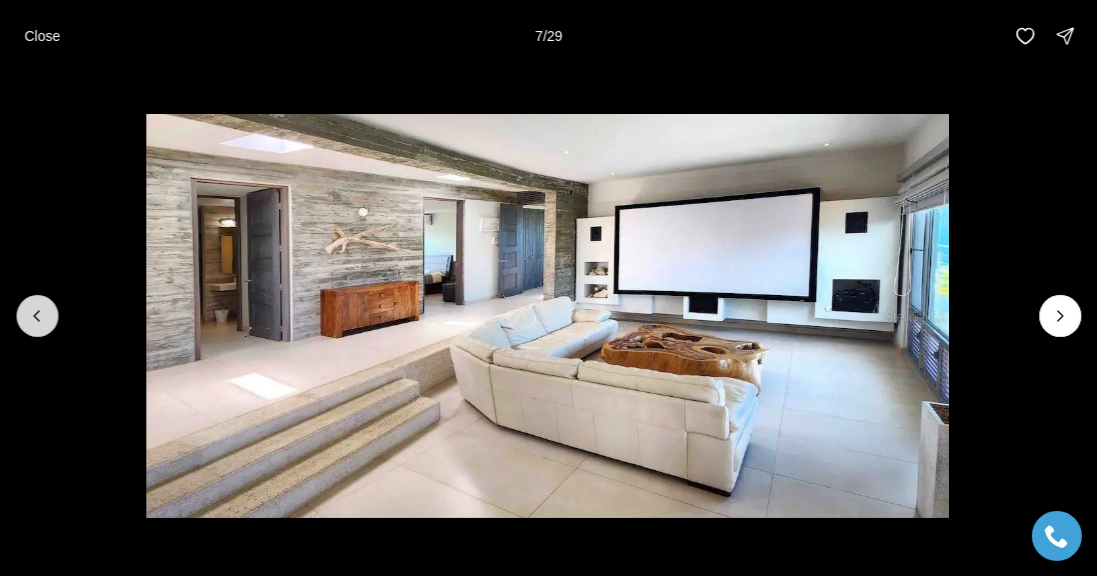 click 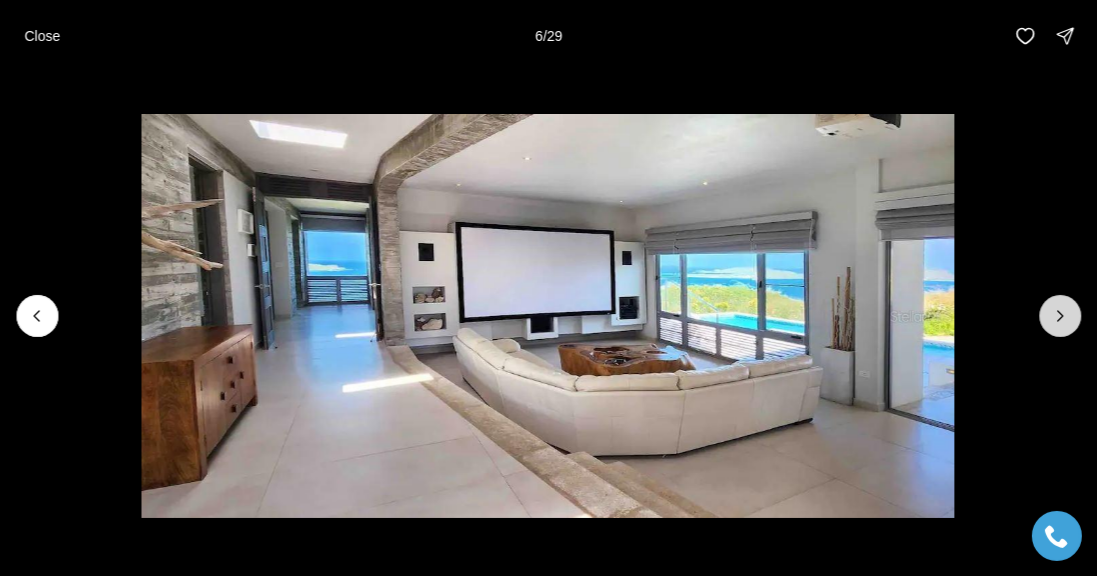 click 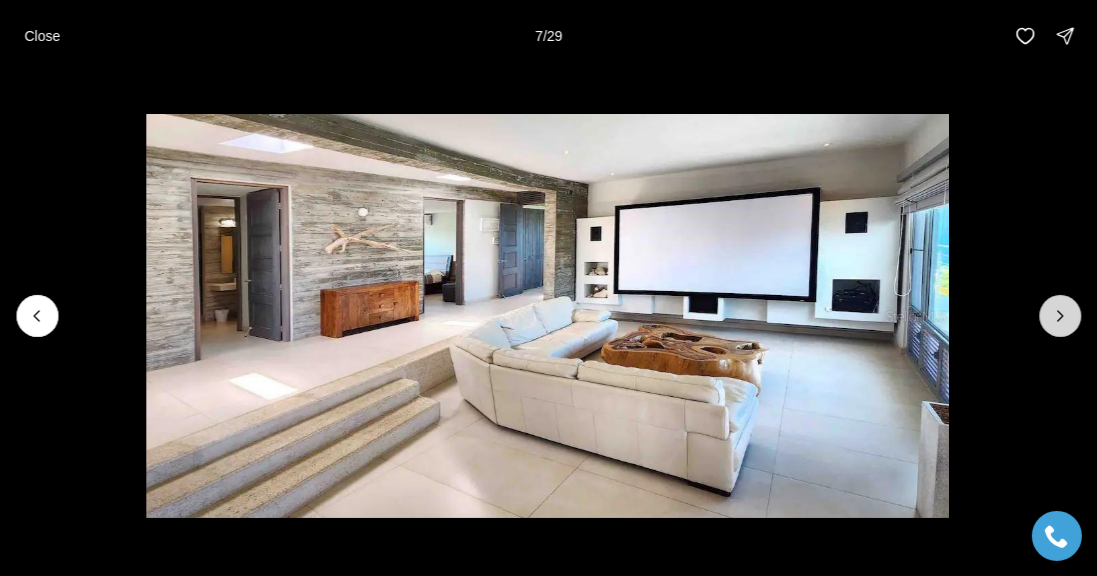 click 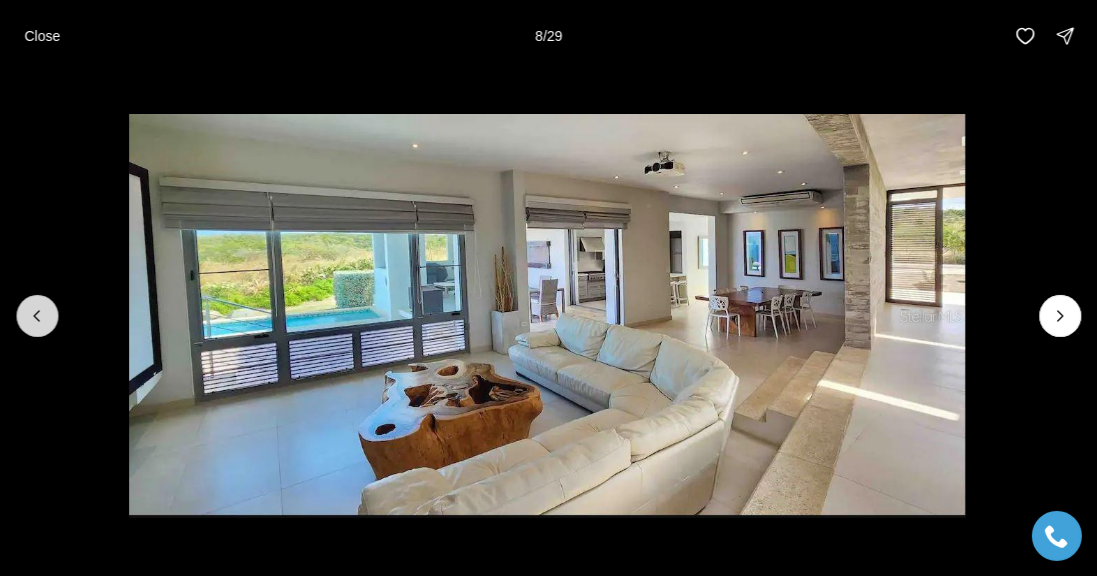click 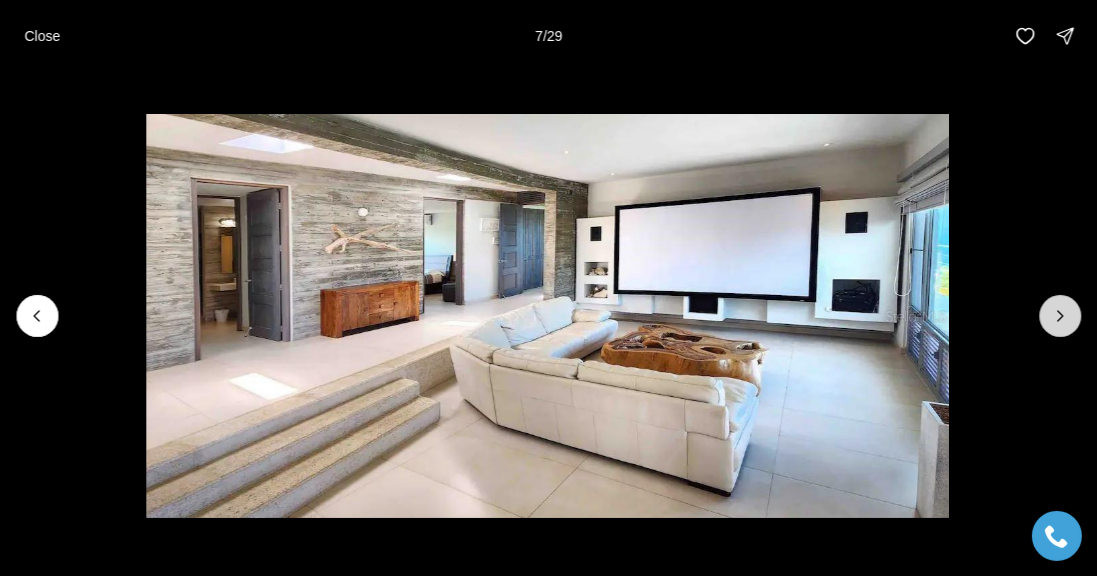 click 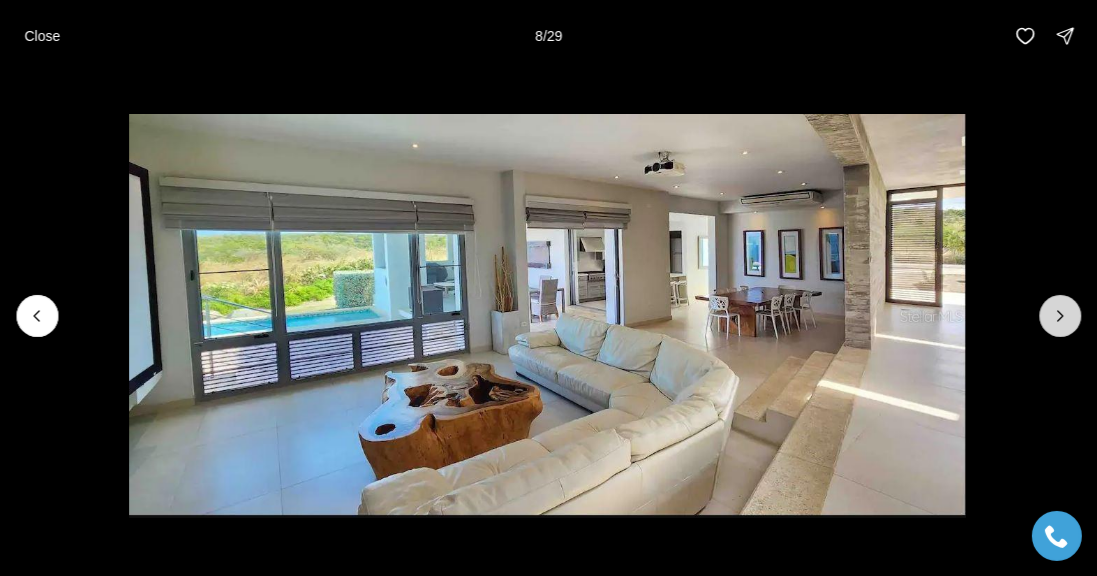 click 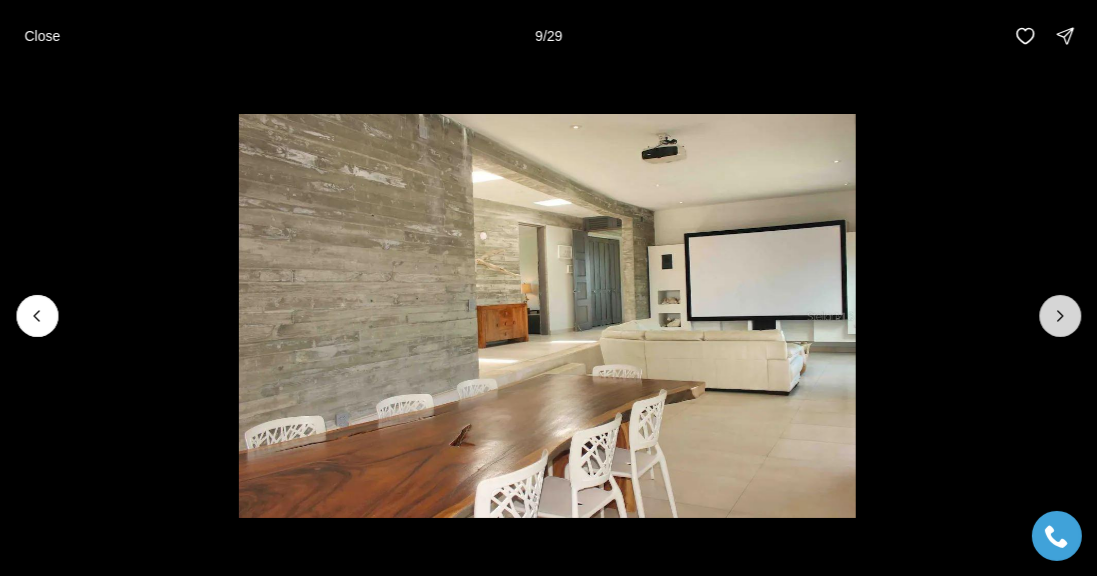 click 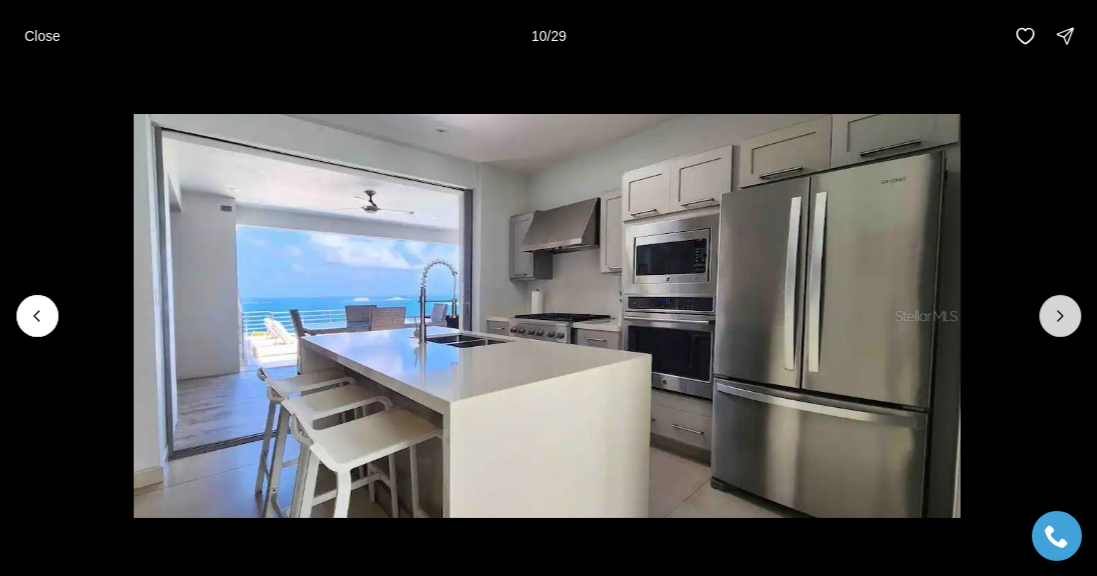click 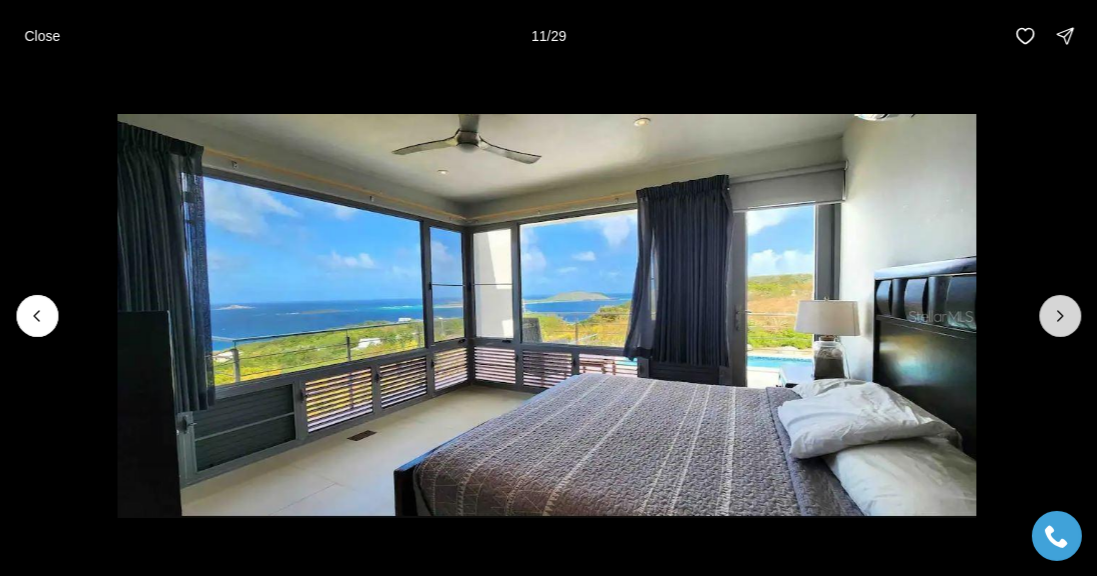 click 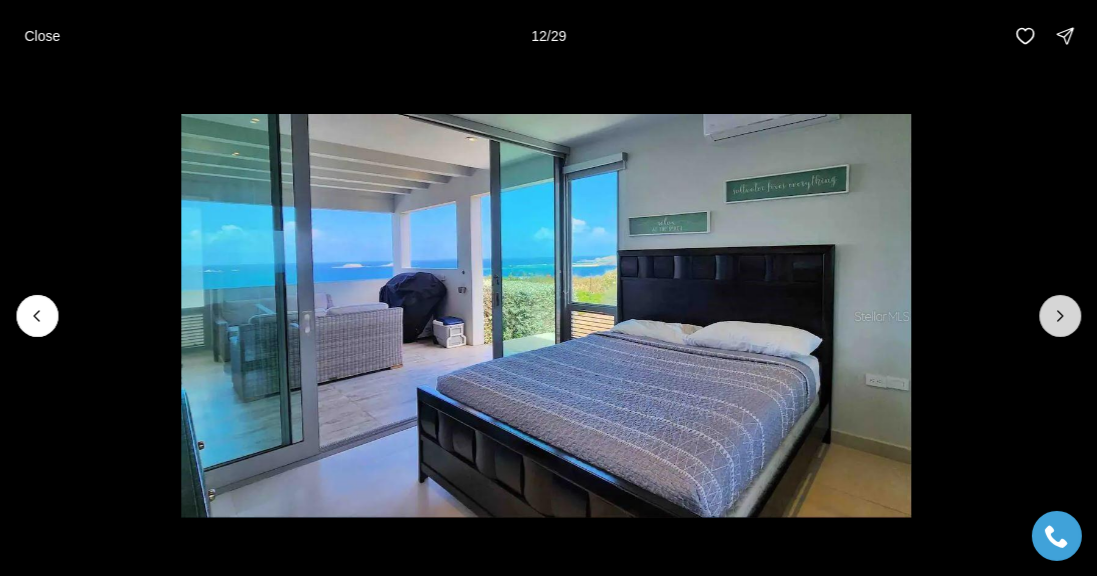 click 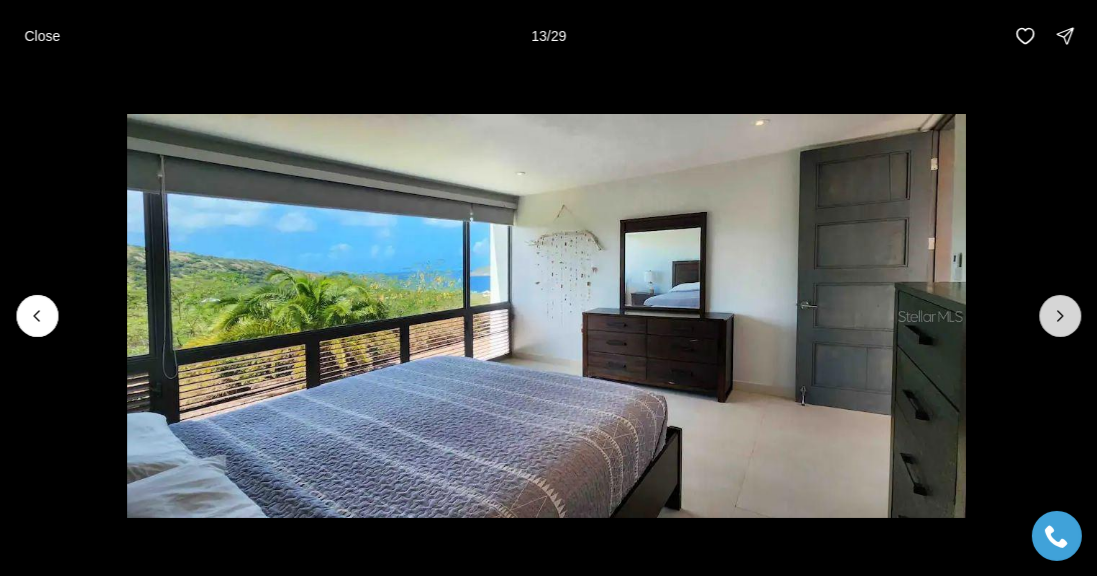 click 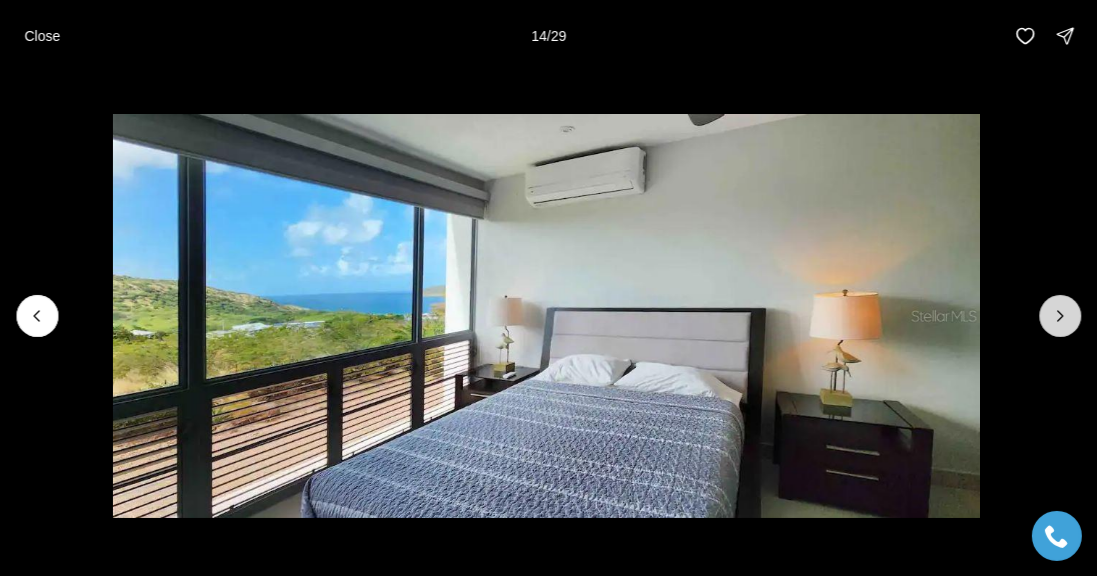 click 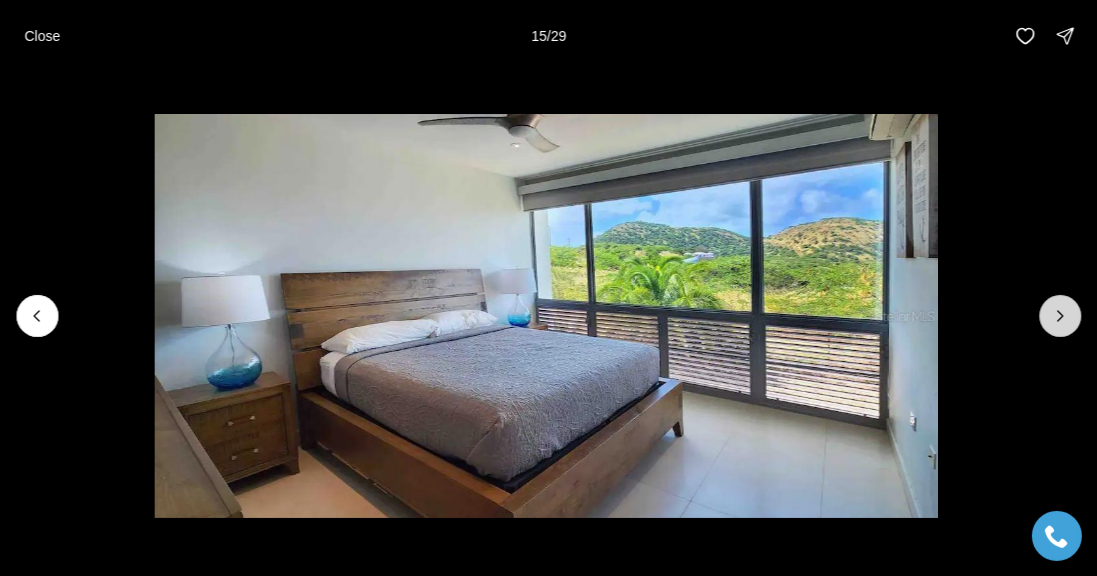 click 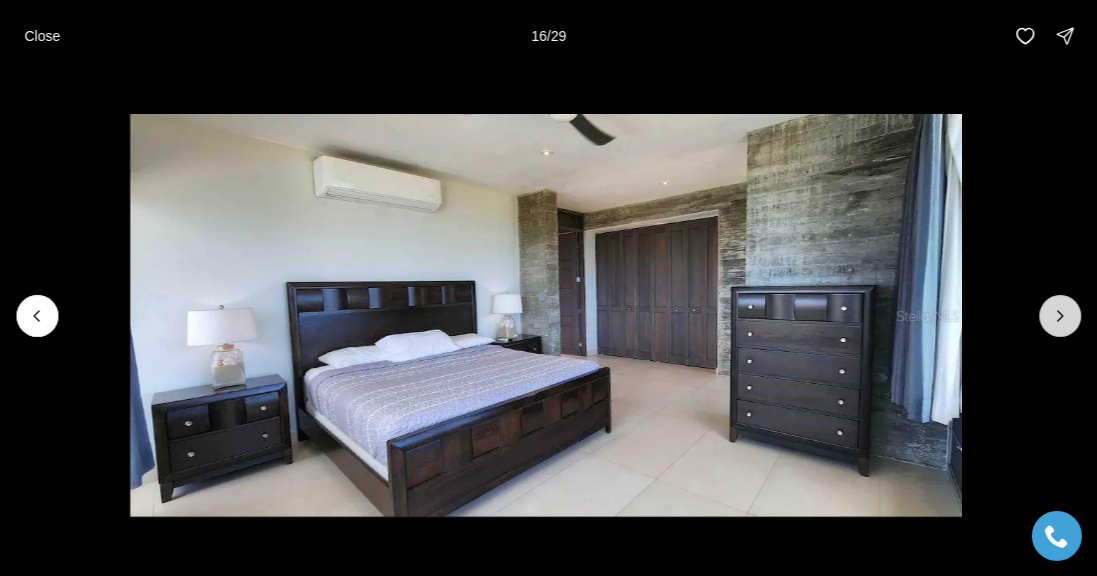 click 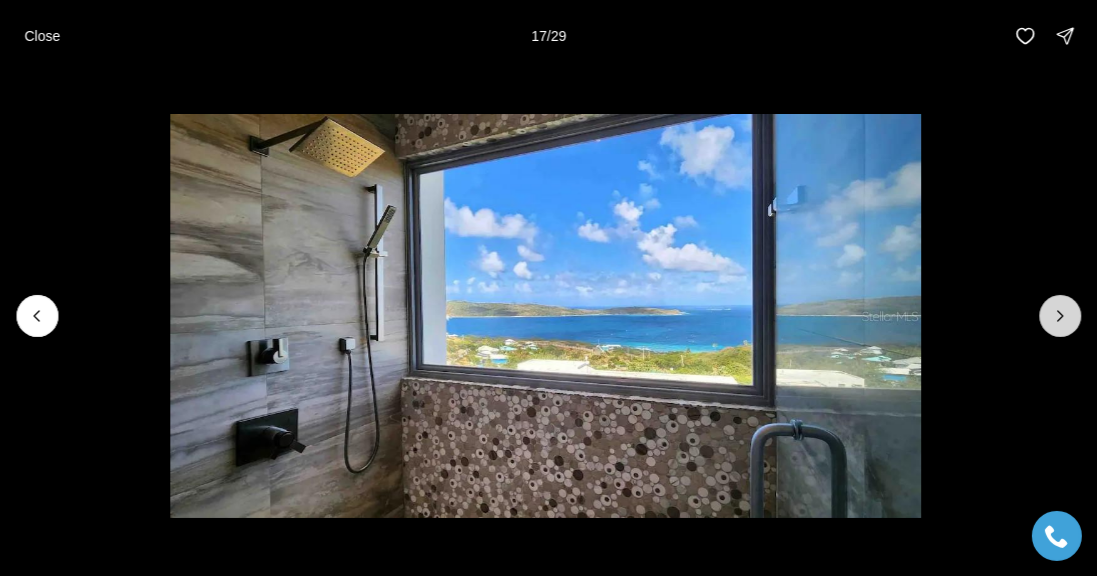 click 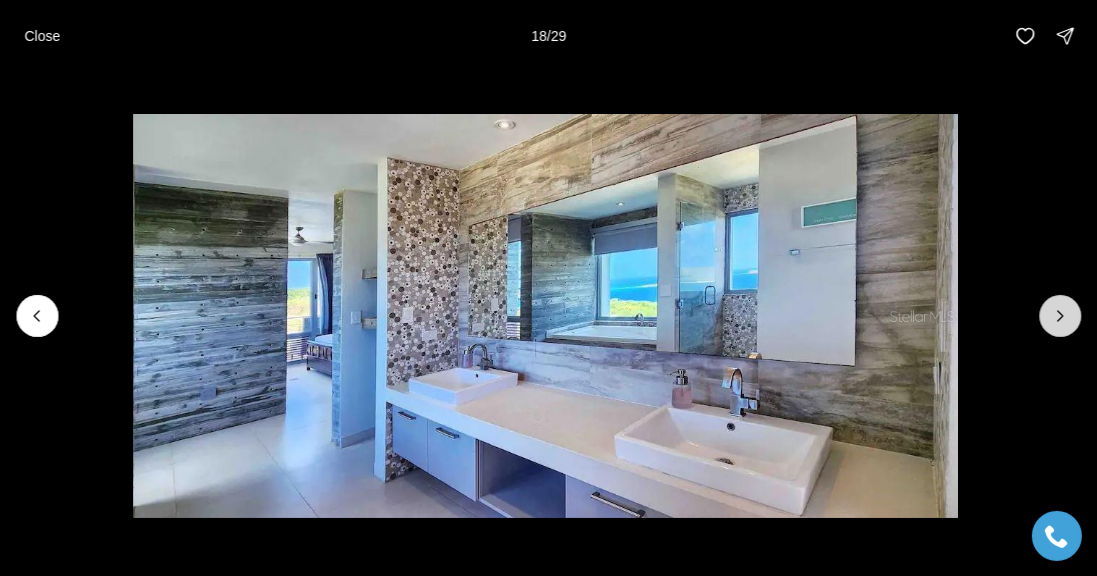 click 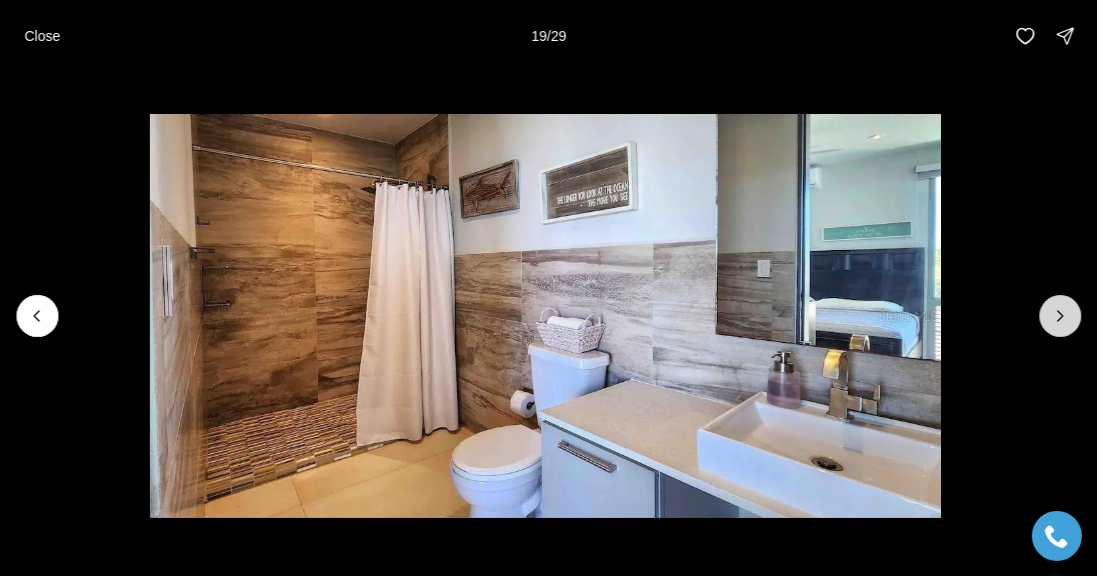 click 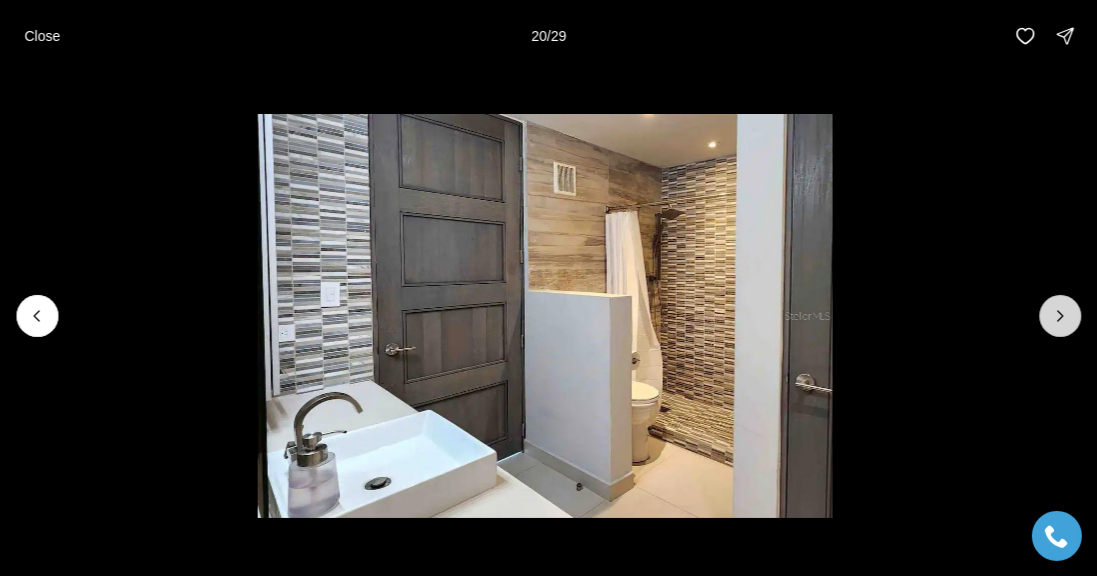 click 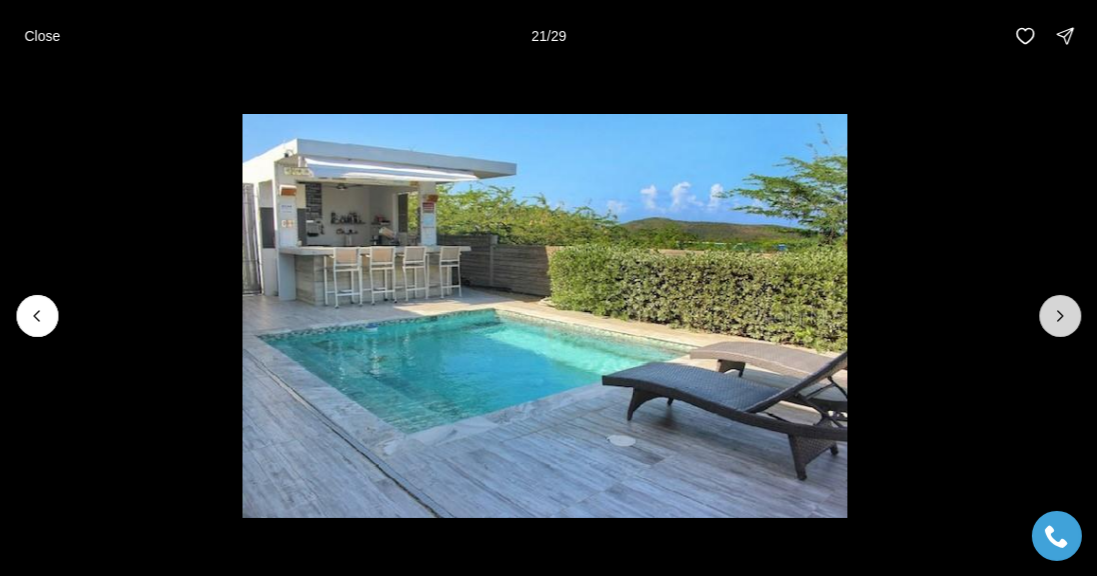 click 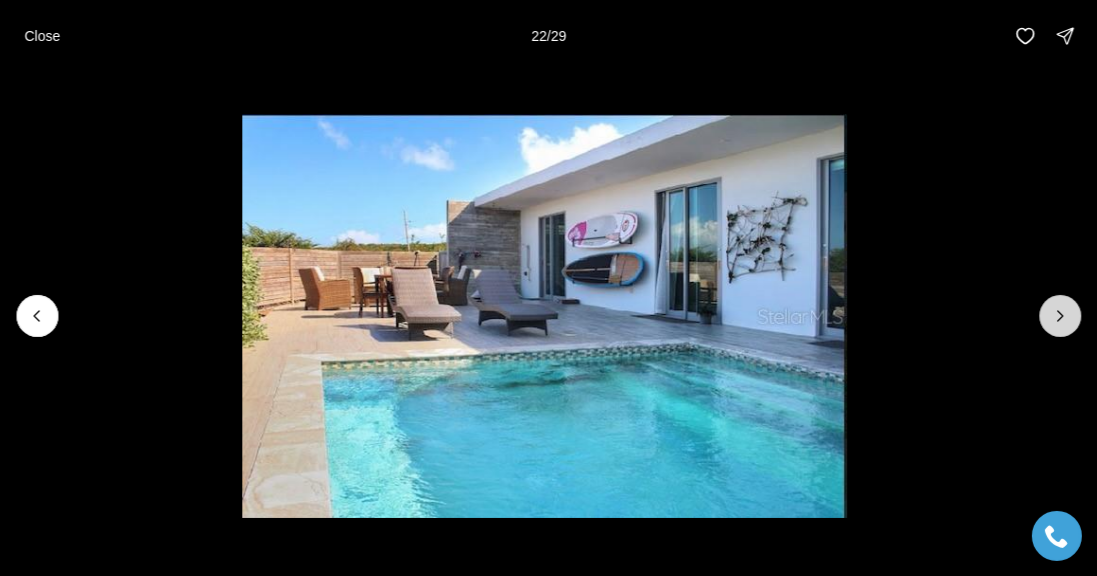 click 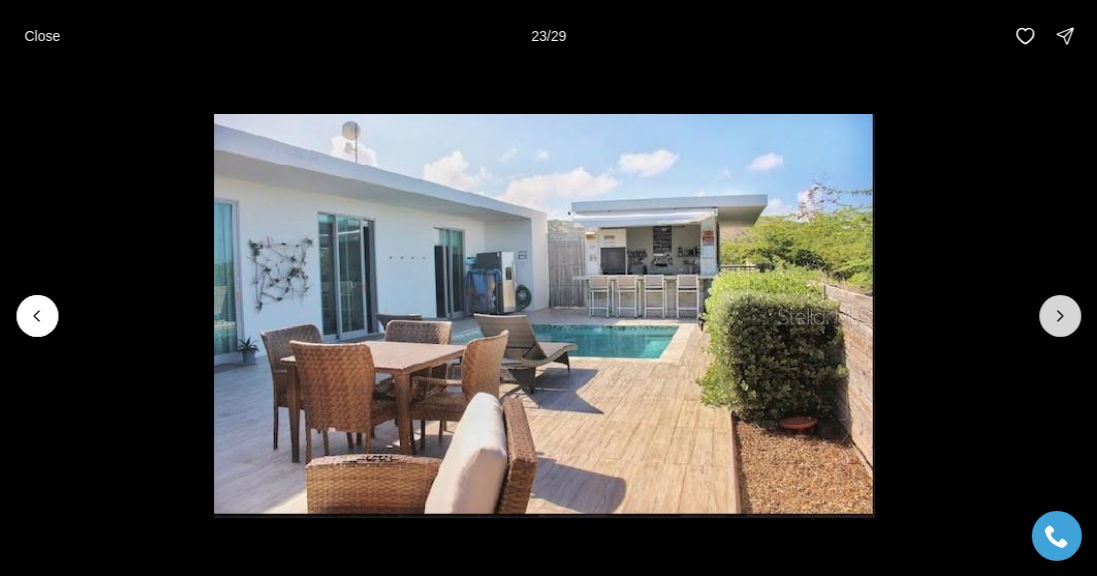 click 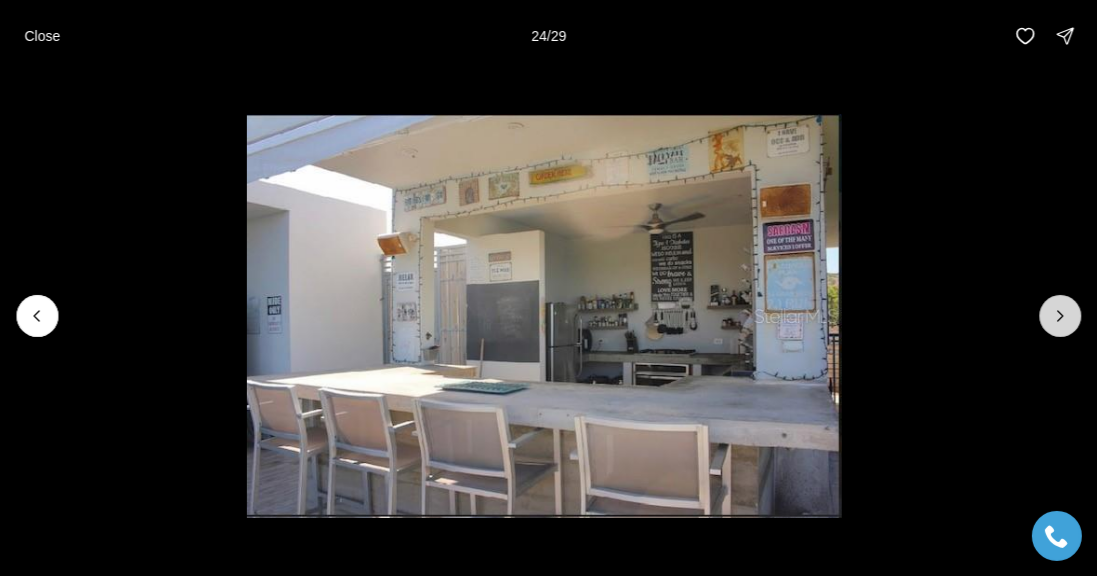 click 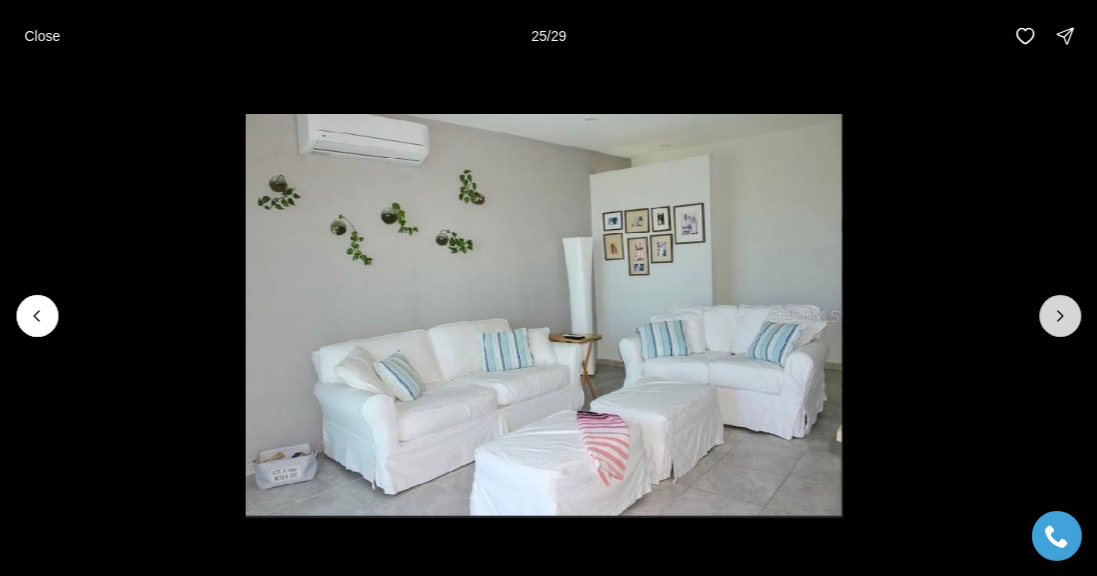 click 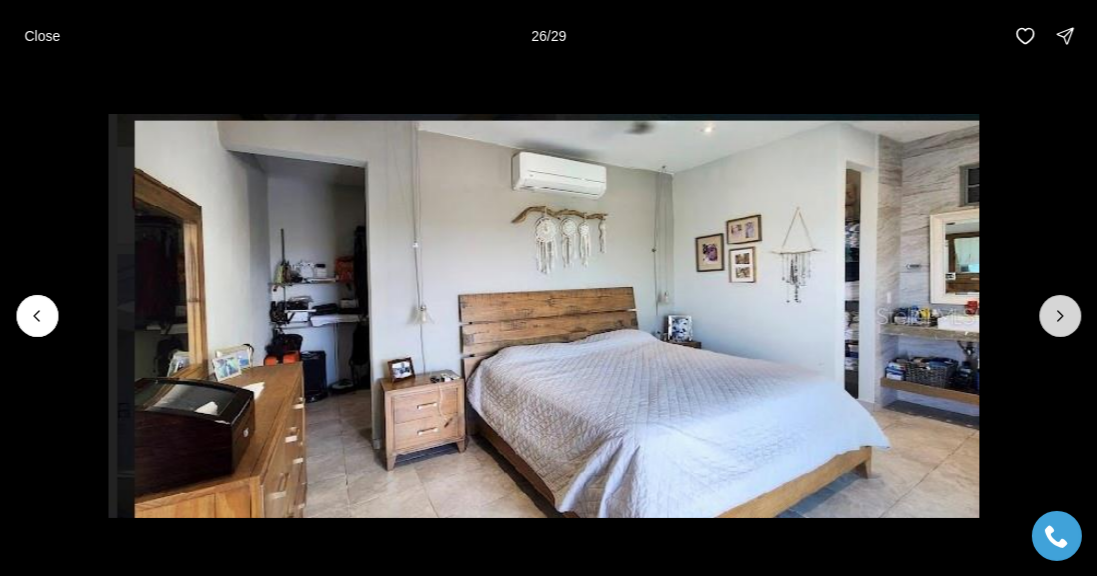 click 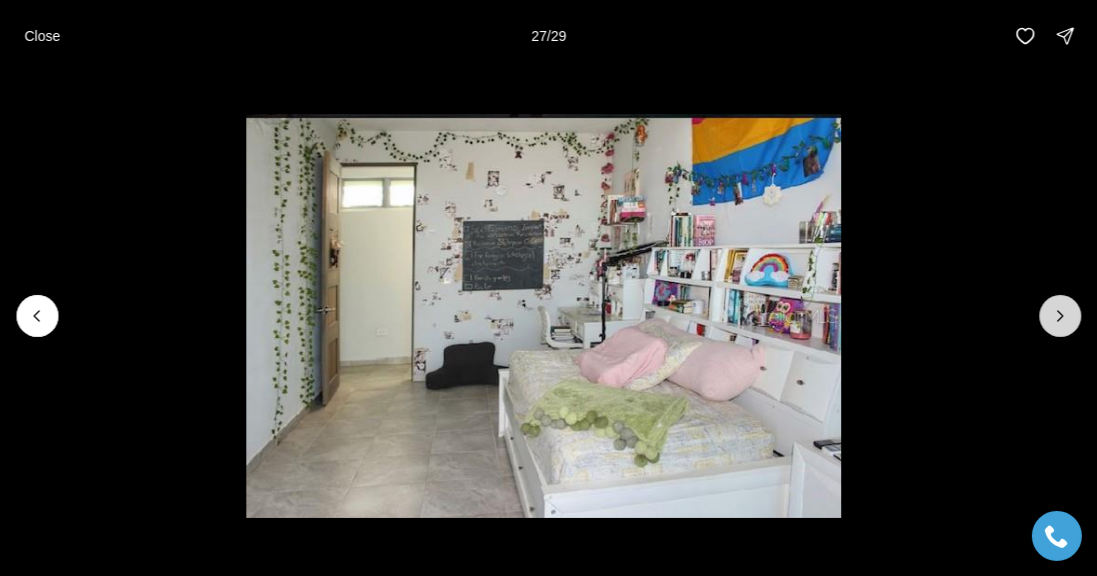 click 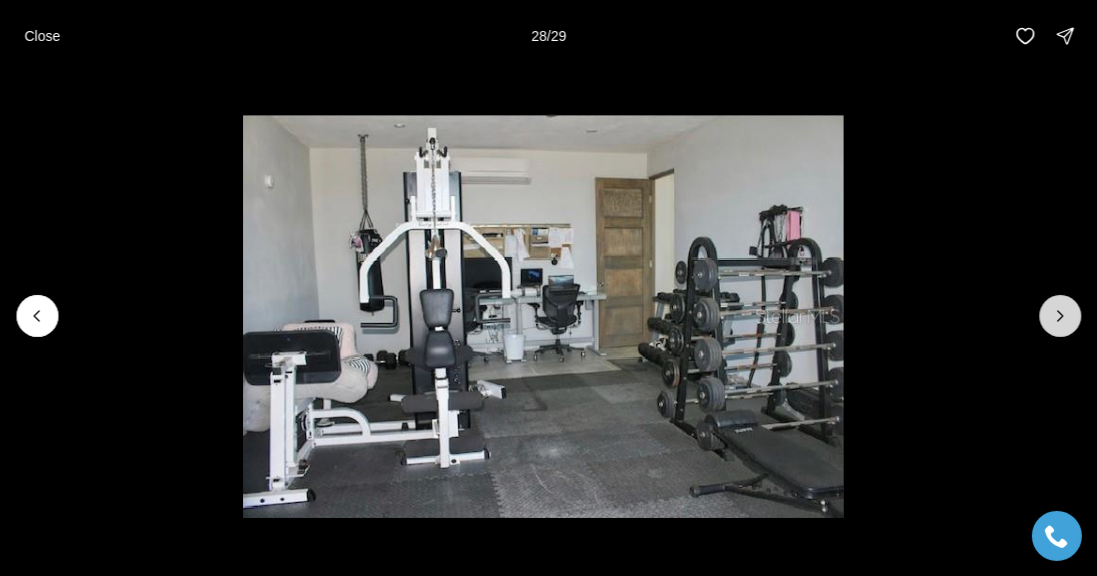 click 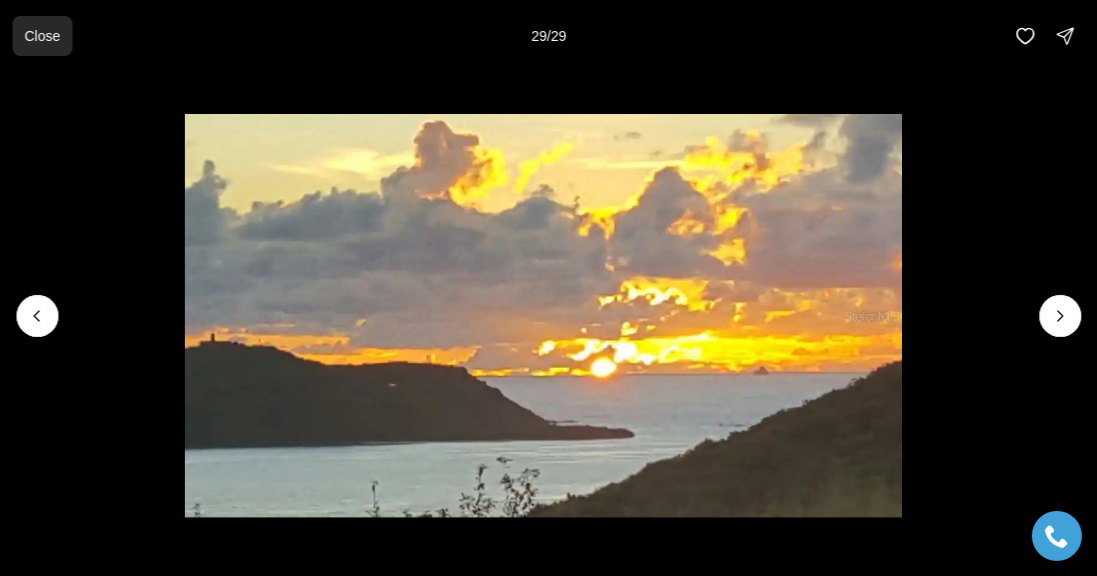 click on "Close" at bounding box center [42, 36] 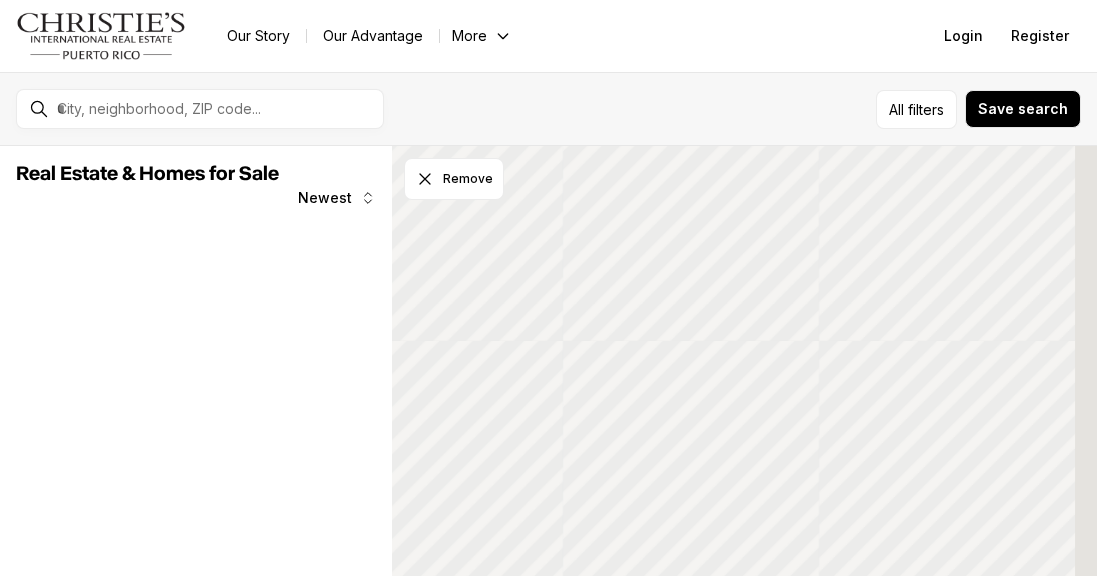 scroll, scrollTop: 0, scrollLeft: 0, axis: both 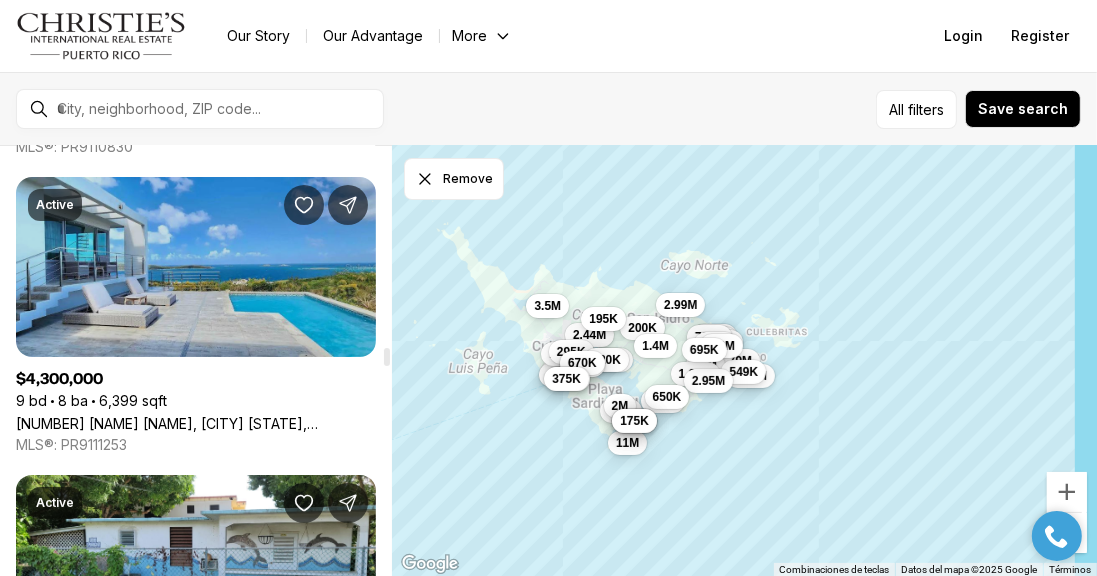 click on "[NUMBER] [NAME] [NAME], [CITY] [STATE], [POSTAL_CODE]" at bounding box center [196, 423] 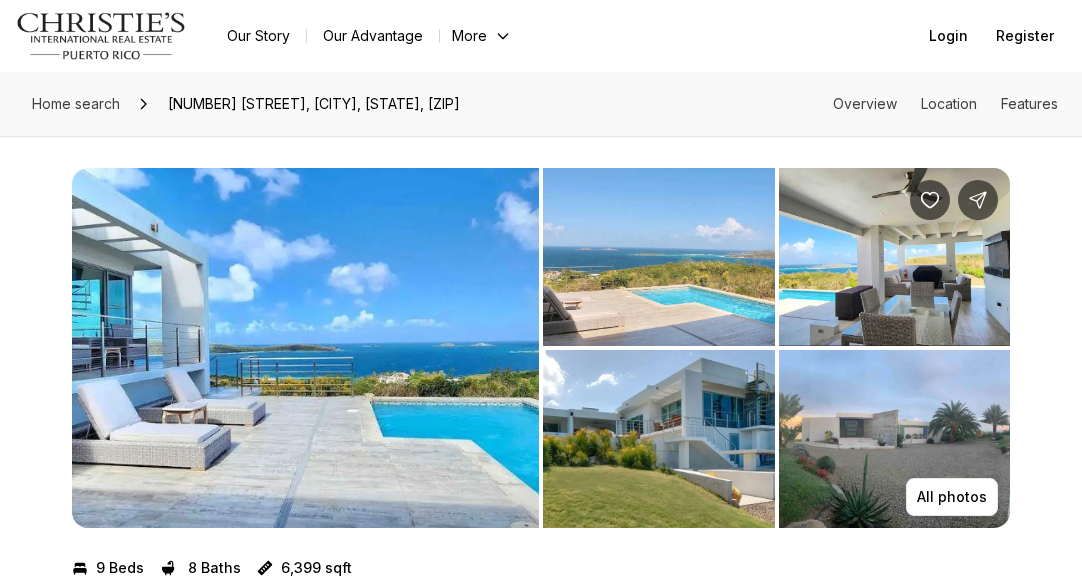scroll, scrollTop: 0, scrollLeft: 0, axis: both 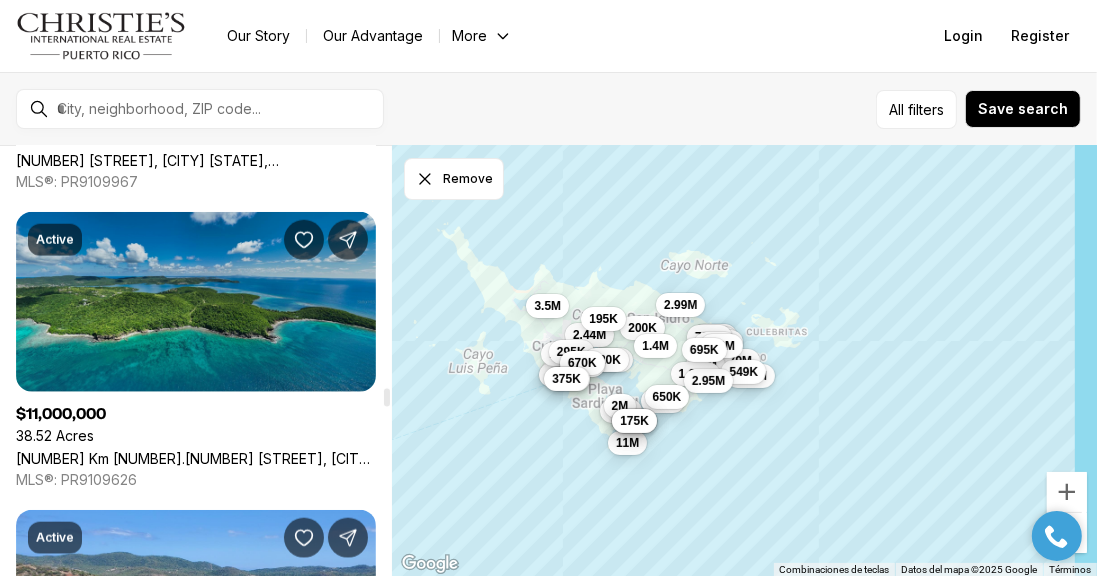 click on "[NUMBER] Km [NUMBER].[NUMBER] [STREET], [CITY] [STATE], [POSTAL_CODE]" at bounding box center (196, 458) 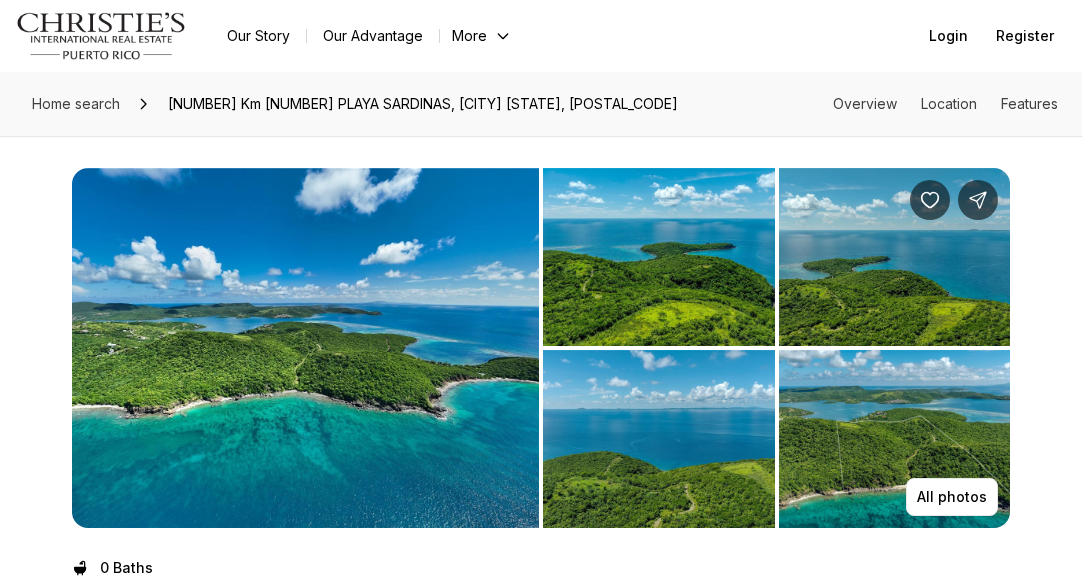 scroll, scrollTop: 0, scrollLeft: 0, axis: both 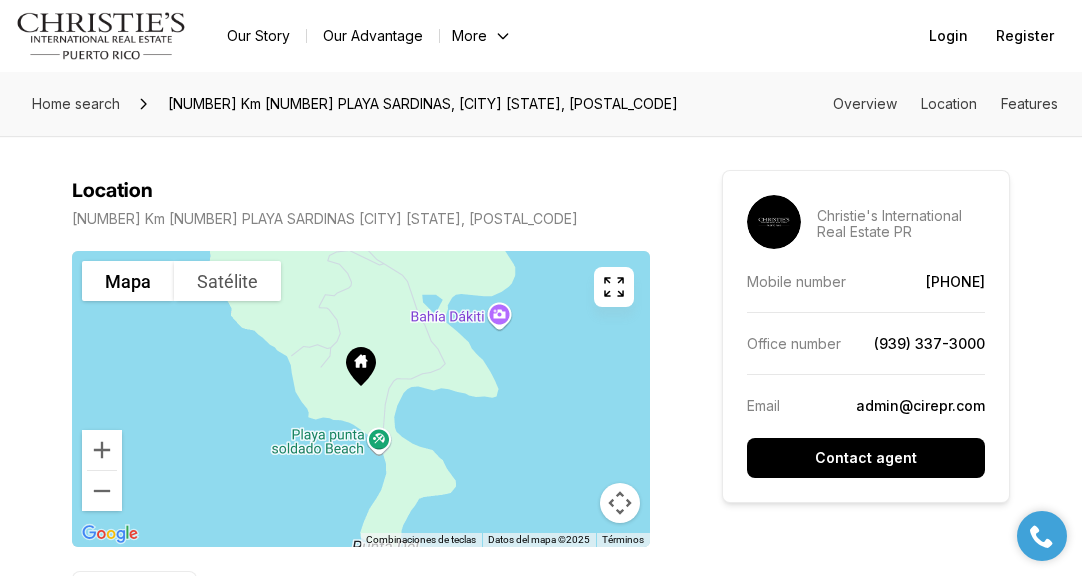 click 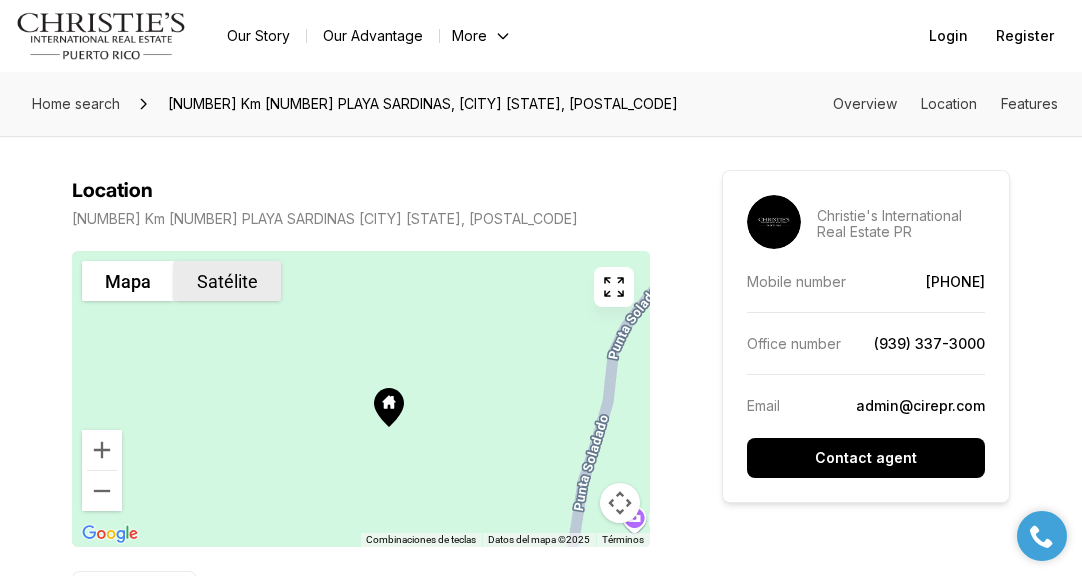 click on "Satélite" at bounding box center (227, 281) 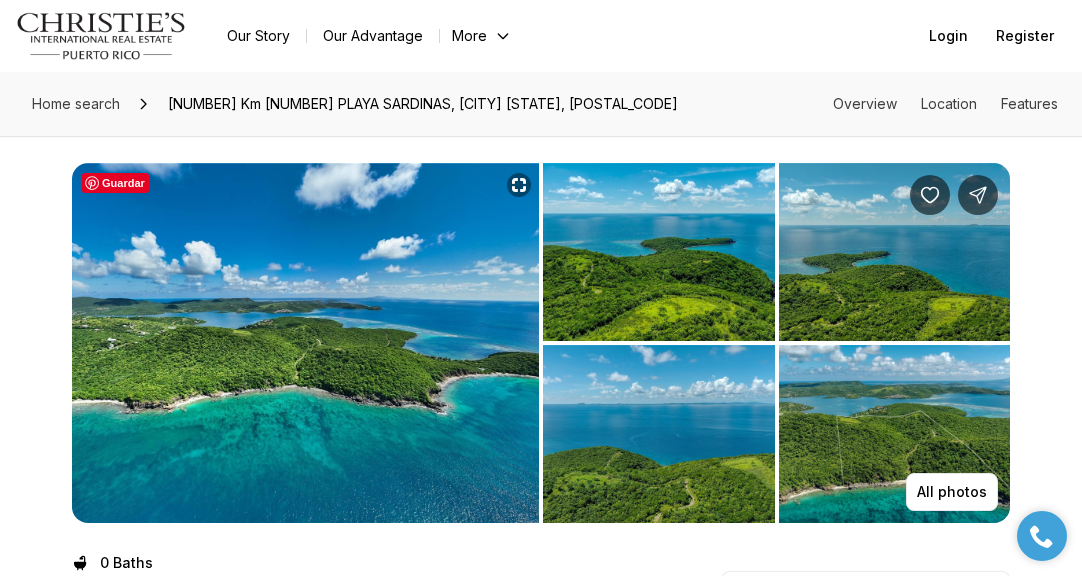 scroll, scrollTop: 0, scrollLeft: 0, axis: both 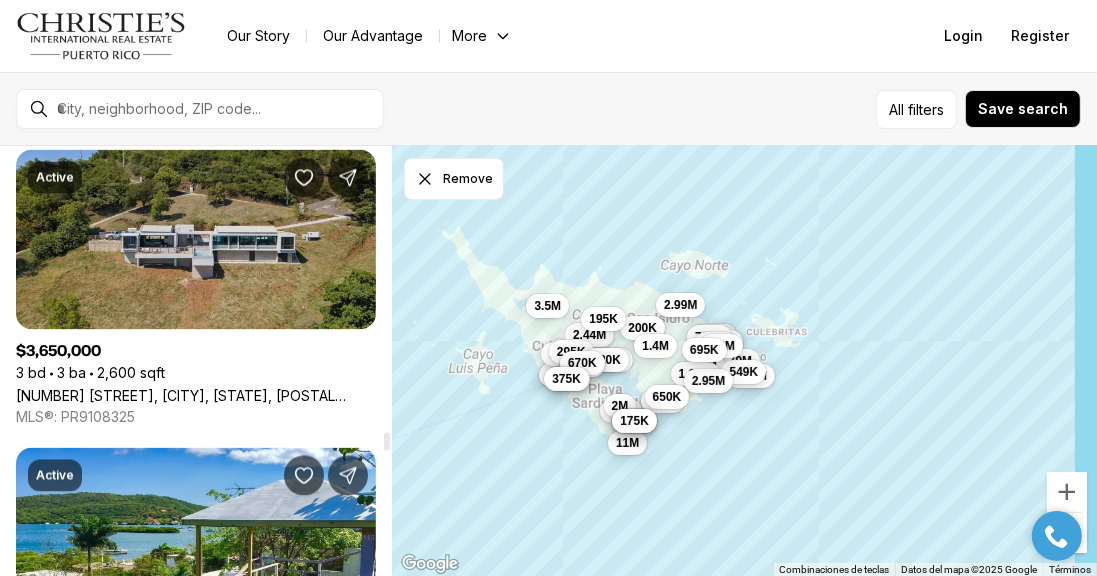 click on "[NUMBER] [STREET], [CITY], [STATE], [POSTAL CODE]" at bounding box center (196, 396) 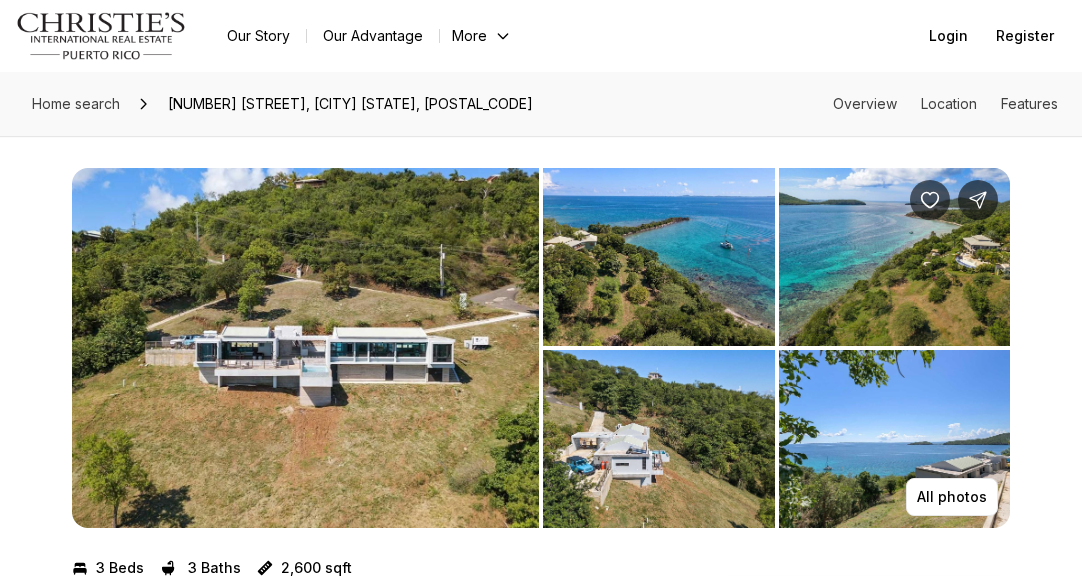 scroll, scrollTop: 0, scrollLeft: 0, axis: both 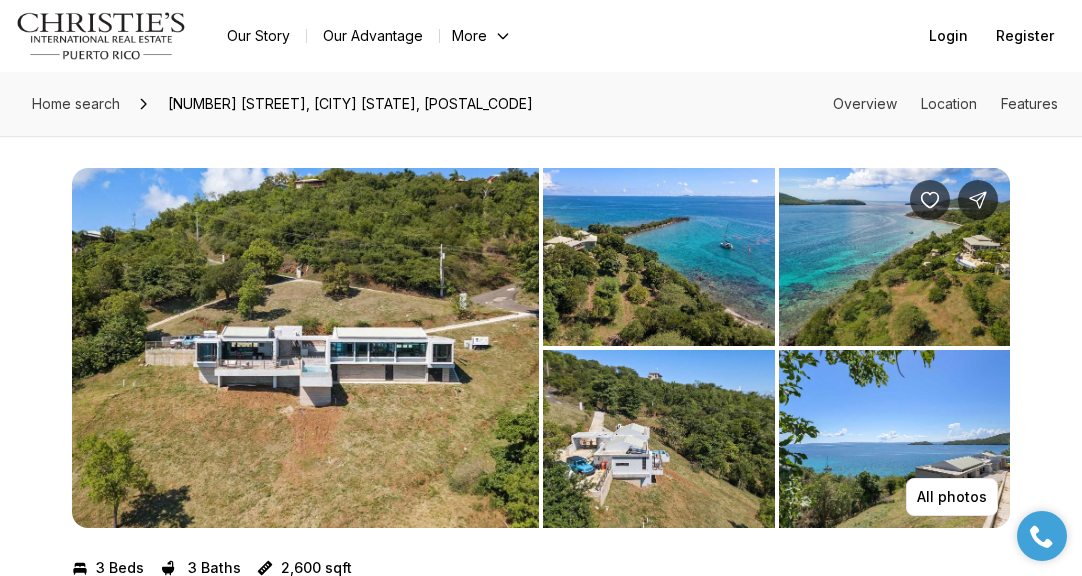 click at bounding box center [659, 439] 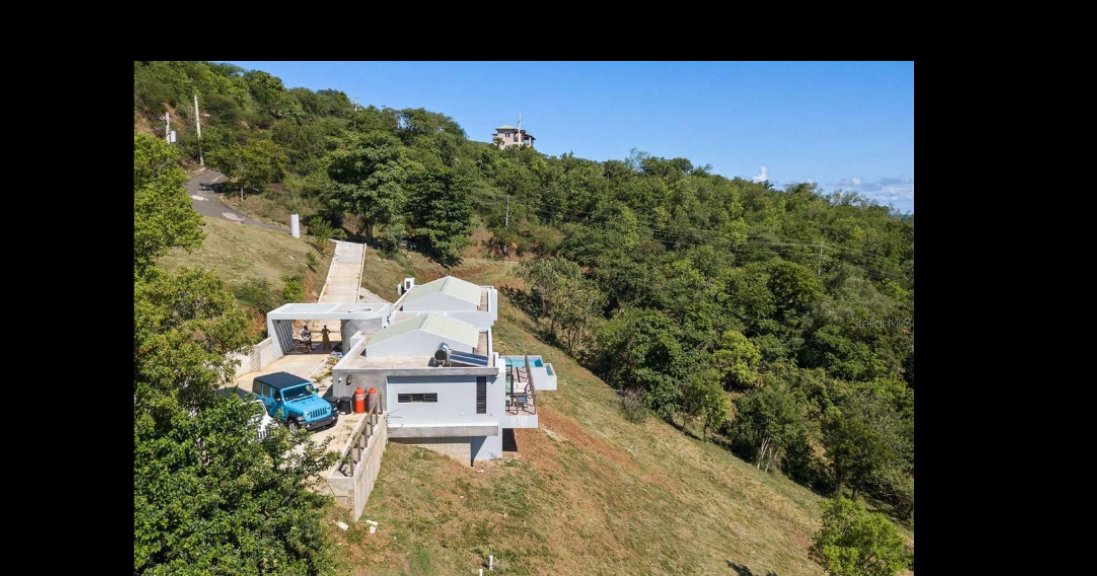 type 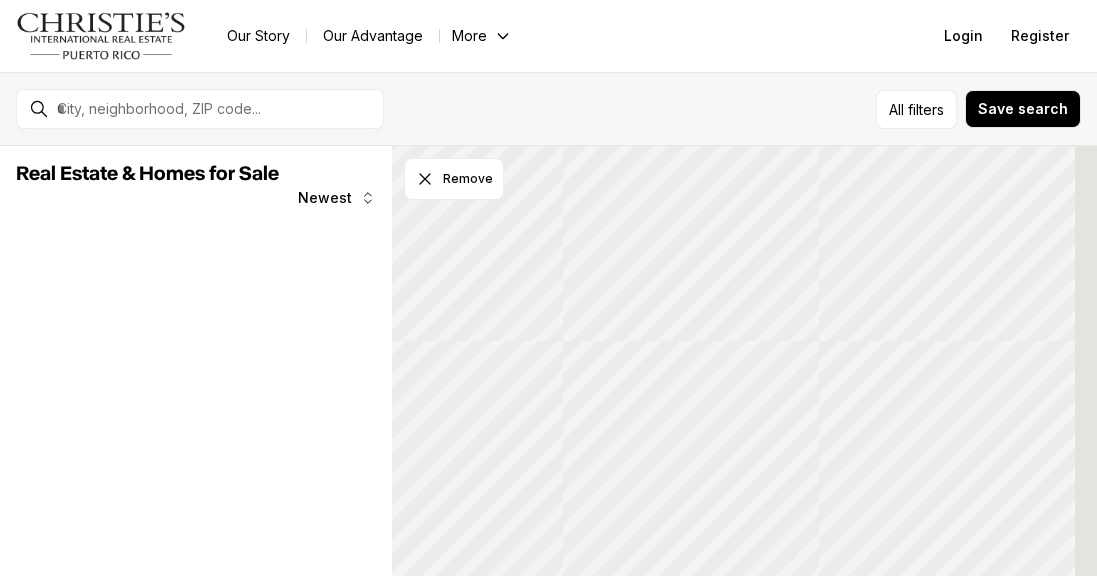 scroll, scrollTop: 0, scrollLeft: 0, axis: both 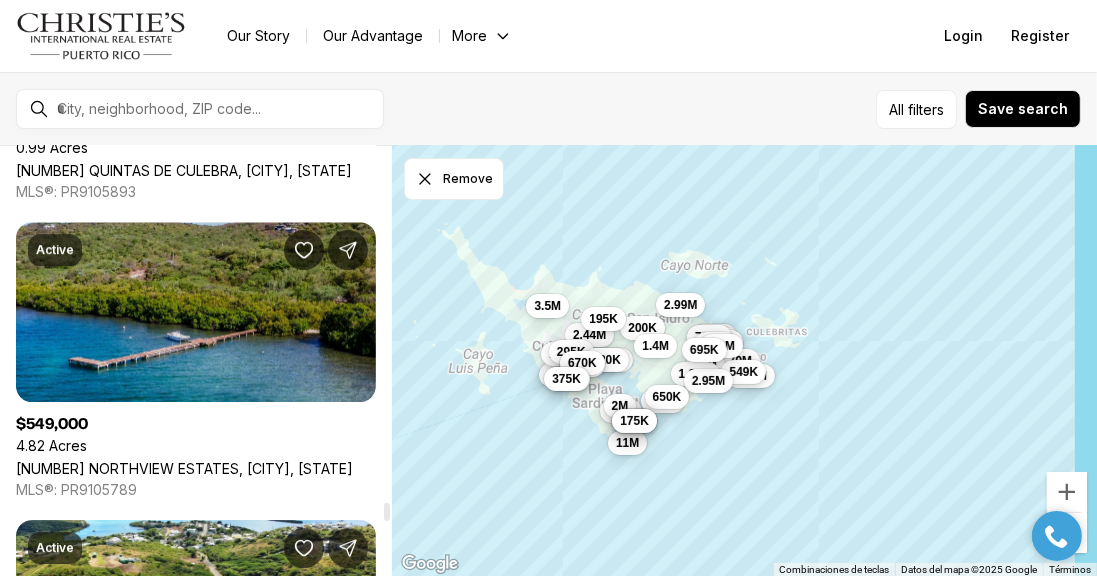click on "34 NORTHVIEW ESTATES, CULEBRA PR, 00775" at bounding box center (184, 468) 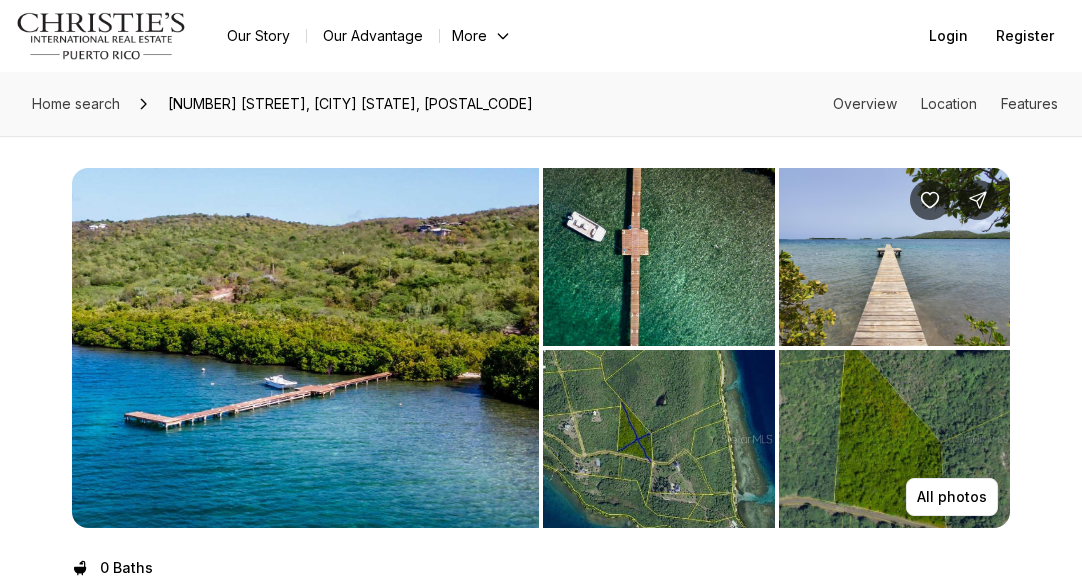 scroll, scrollTop: 0, scrollLeft: 0, axis: both 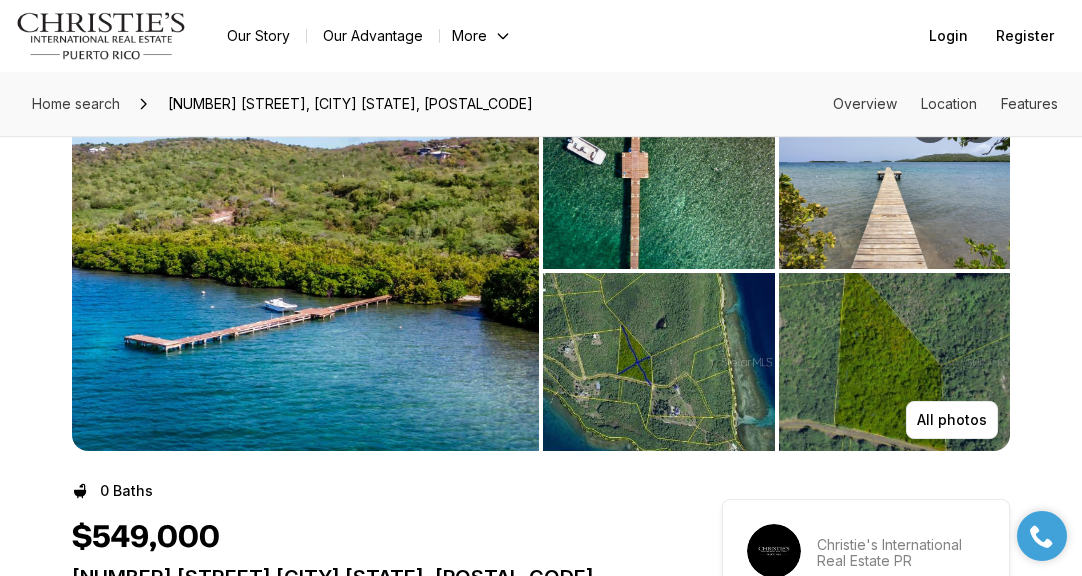 click at bounding box center [895, 362] 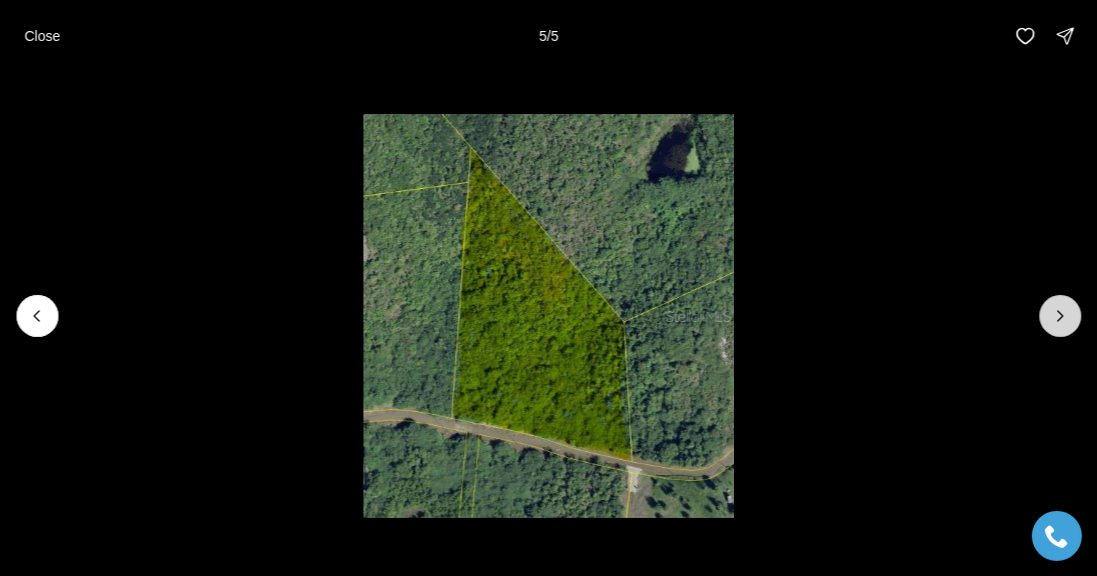 click 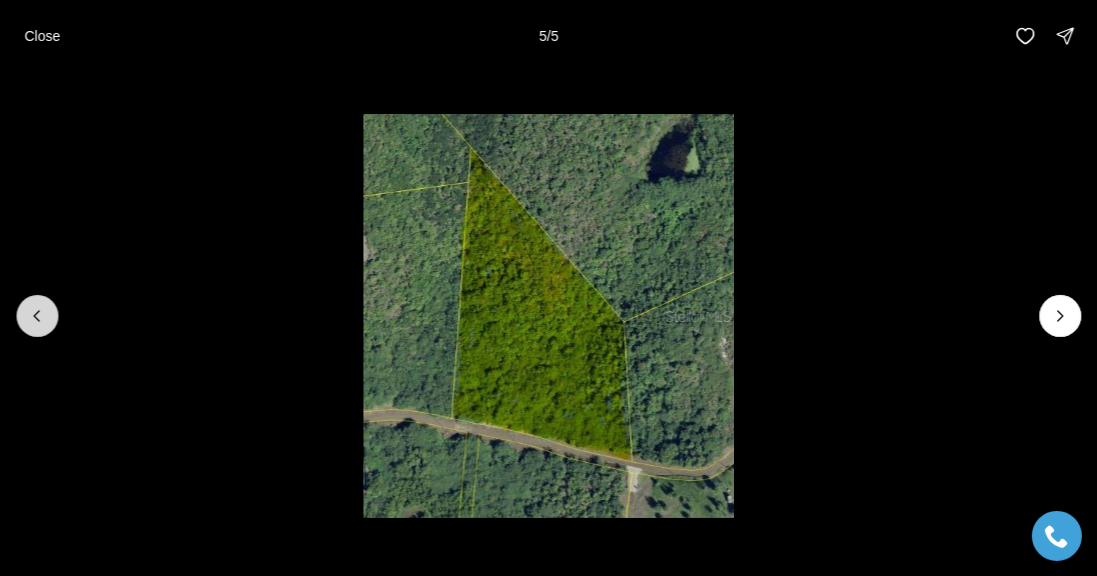 click 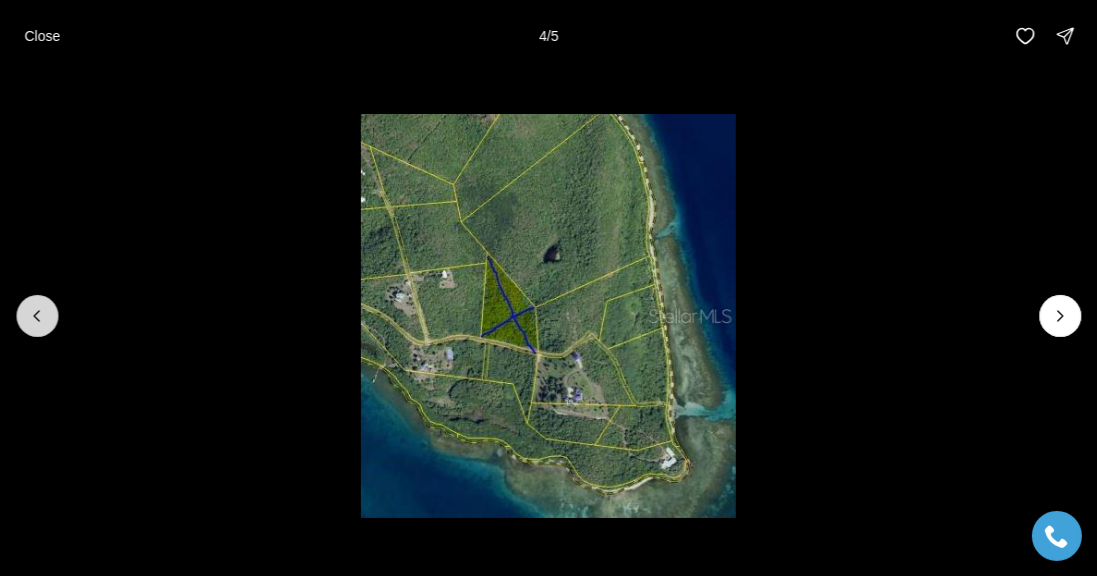 click 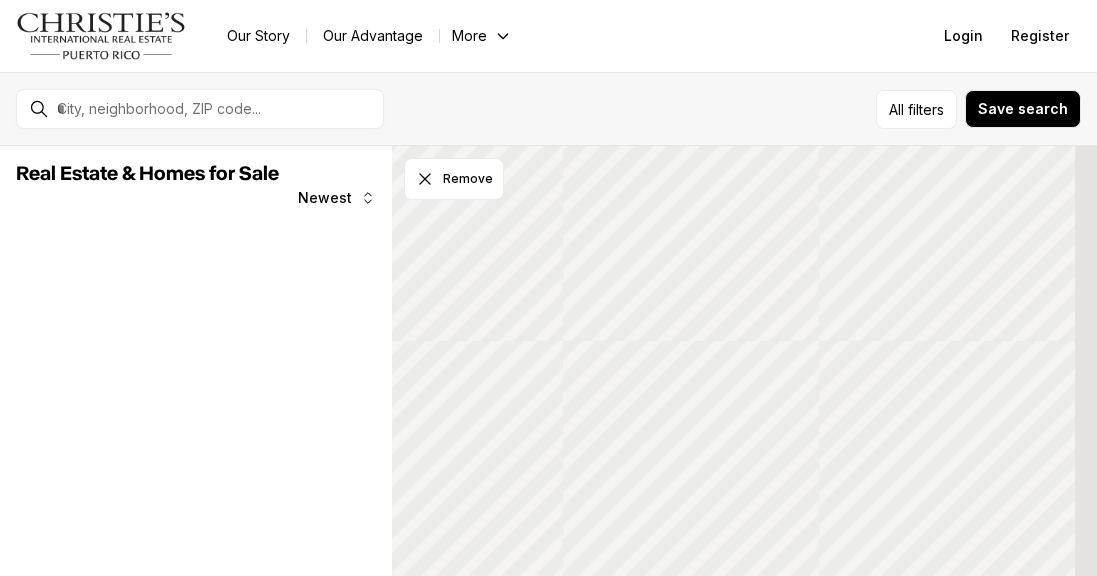 scroll, scrollTop: 0, scrollLeft: 0, axis: both 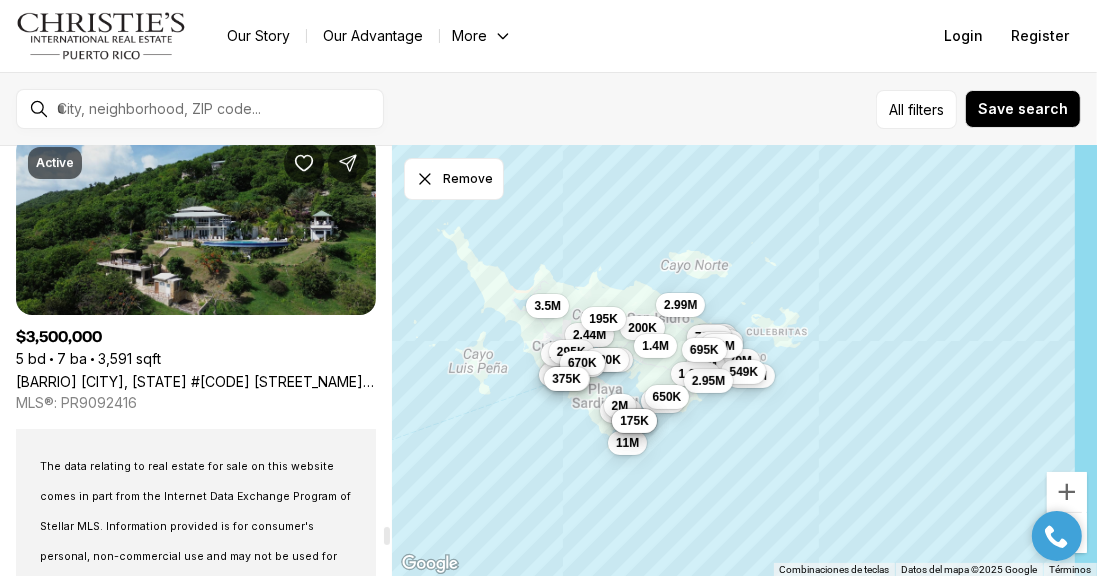 click on "[BARRIO] [CITY], [STATE] #[CODE] [STREET_NAME] [STREET_NAME] [STREET_NAME], [CITY] [STATE], [POSTAL_CODE]" at bounding box center (196, 381) 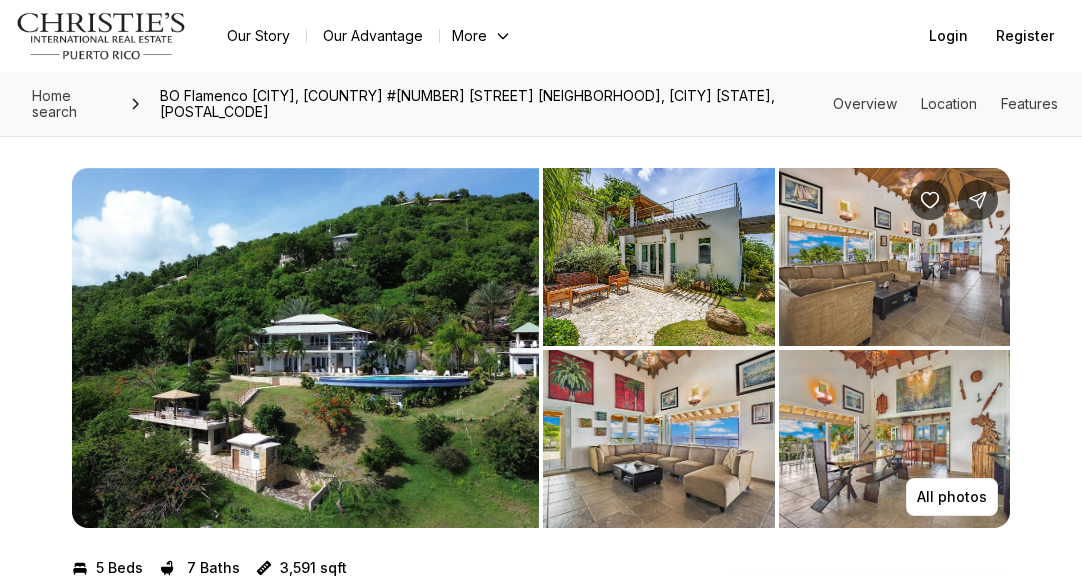 scroll, scrollTop: 0, scrollLeft: 0, axis: both 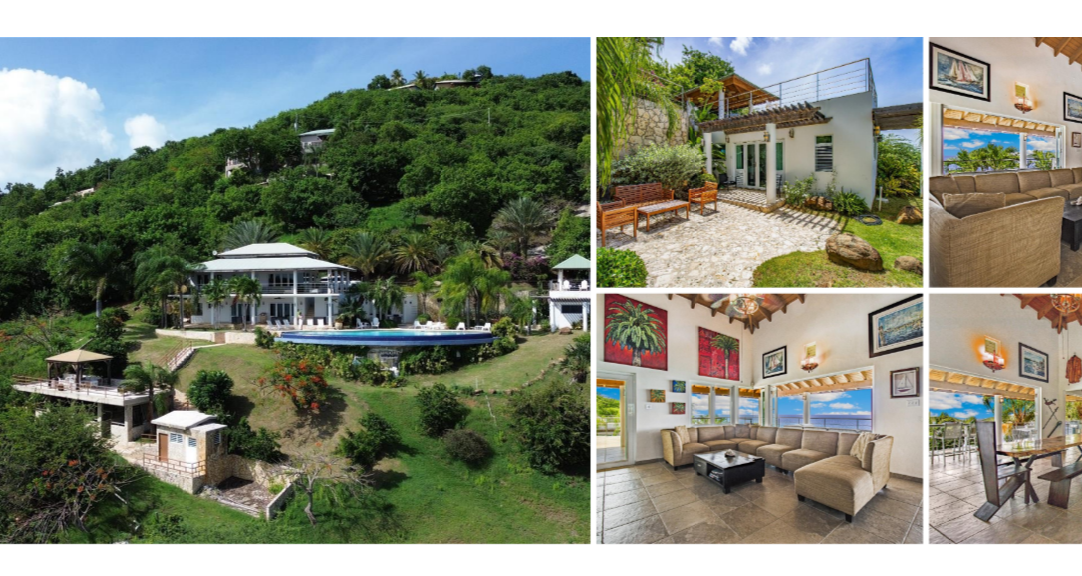 click at bounding box center (305, 348) 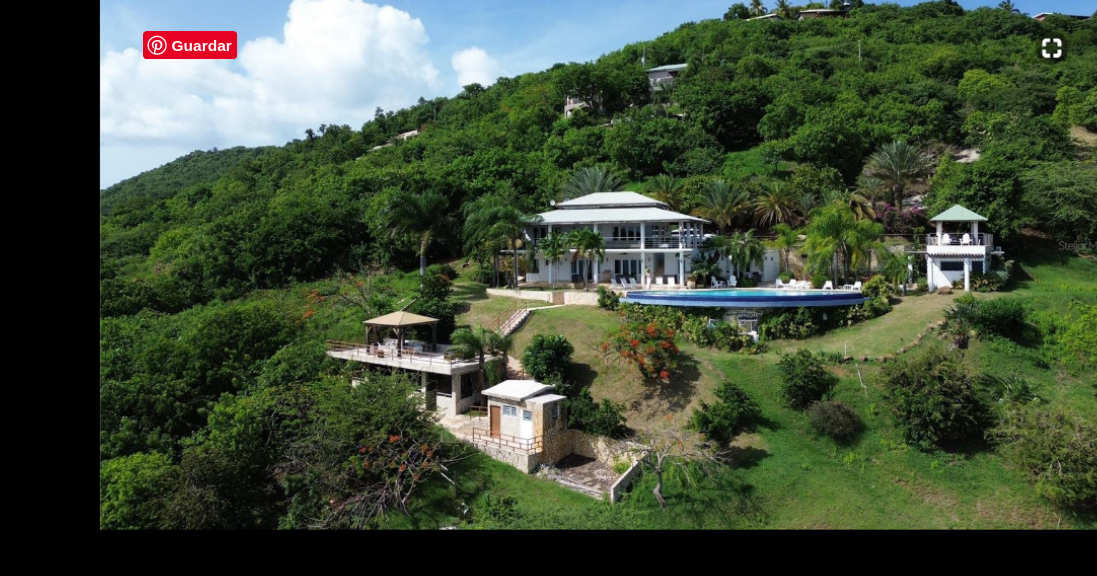 type 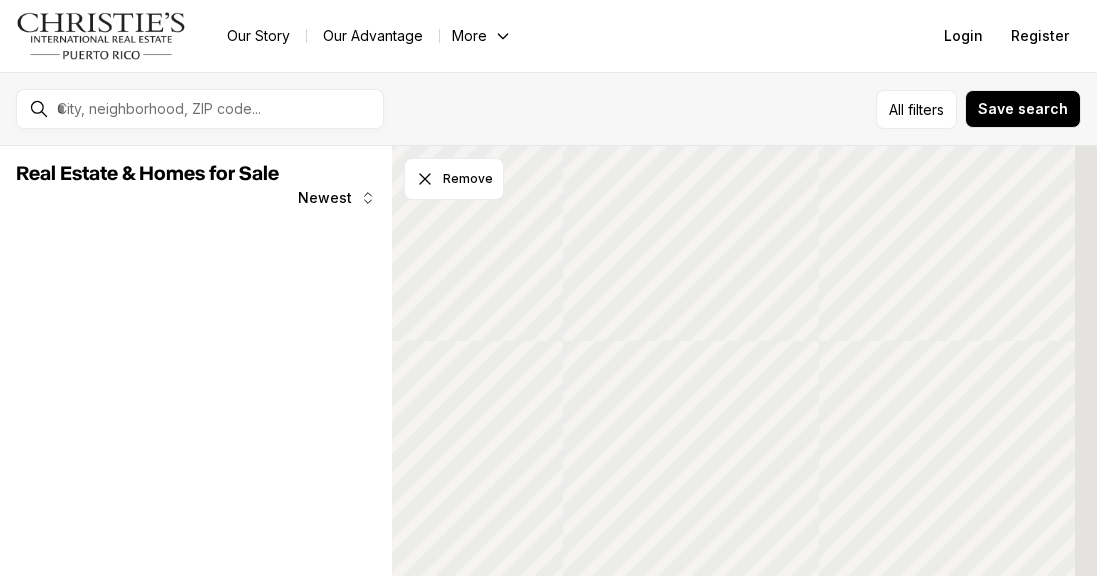 scroll, scrollTop: 0, scrollLeft: 0, axis: both 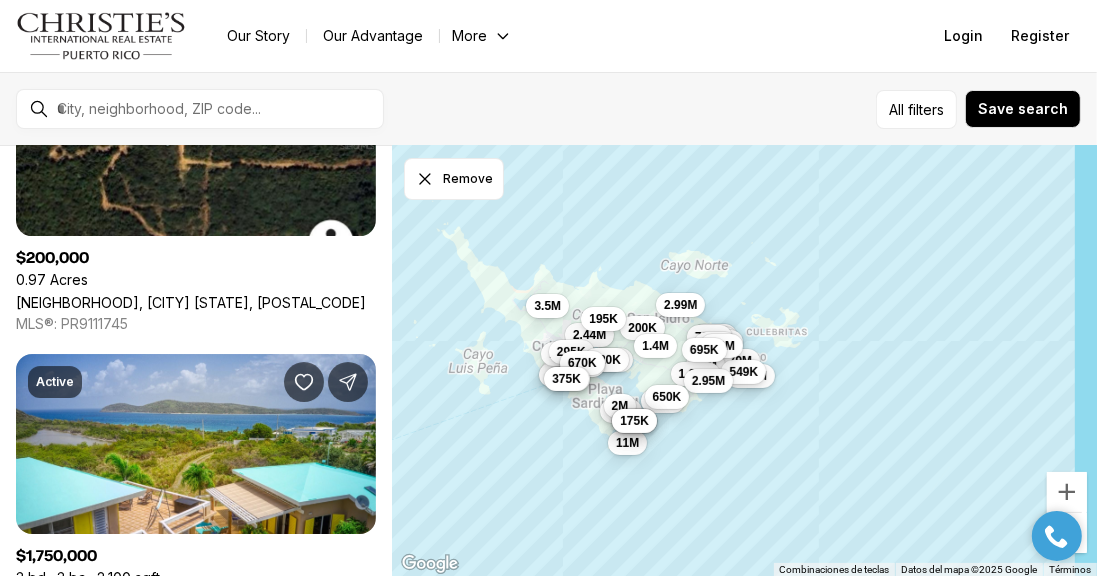 drag, startPoint x: 0, startPoint y: 0, endPoint x: 749, endPoint y: 87, distance: 754.0358 